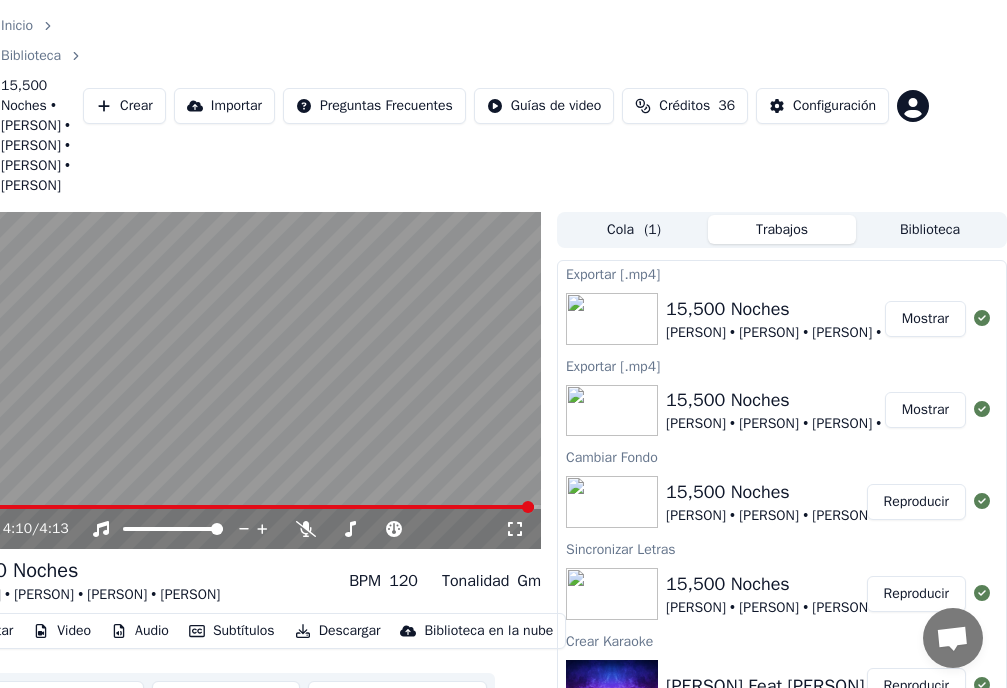 click on "Crear" at bounding box center [124, 106] 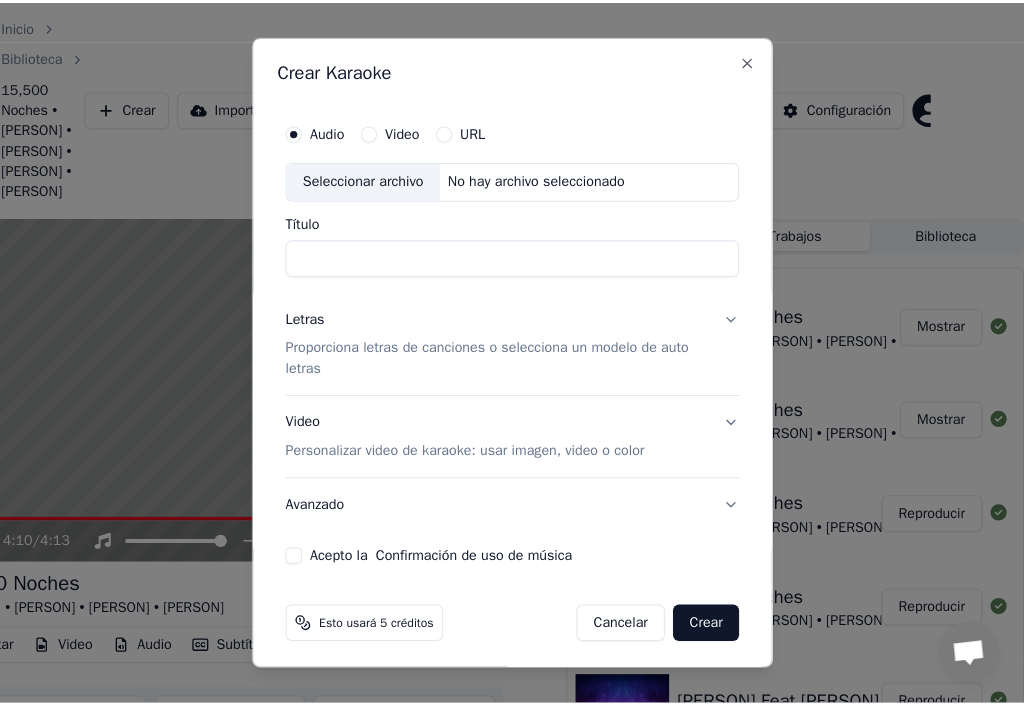 scroll, scrollTop: 0, scrollLeft: 58, axis: horizontal 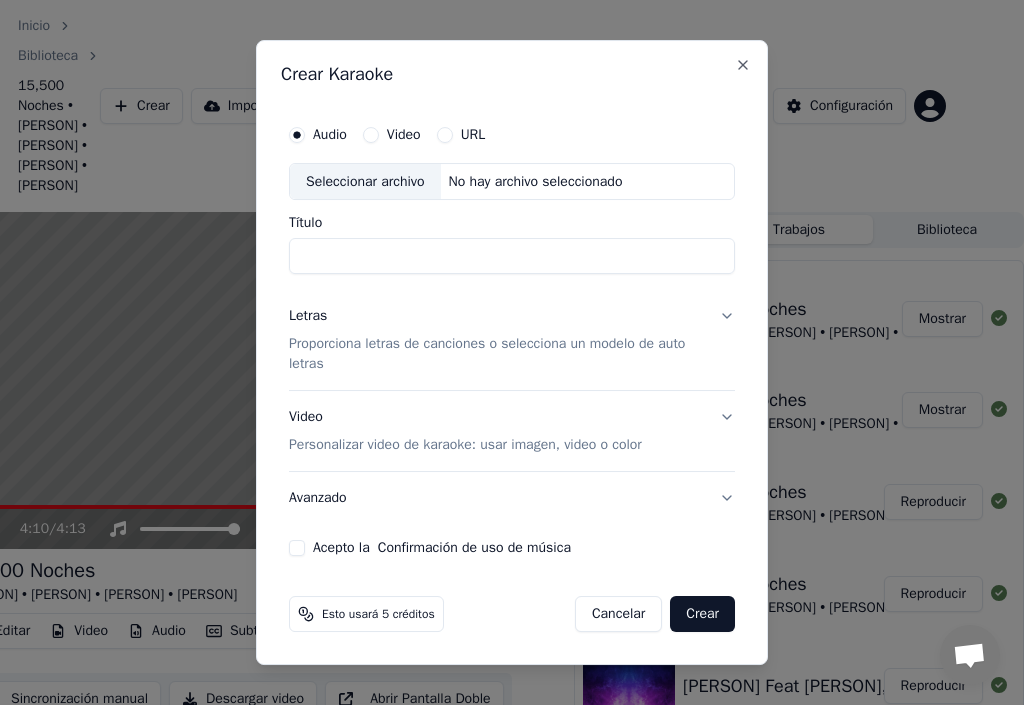 click on "Título" at bounding box center (512, 257) 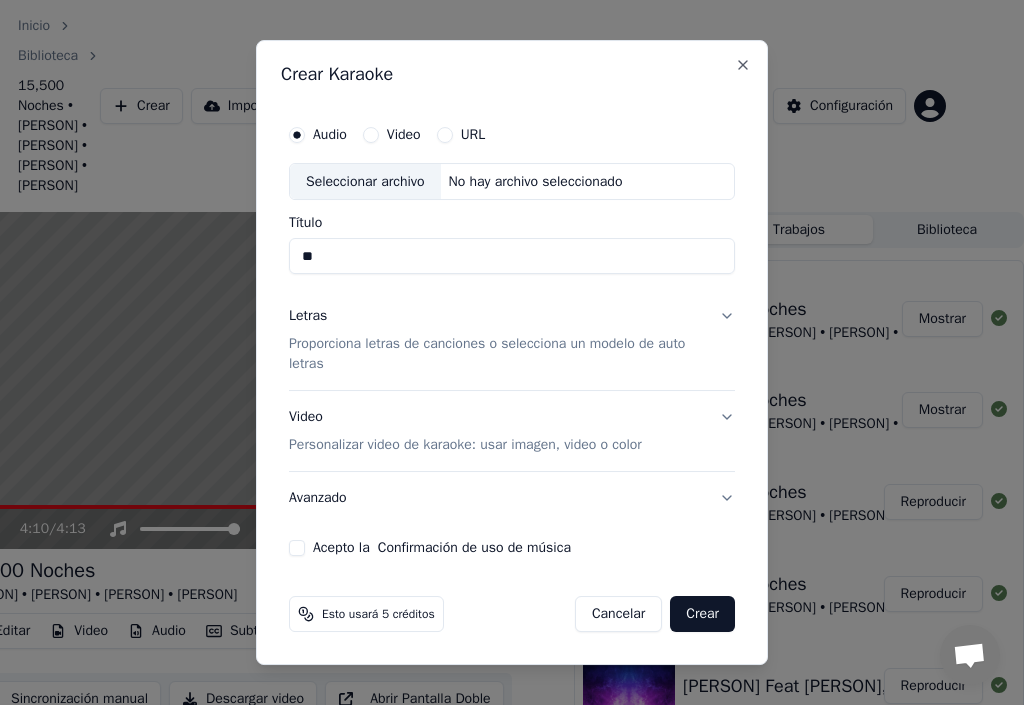 type on "*" 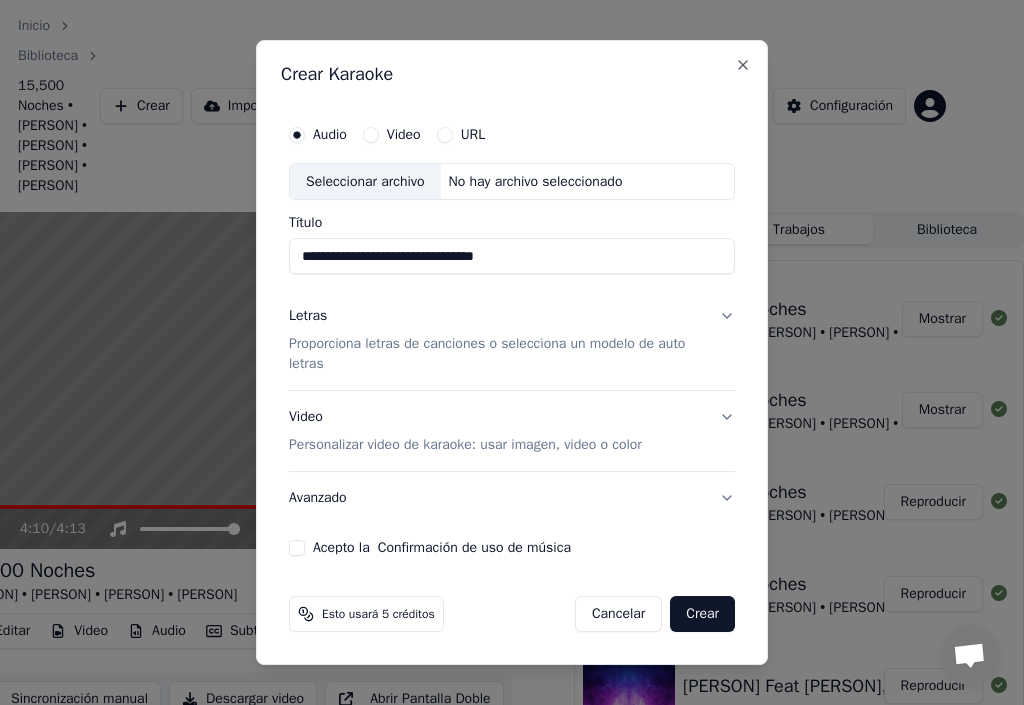 type on "**********" 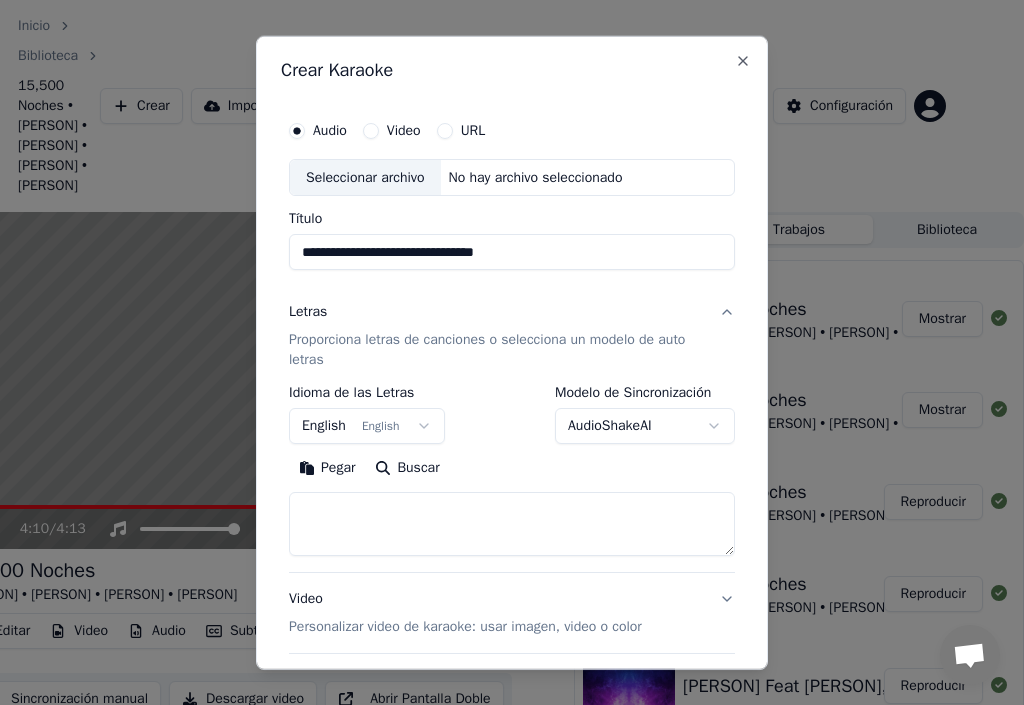 click on "Pegar" at bounding box center (327, 468) 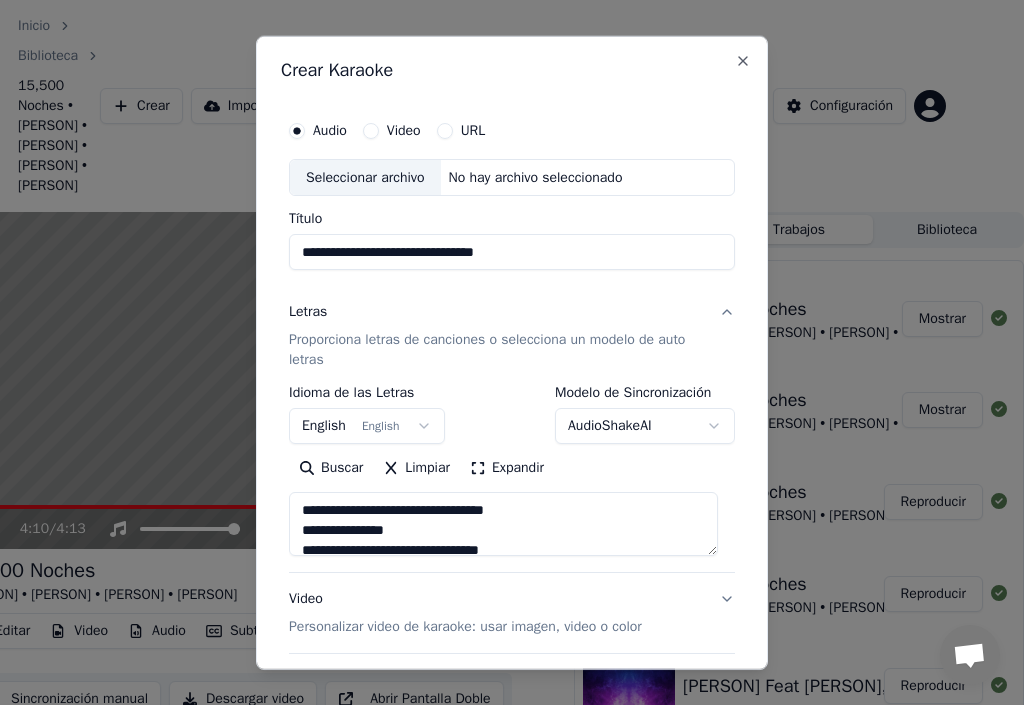click on "Audio" at bounding box center (330, 130) 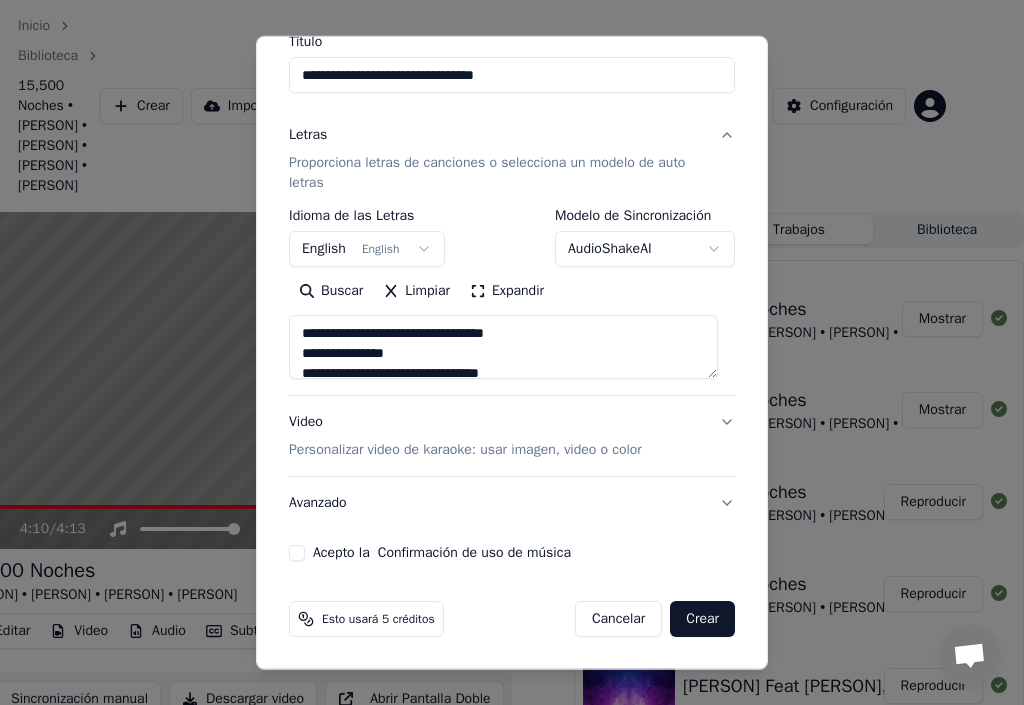 click on "Acepto la   Confirmación de uso de música" at bounding box center [297, 553] 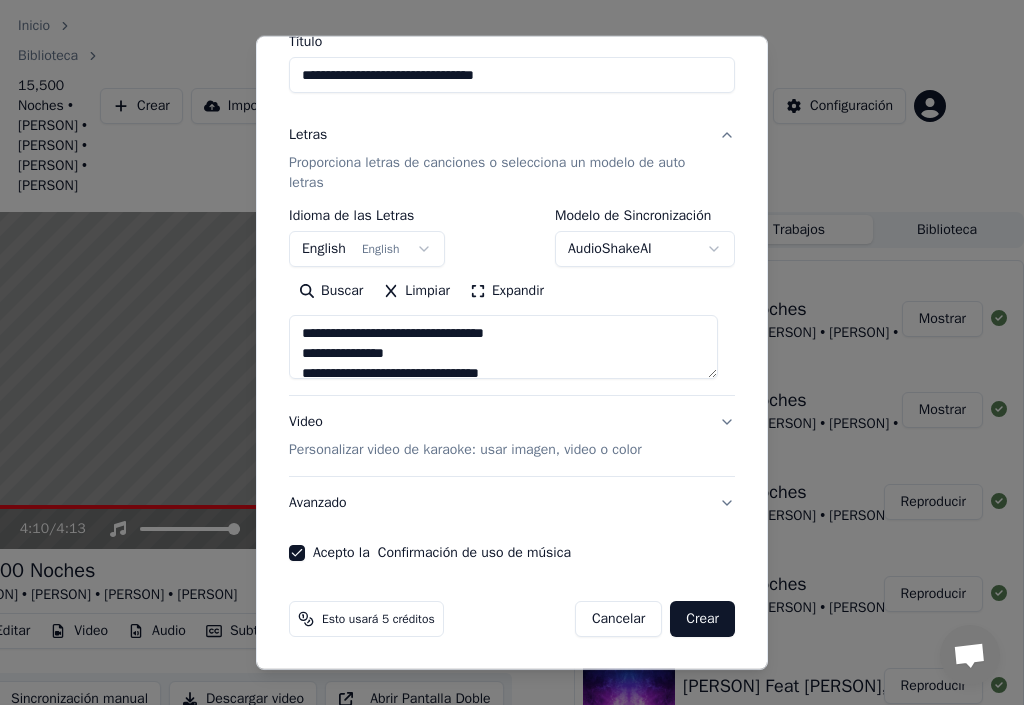 scroll, scrollTop: 0, scrollLeft: 0, axis: both 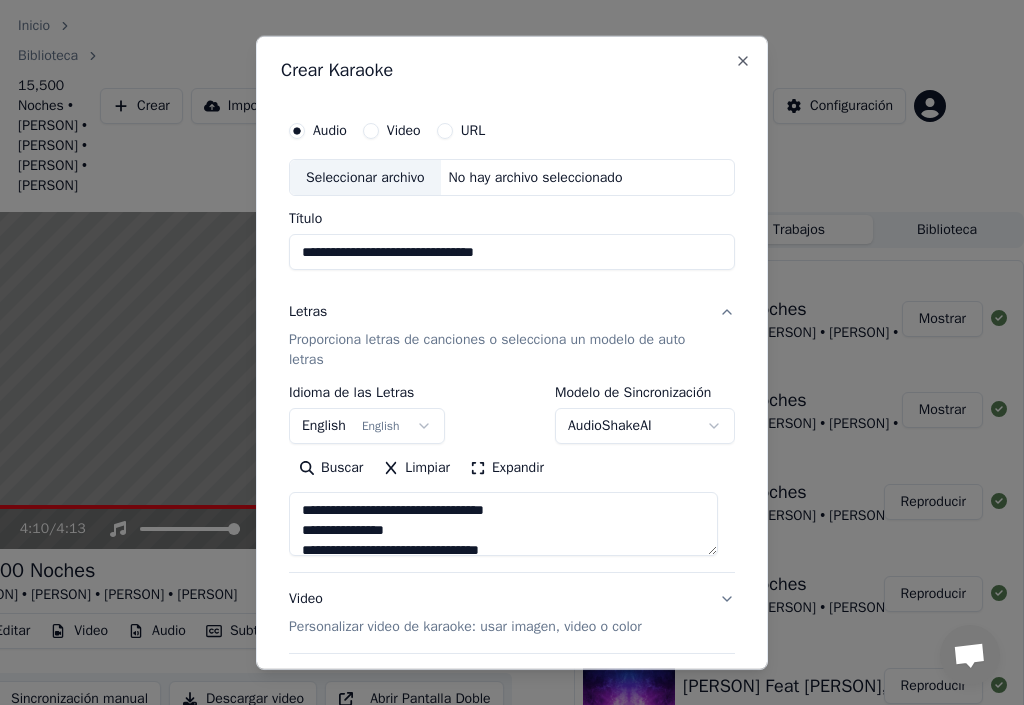 click on "Seleccionar archivo" at bounding box center [365, 177] 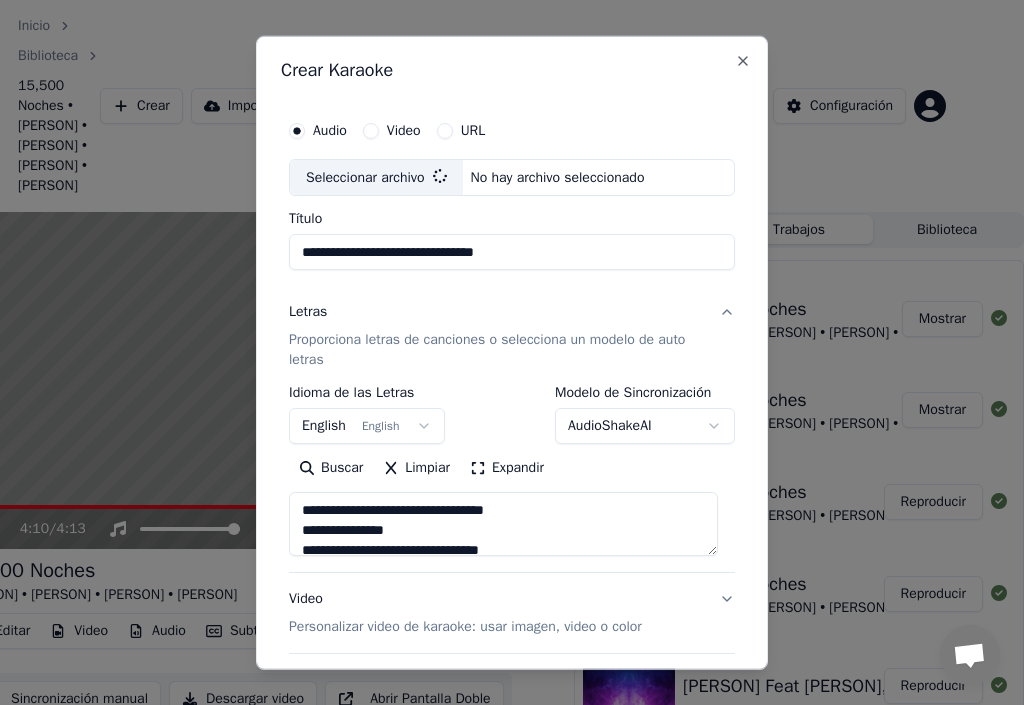 type on "**********" 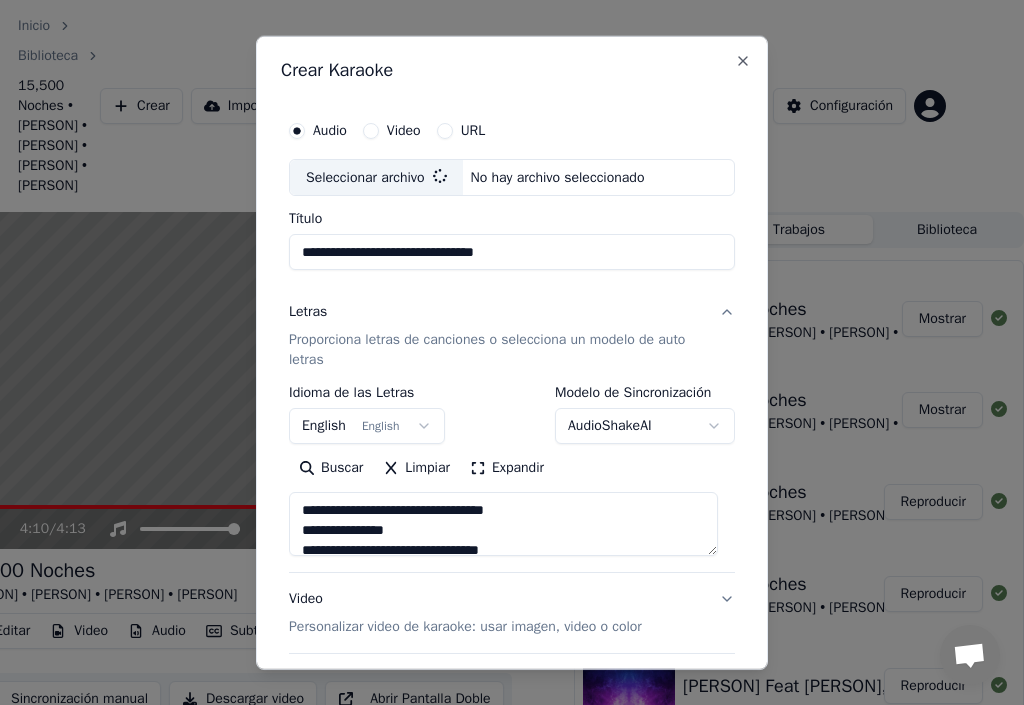 type on "**********" 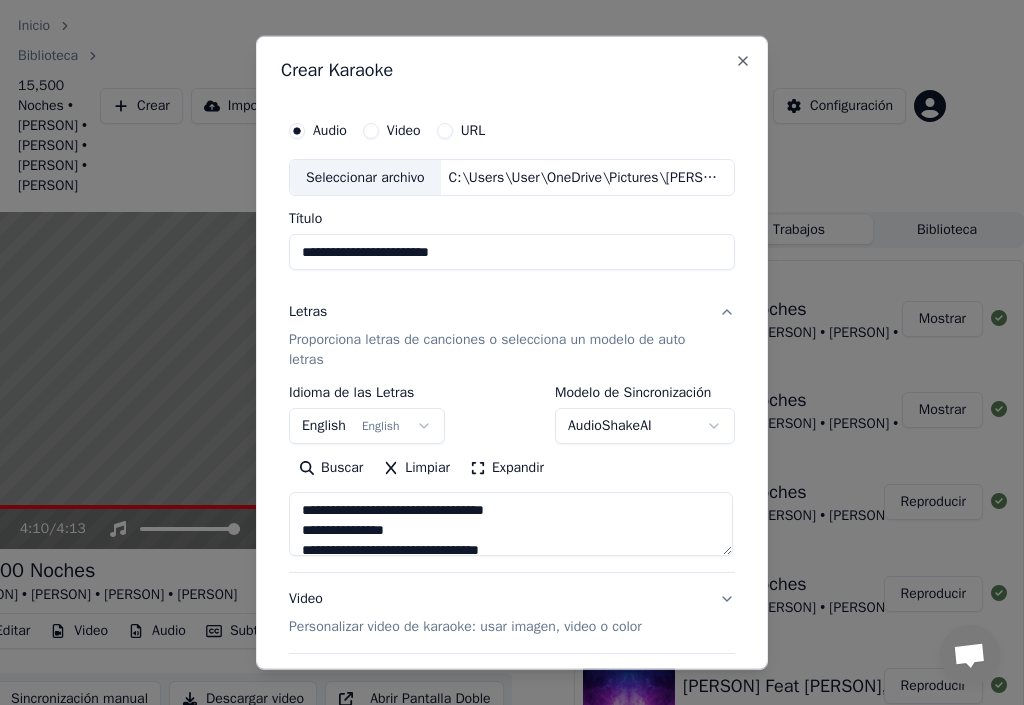 click on "English English" at bounding box center (367, 426) 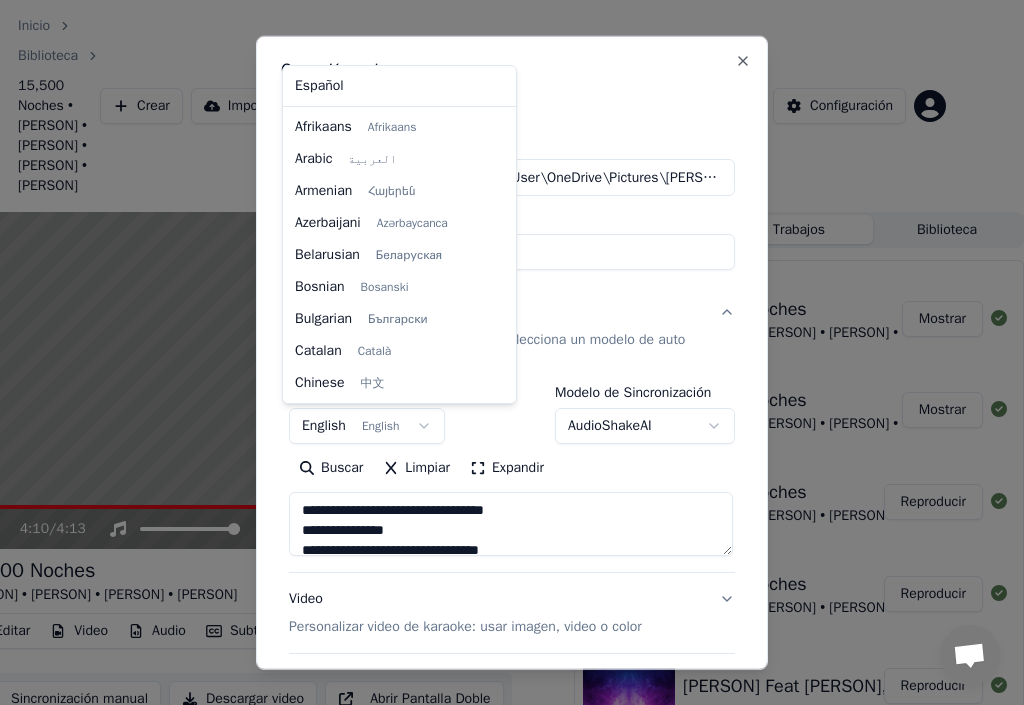 scroll, scrollTop: 160, scrollLeft: 0, axis: vertical 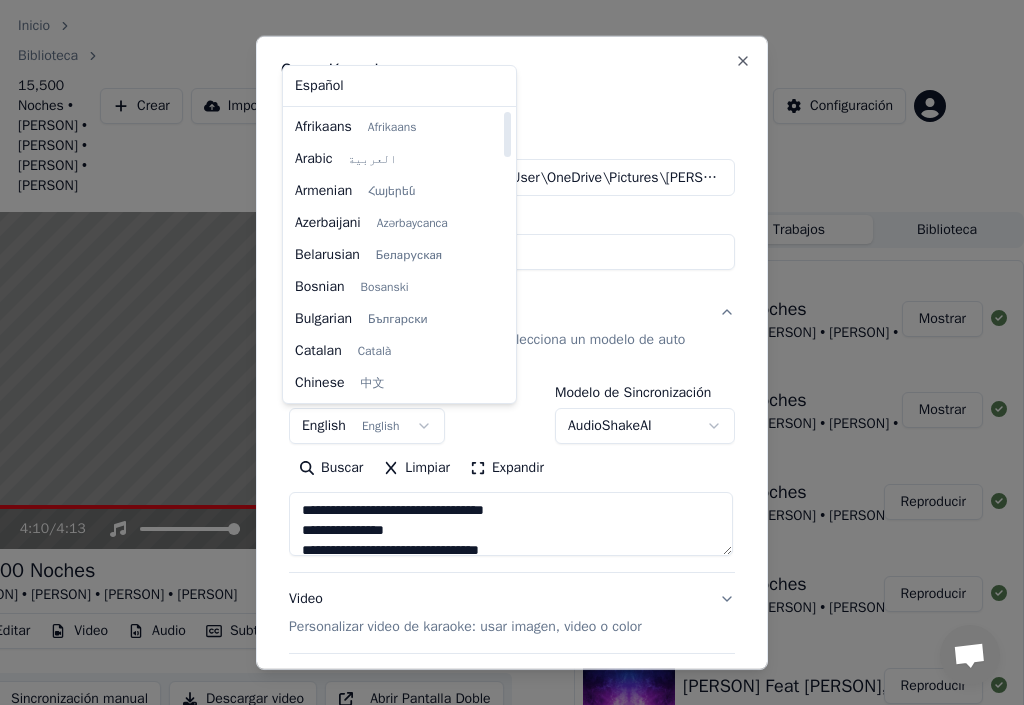 select on "**" 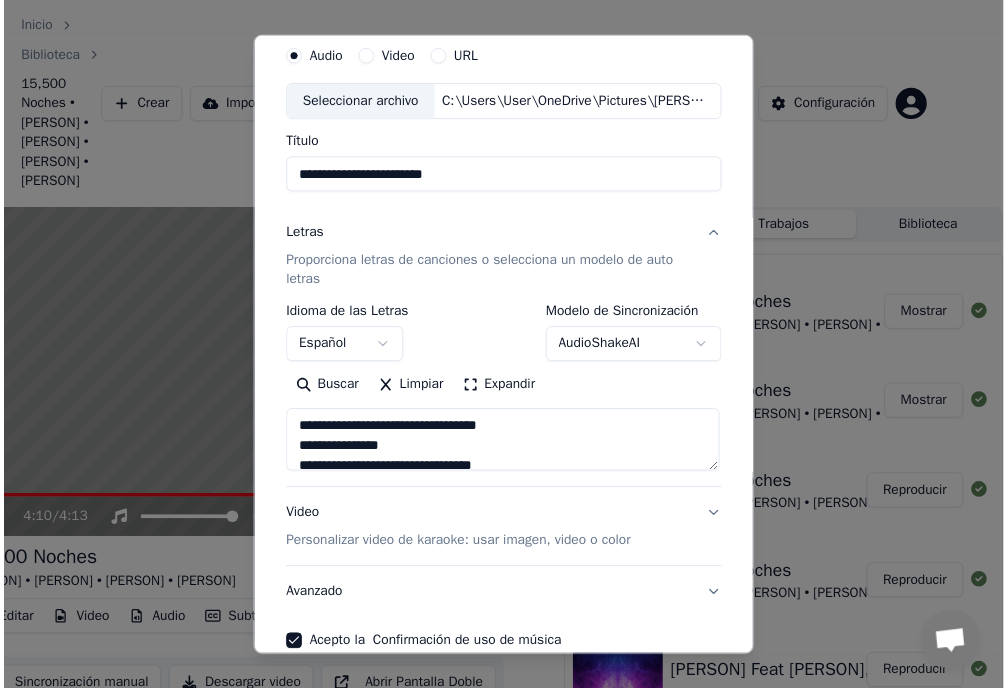 scroll, scrollTop: 177, scrollLeft: 0, axis: vertical 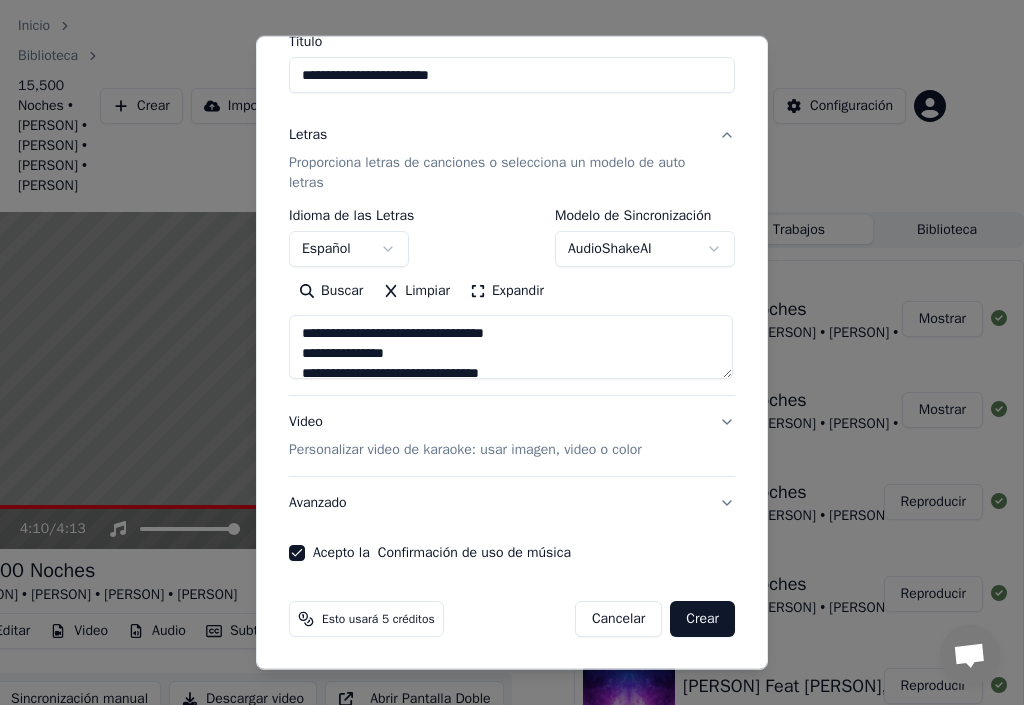 click on "Crear" at bounding box center (702, 619) 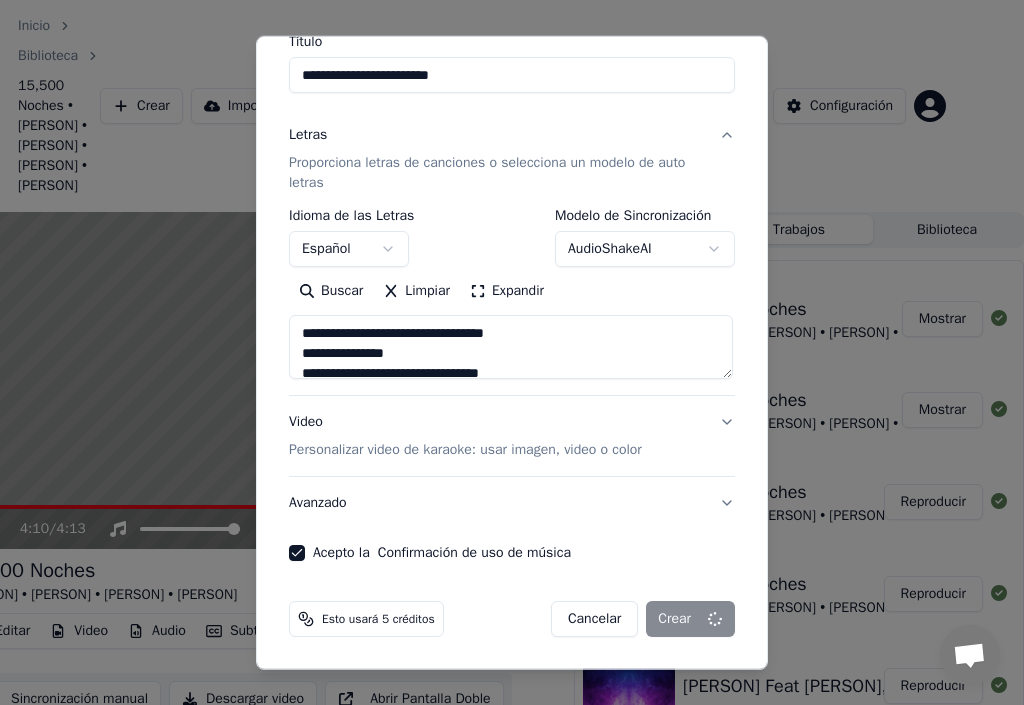 type on "**********" 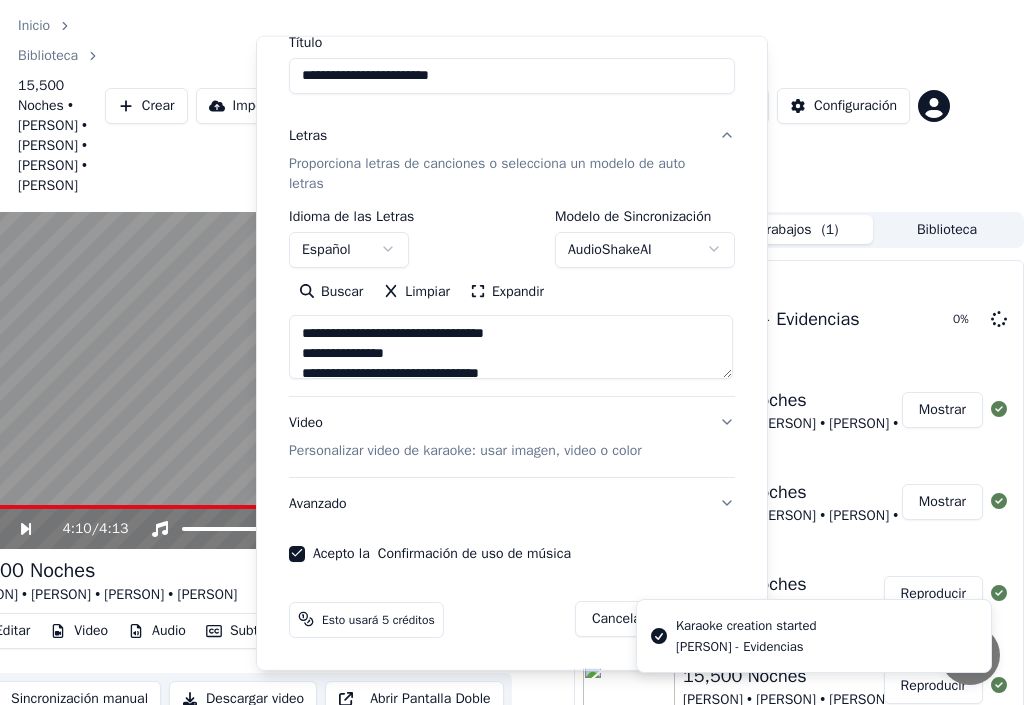 type 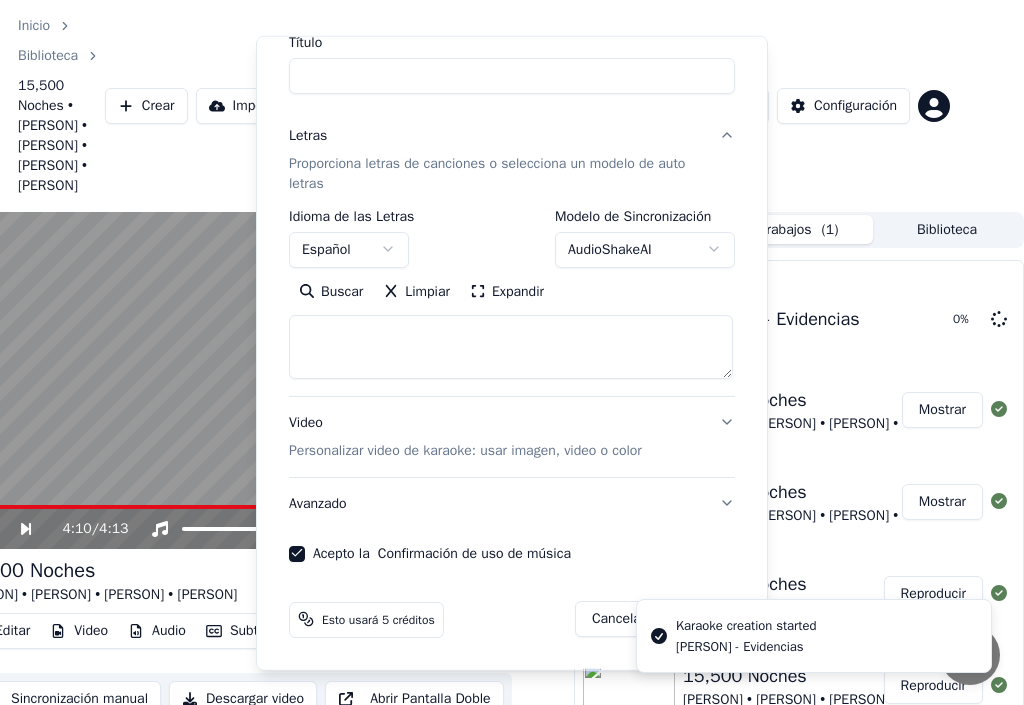 select 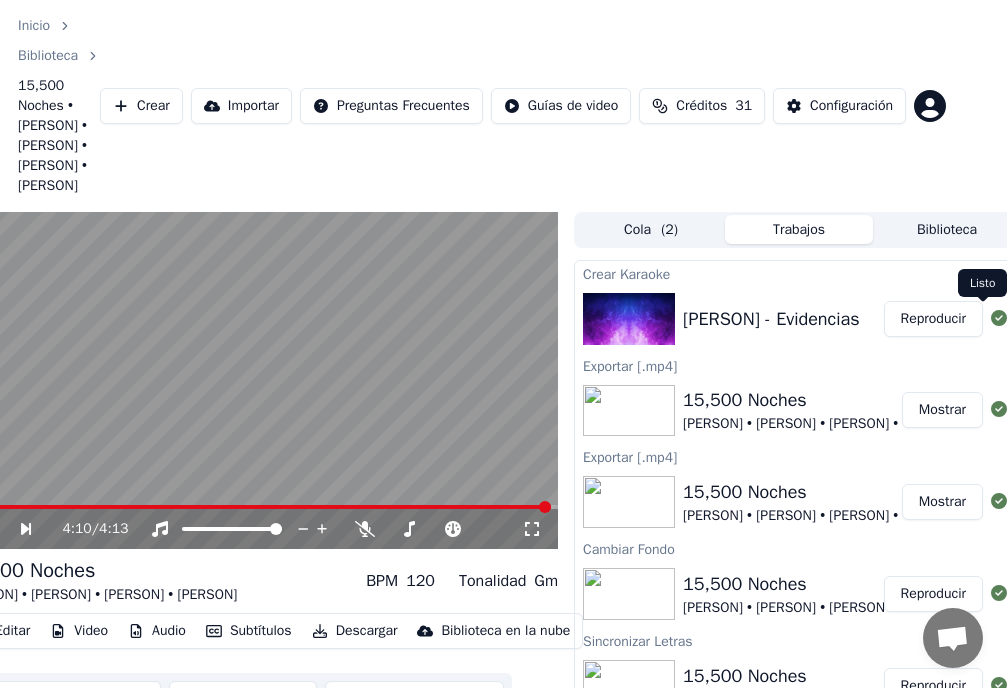 click 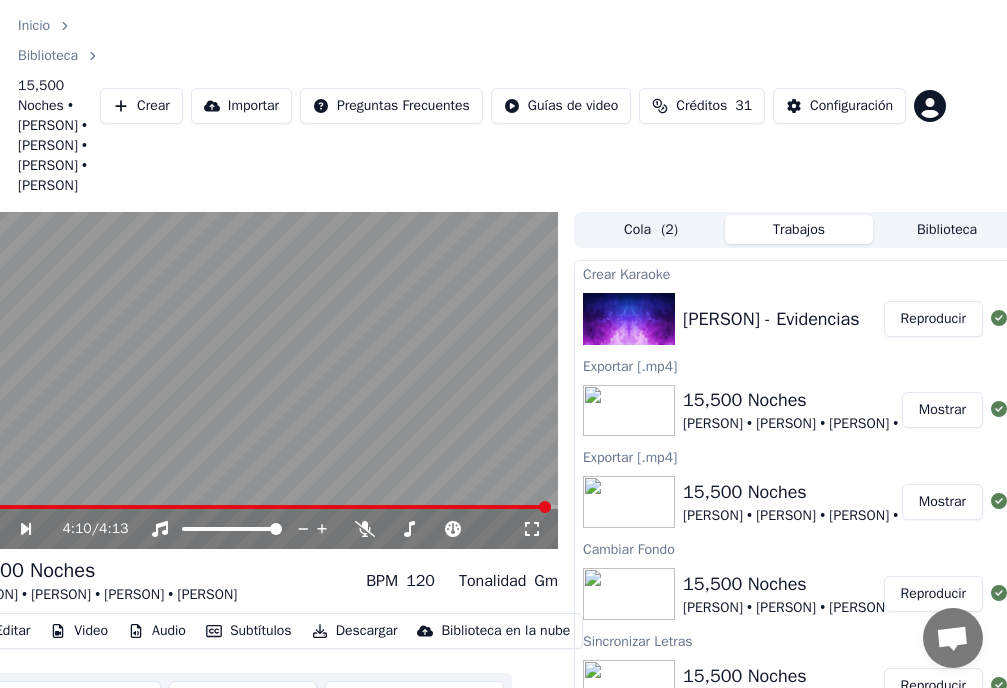 scroll, scrollTop: 0, scrollLeft: 75, axis: horizontal 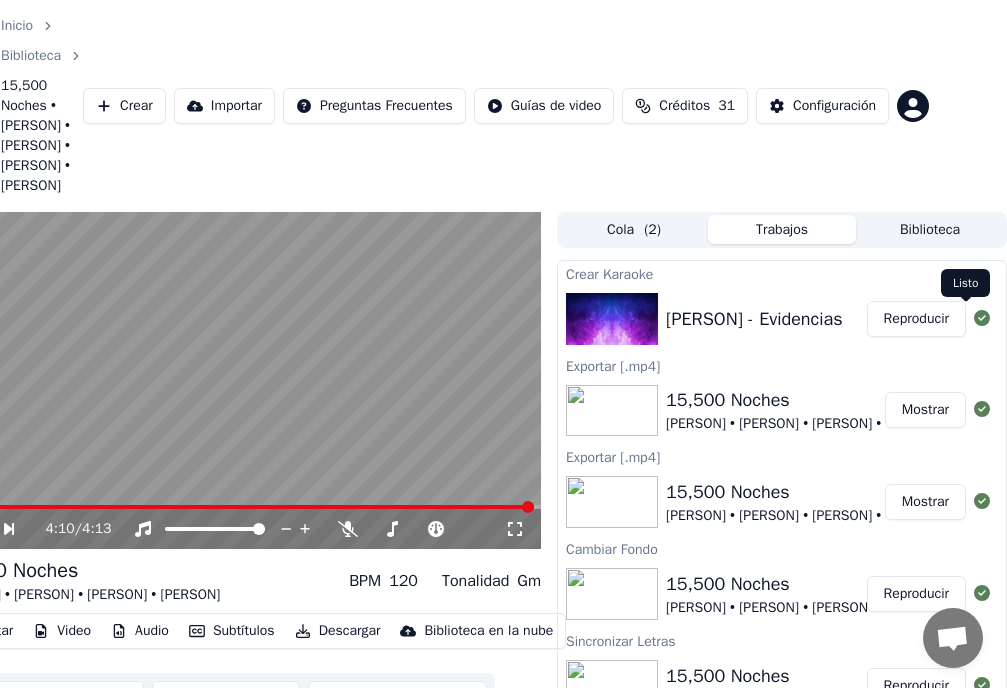 click 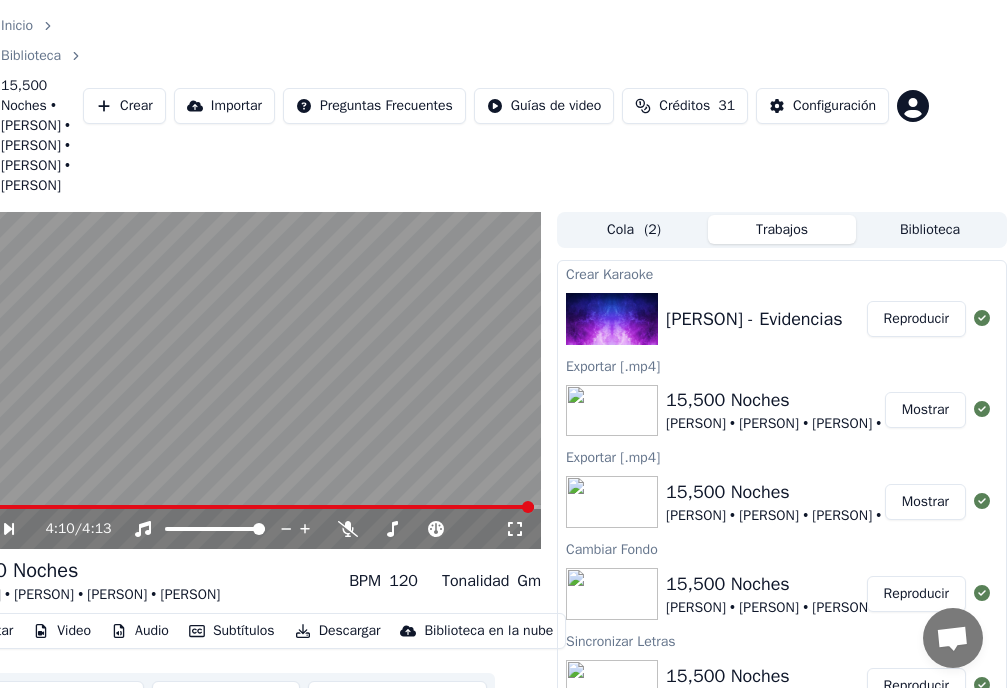 click 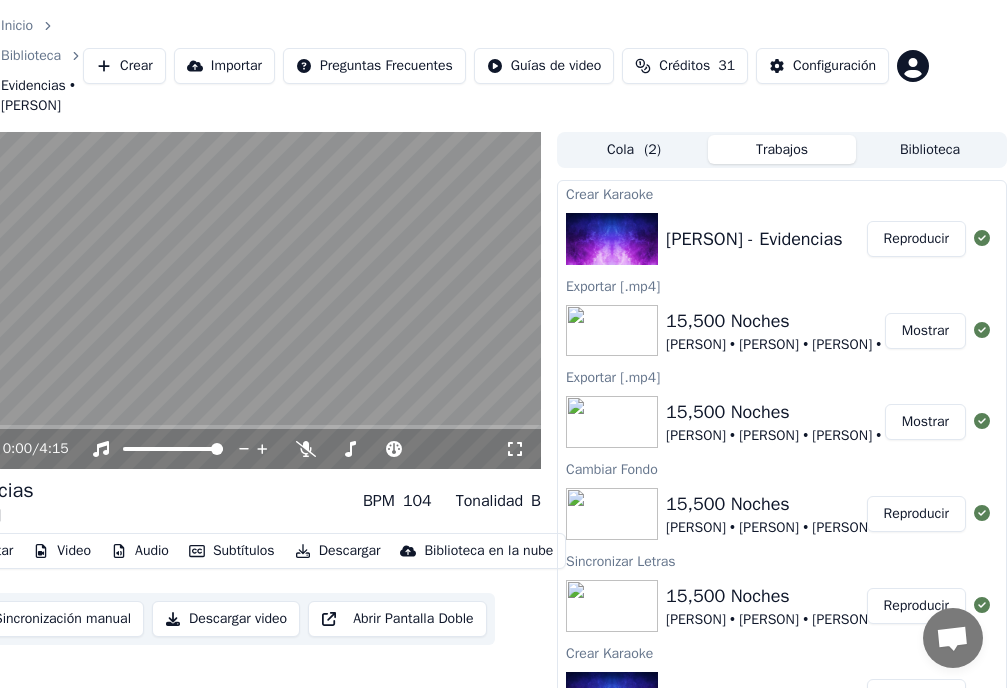 click on "4:15" at bounding box center [53, 449] 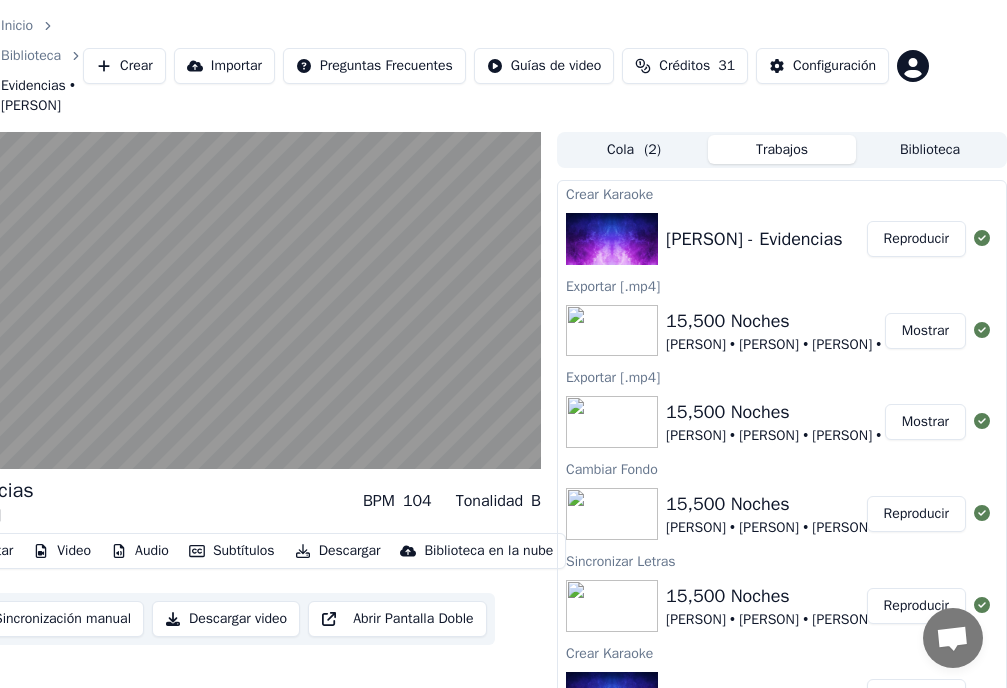 click on "Reproducir" at bounding box center [916, 239] 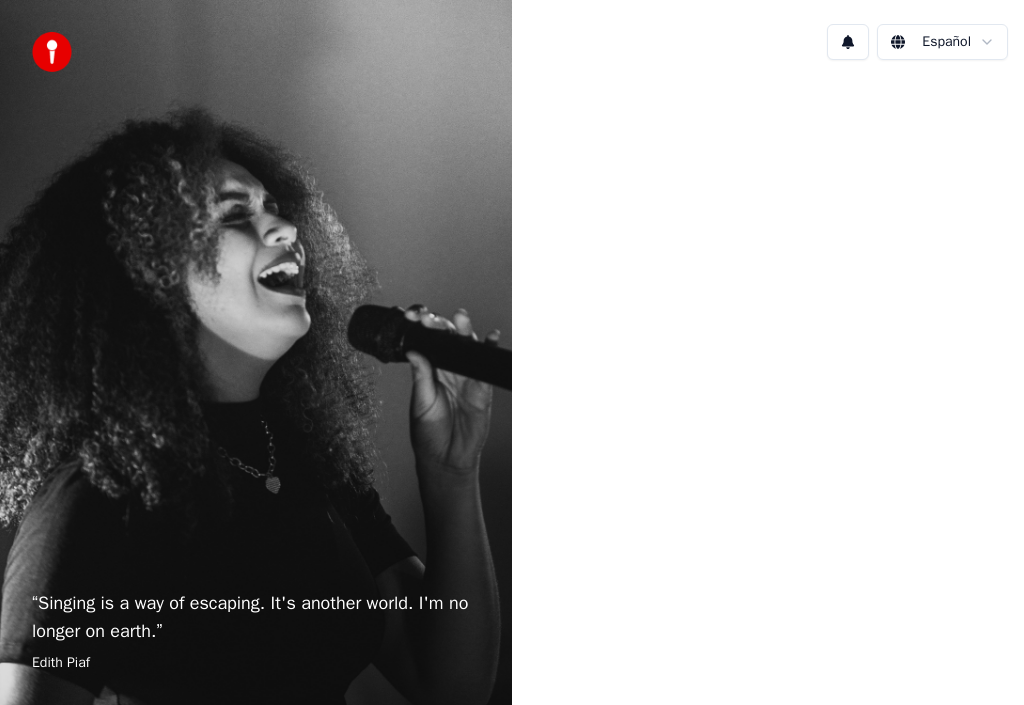 scroll, scrollTop: 0, scrollLeft: 0, axis: both 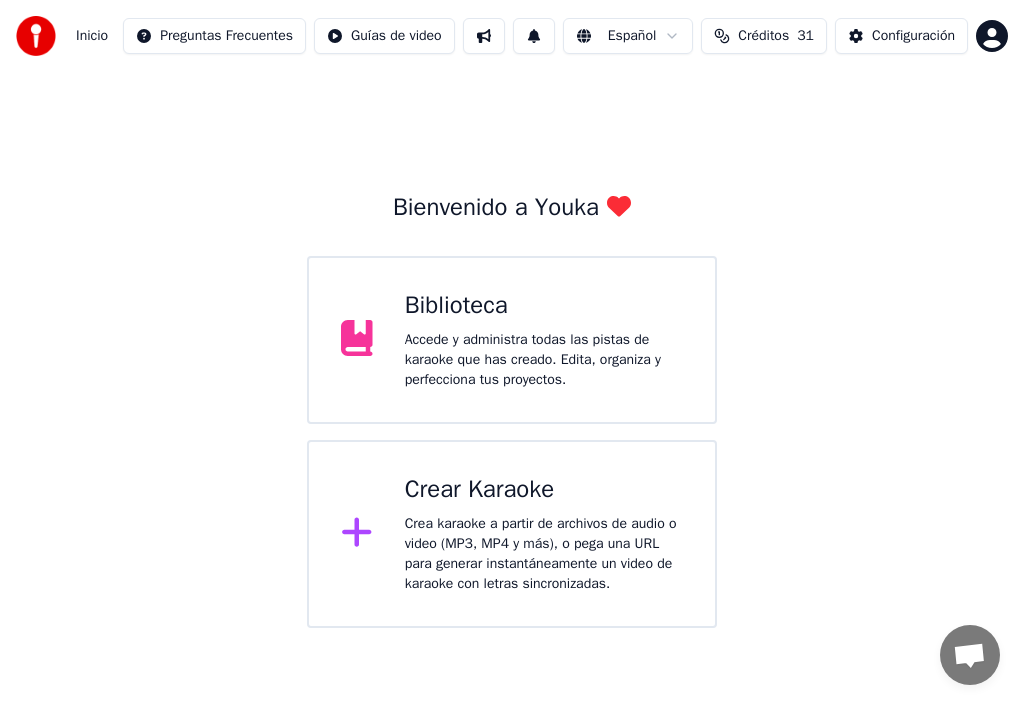 click on "Bienvenido a Youka Biblioteca Accede y administra todas las pistas de karaoke que has creado. Edita, organiza y perfecciona tus proyectos. Crear Karaoke Crea karaoke a partir de archivos de audio o video (MP3, MP4 y más), o pega una URL para generar instantáneamente un video de karaoke con letras sincronizadas." at bounding box center [512, 350] 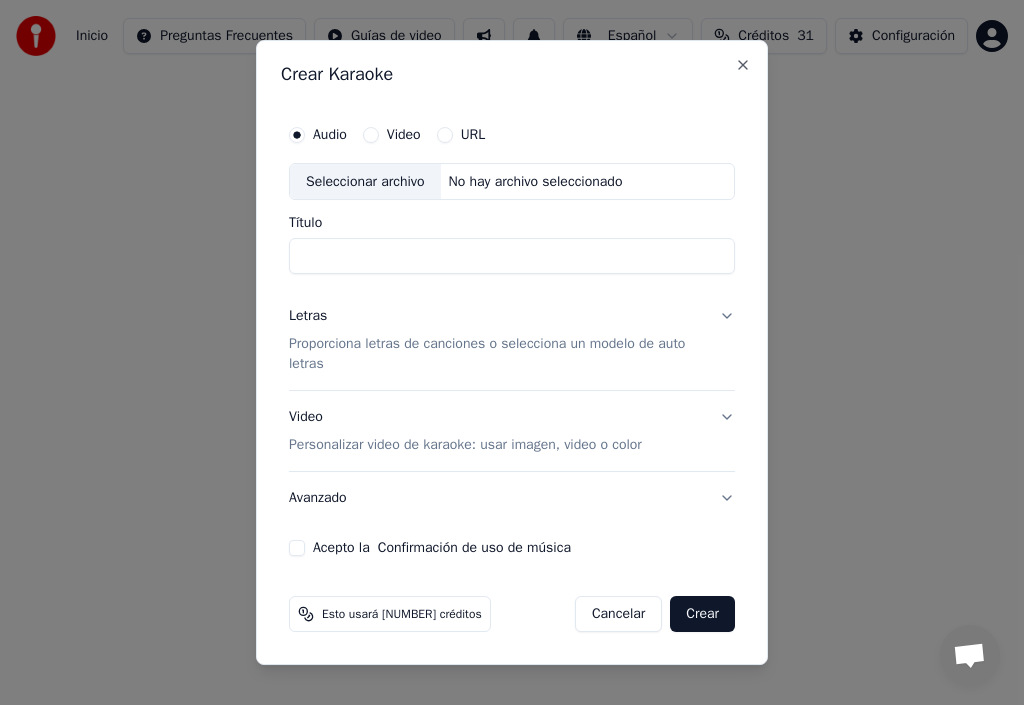 click on "Título" at bounding box center (512, 257) 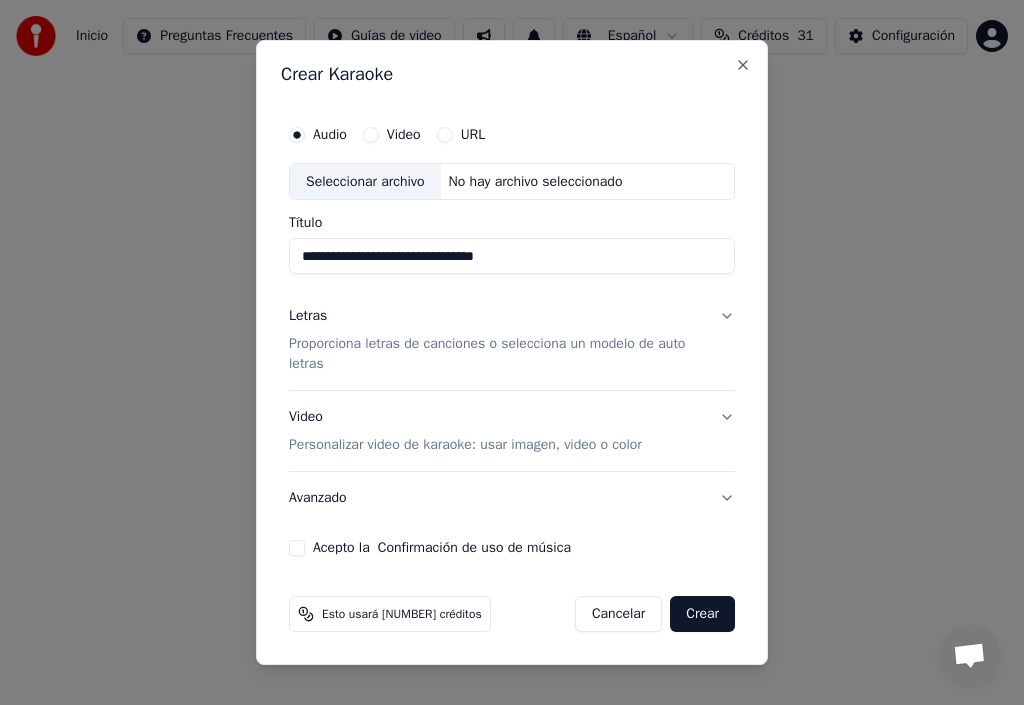 type on "**********" 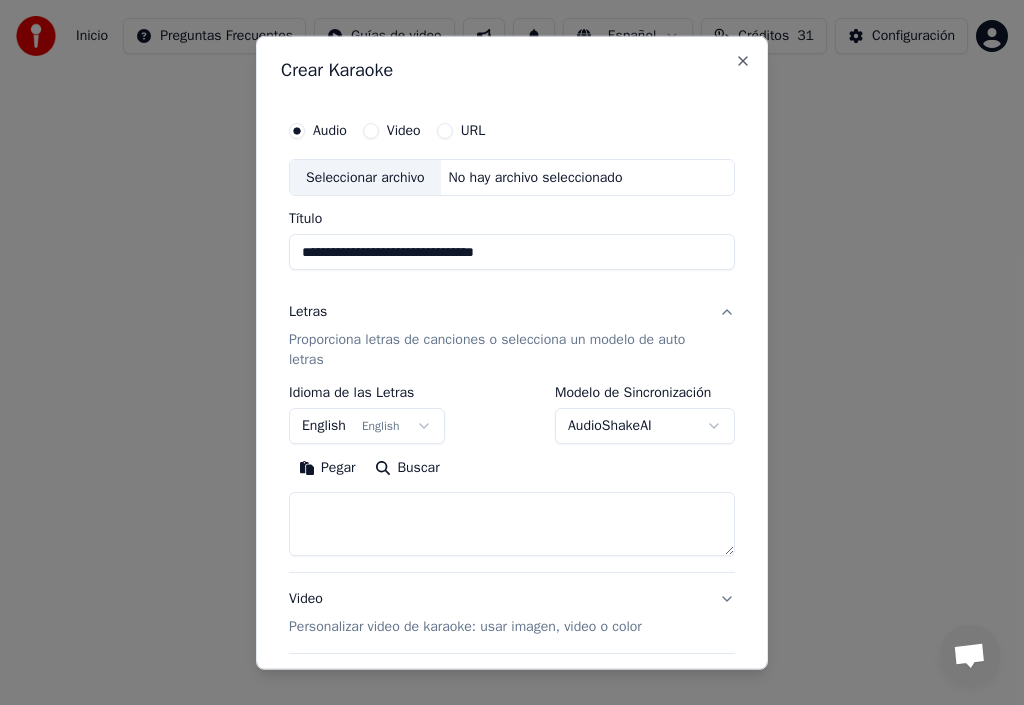 click on "English English" at bounding box center (367, 426) 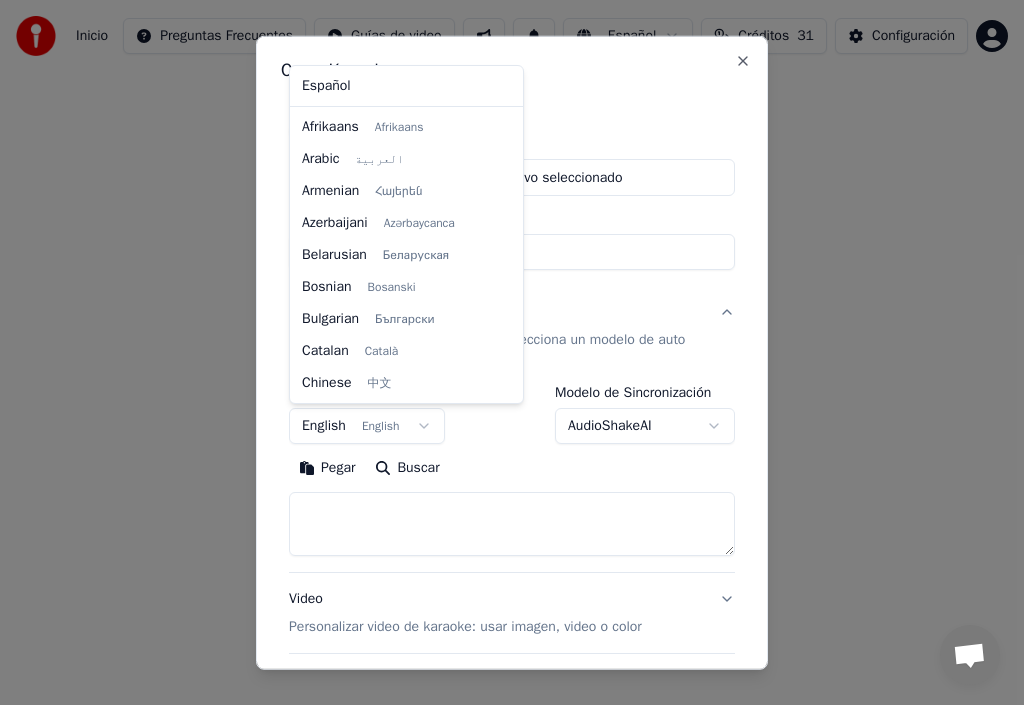 scroll, scrollTop: 160, scrollLeft: 0, axis: vertical 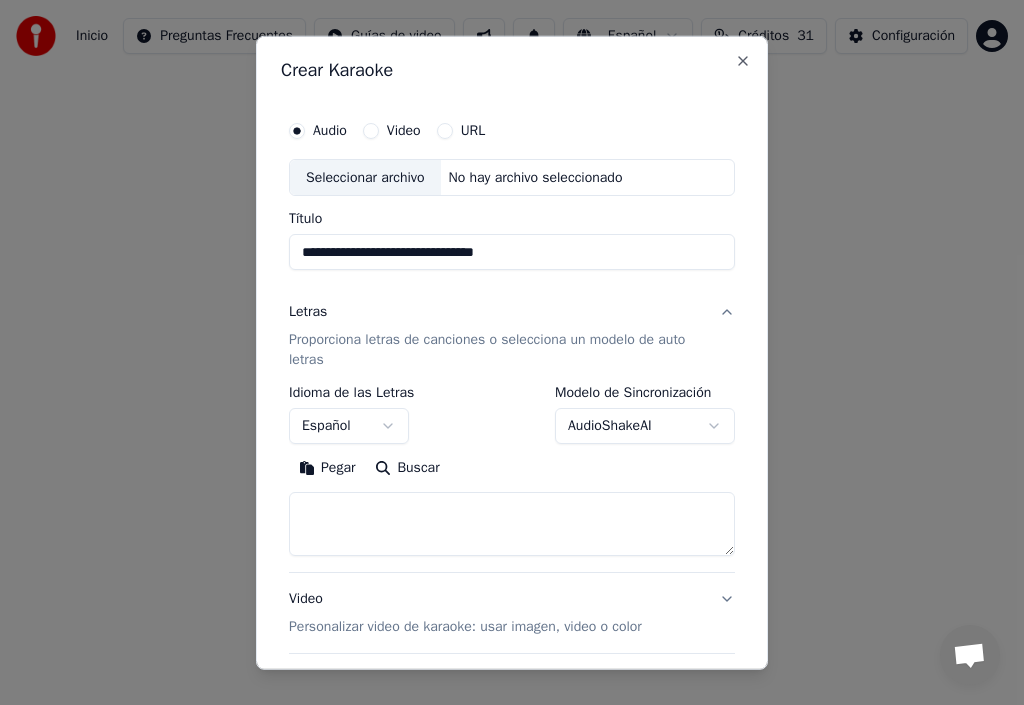 click on "Pegar" at bounding box center [327, 468] 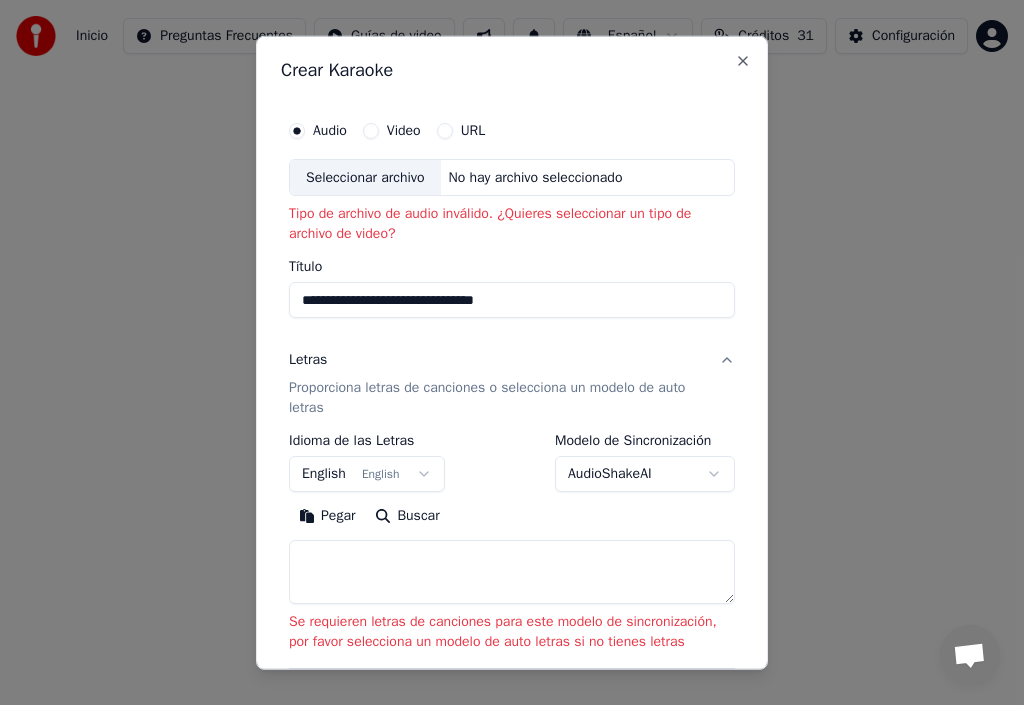 click on "Letras" at bounding box center (308, 360) 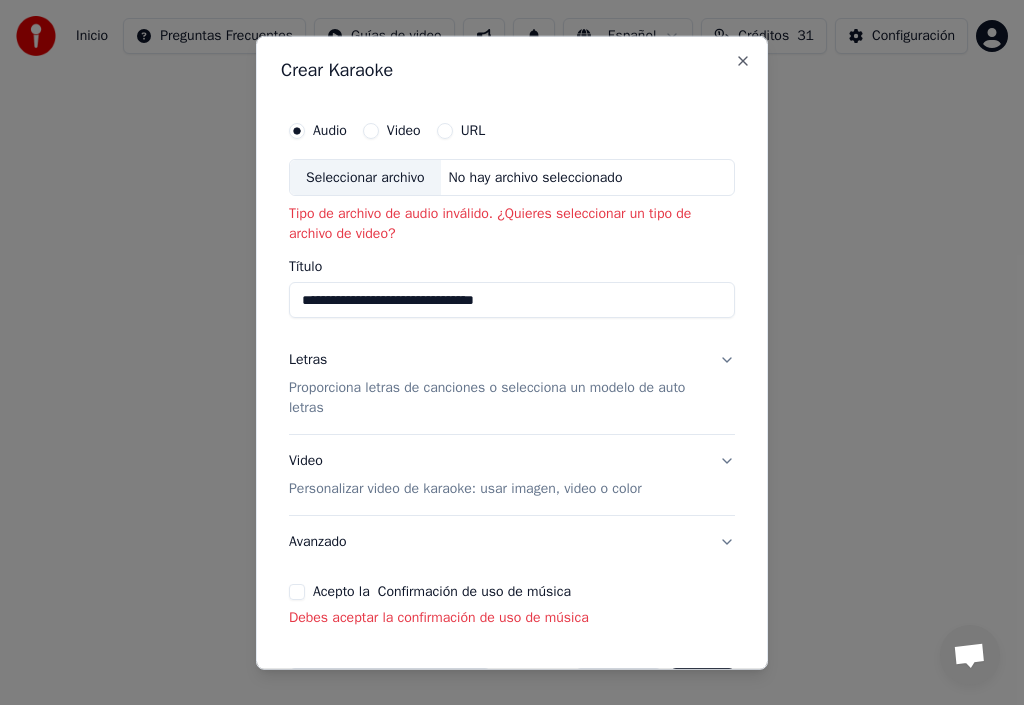 click on "Letras" at bounding box center [308, 360] 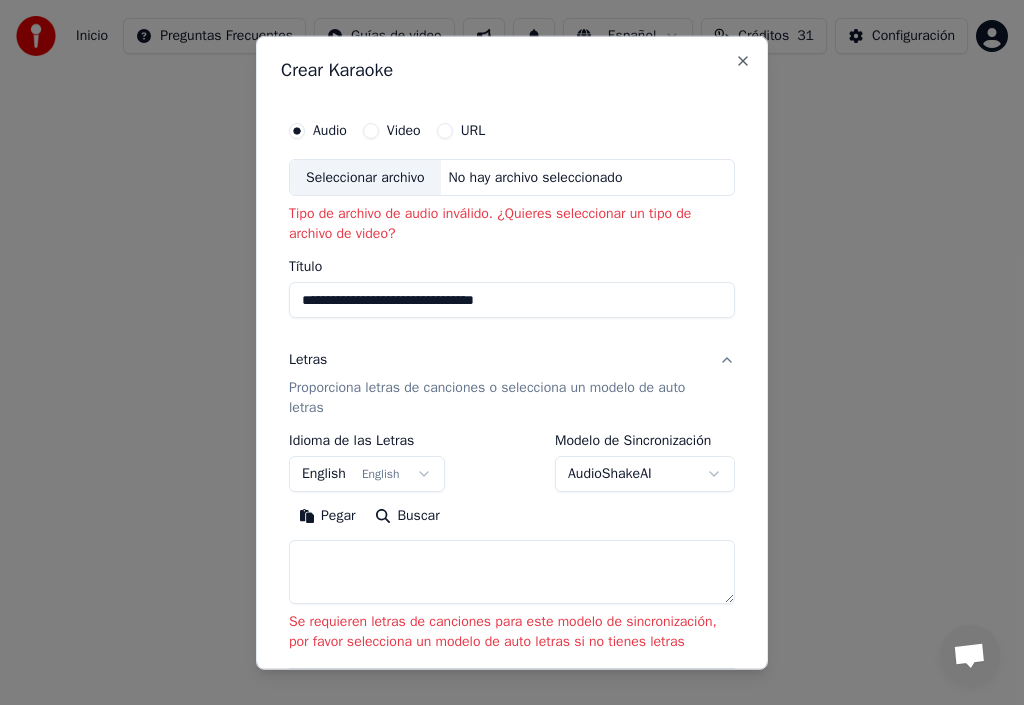click on "Pegar" at bounding box center (327, 516) 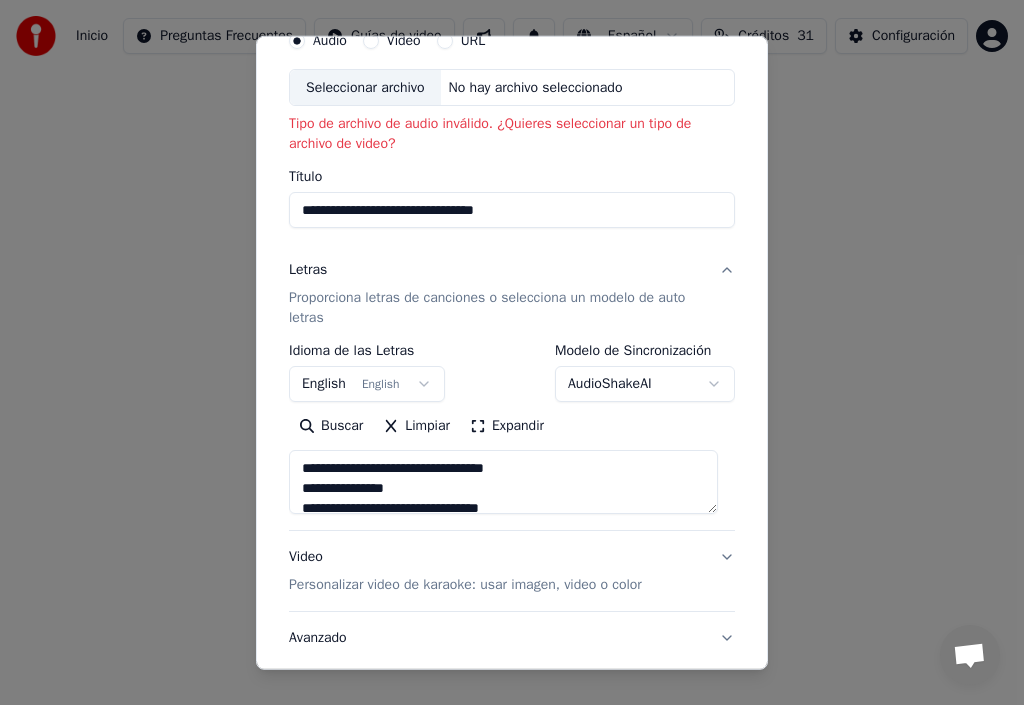 scroll, scrollTop: 253, scrollLeft: 0, axis: vertical 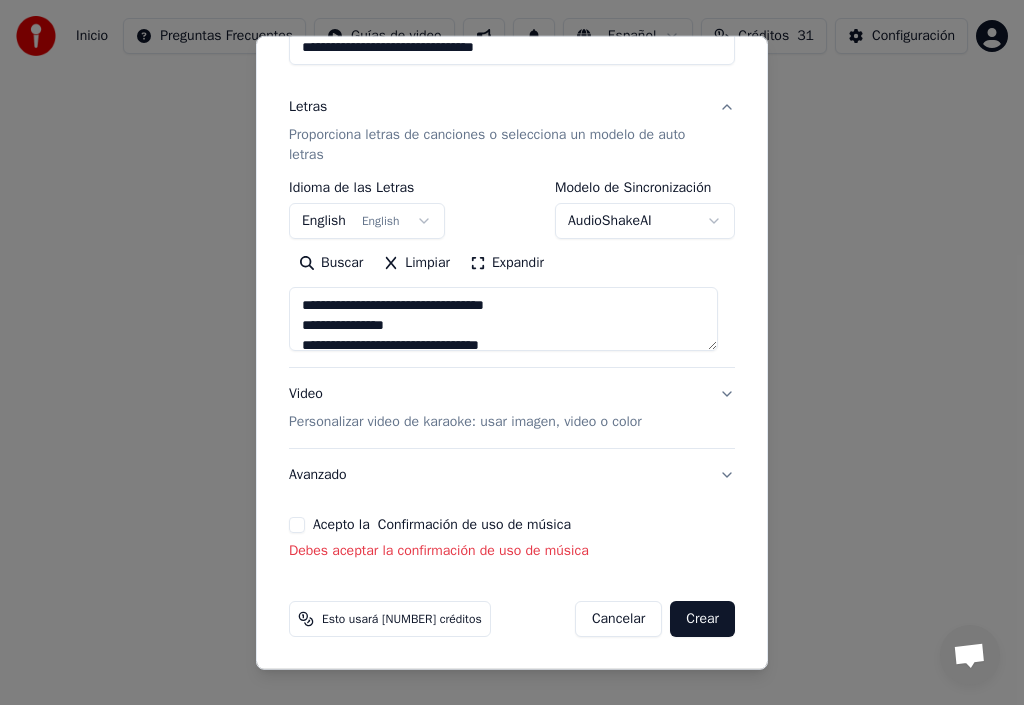 click on "Acepto la   Confirmación de uso de música" at bounding box center (297, 525) 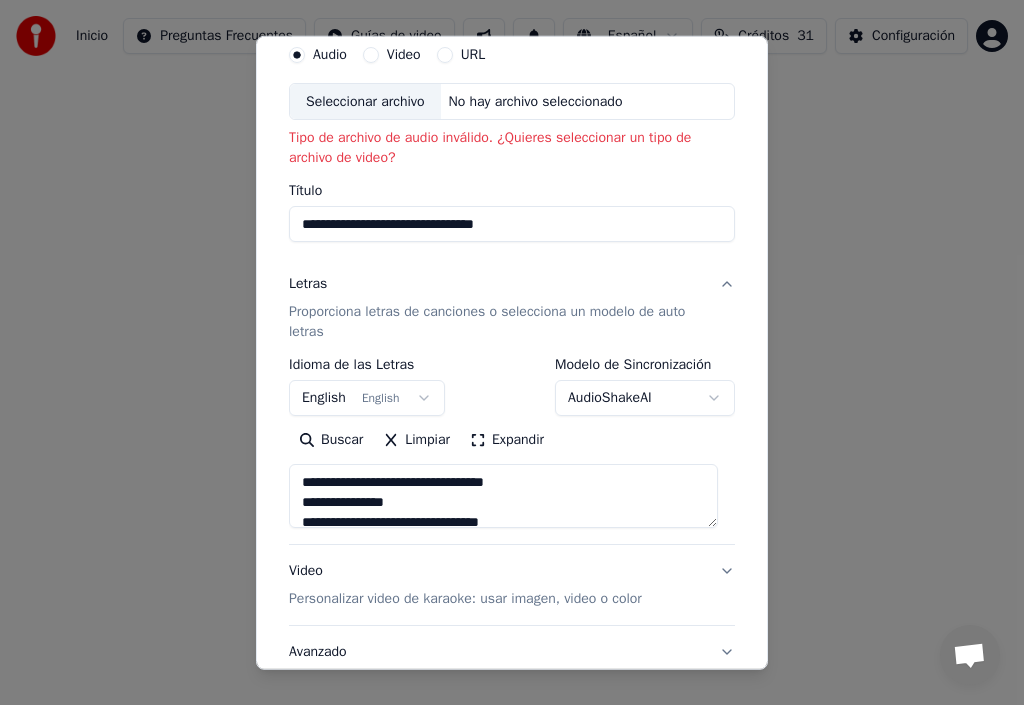 scroll, scrollTop: 25, scrollLeft: 0, axis: vertical 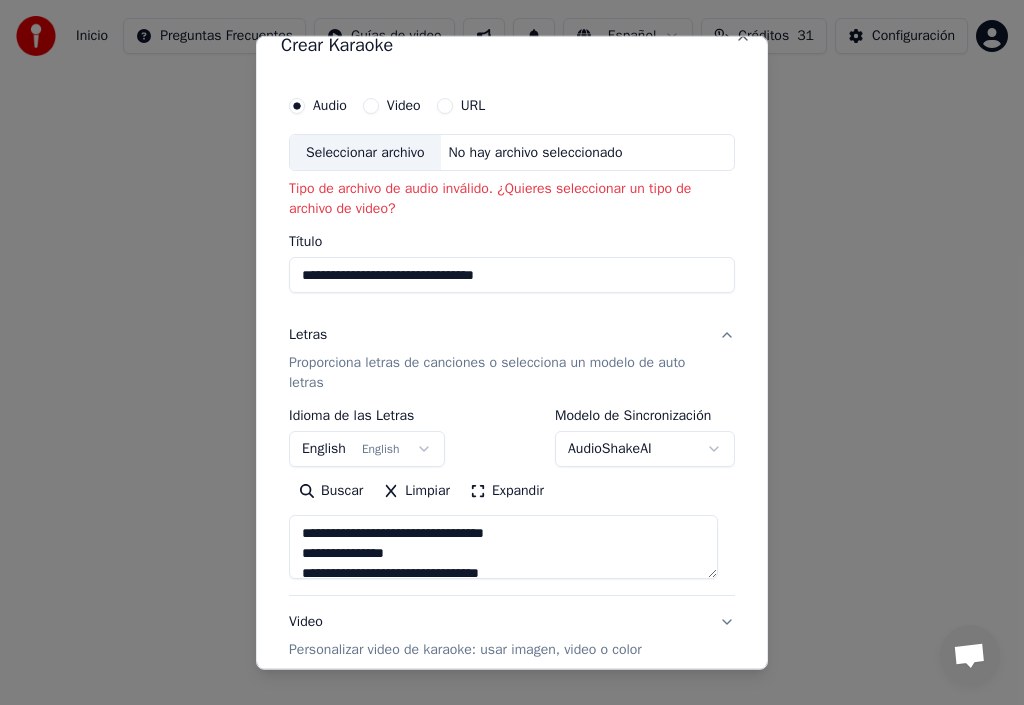 click on "English English" at bounding box center (367, 449) 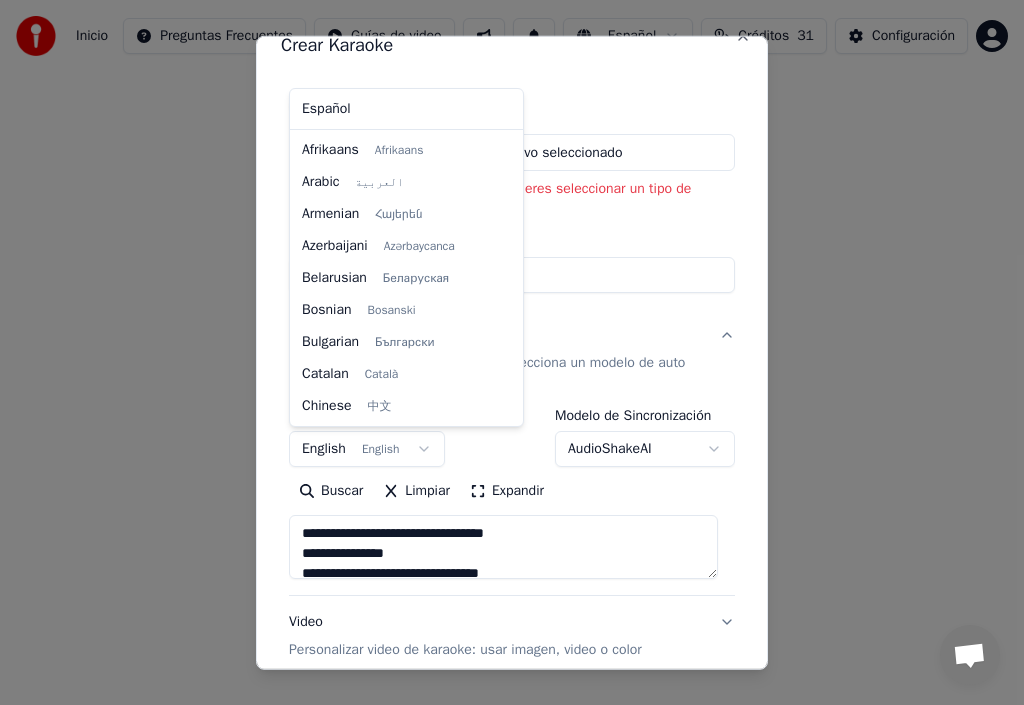scroll, scrollTop: 160, scrollLeft: 0, axis: vertical 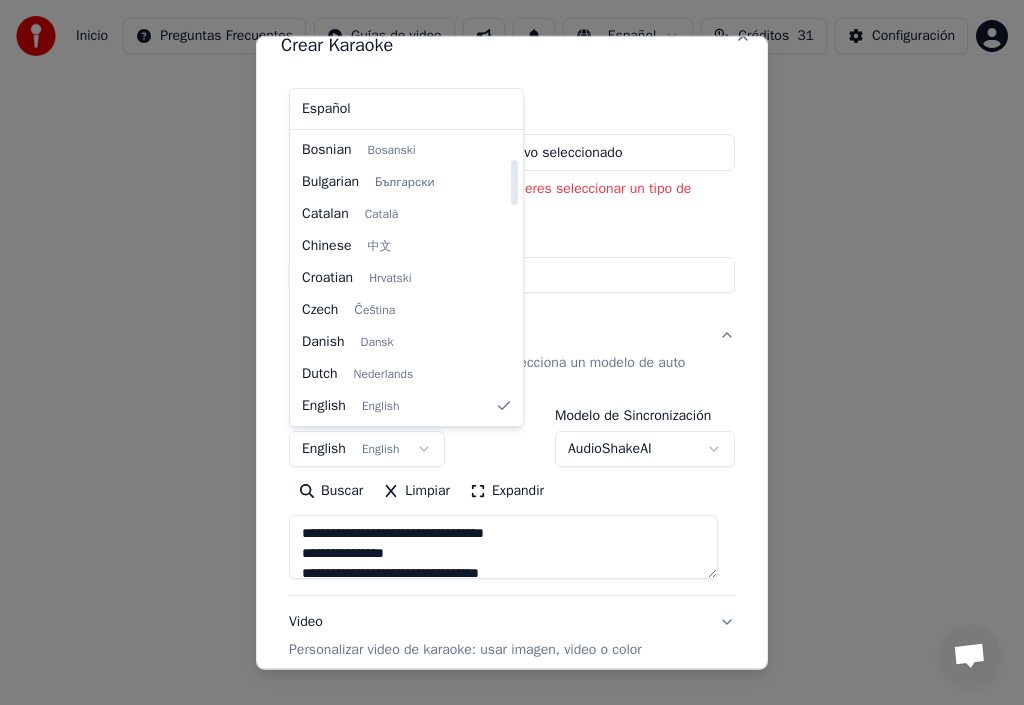 select on "**" 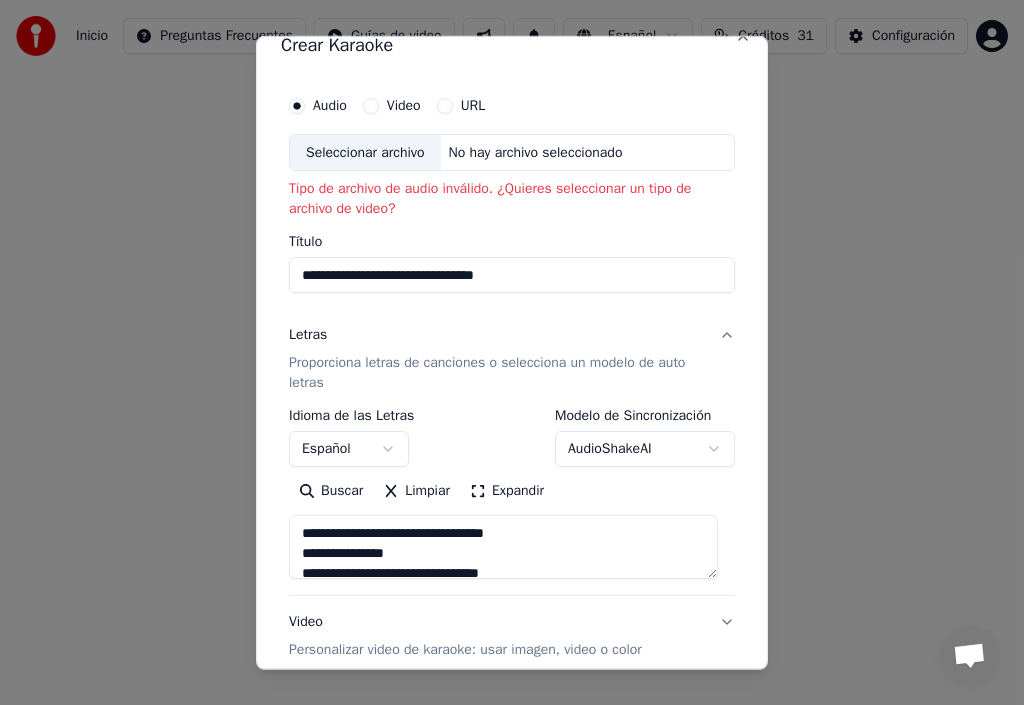 scroll, scrollTop: 0, scrollLeft: 0, axis: both 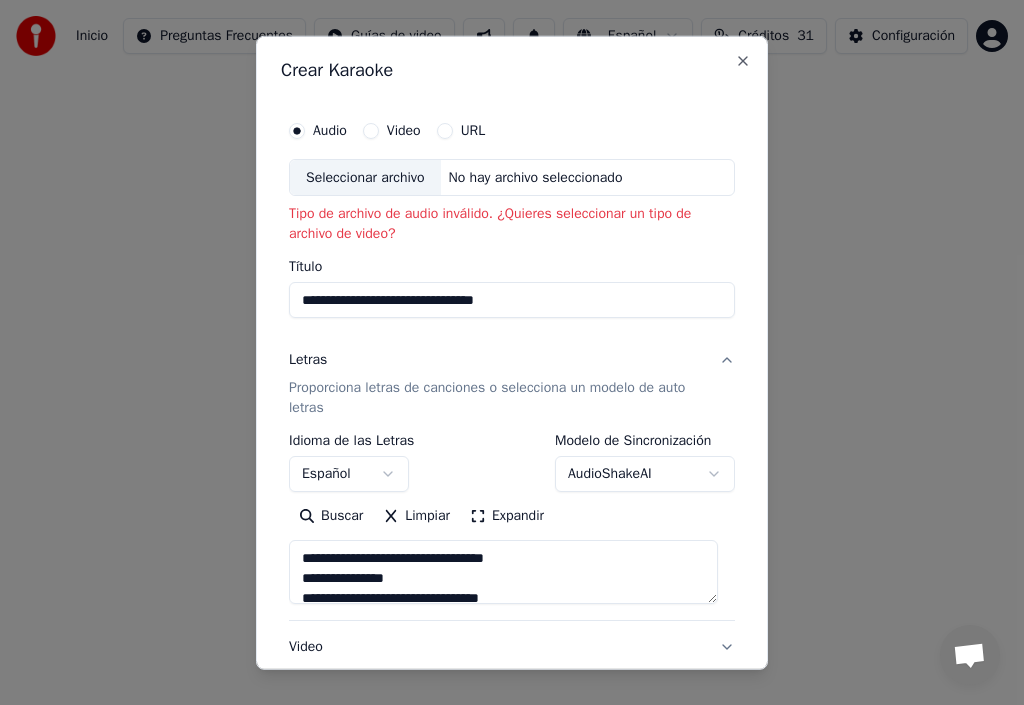click on "Seleccionar archivo" at bounding box center [365, 177] 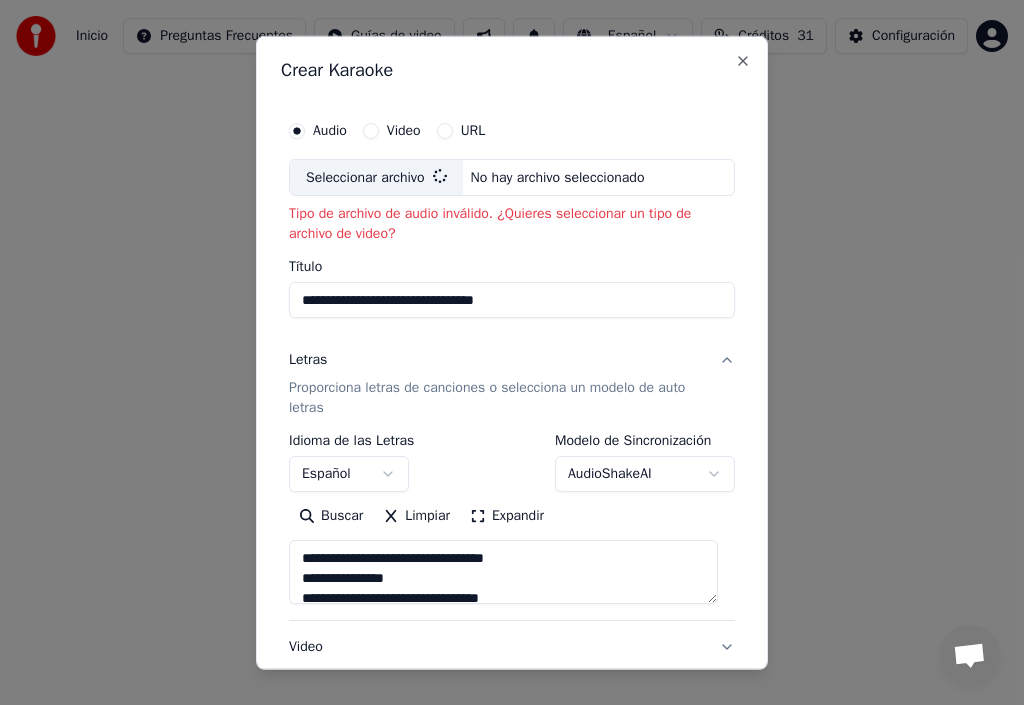 type on "**********" 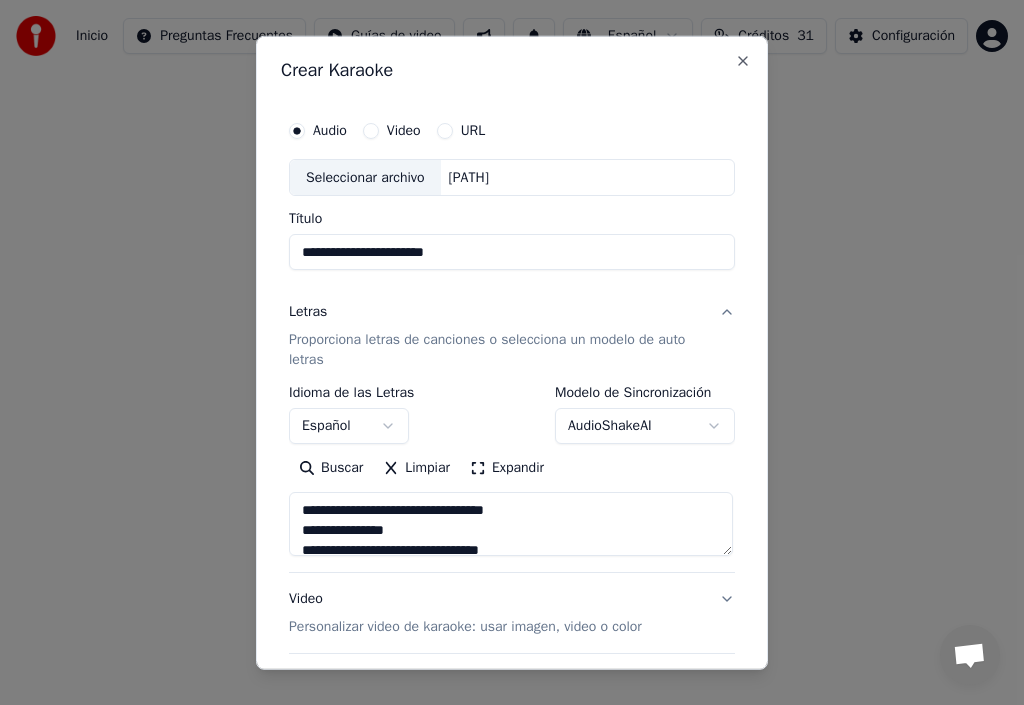 click on "Video" at bounding box center (371, 130) 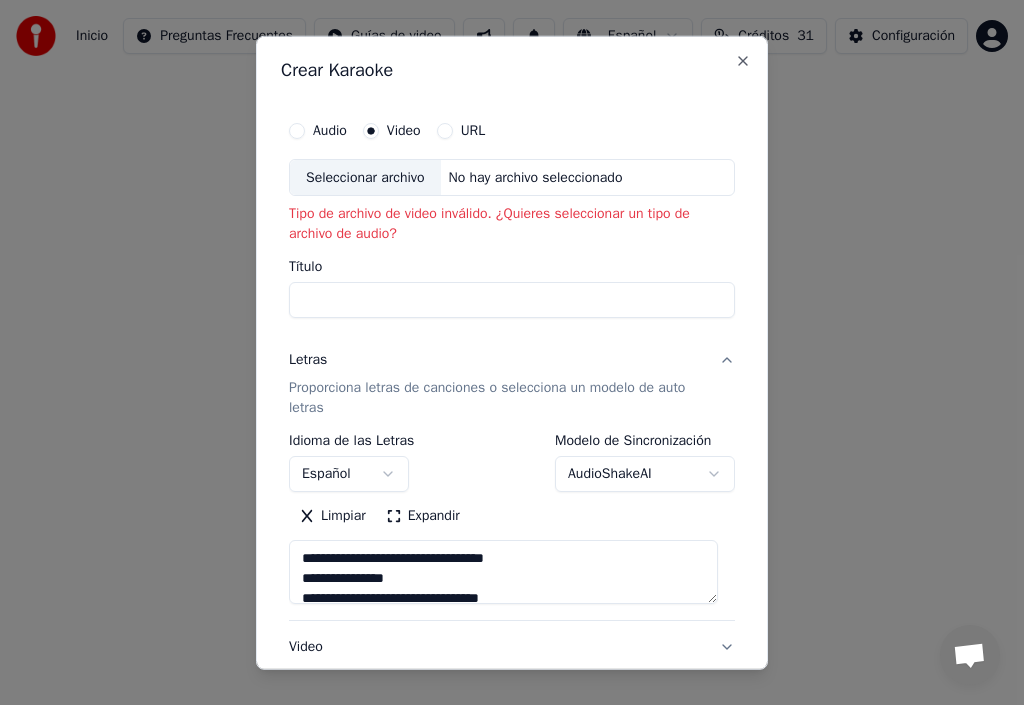 click on "Audio" at bounding box center [297, 130] 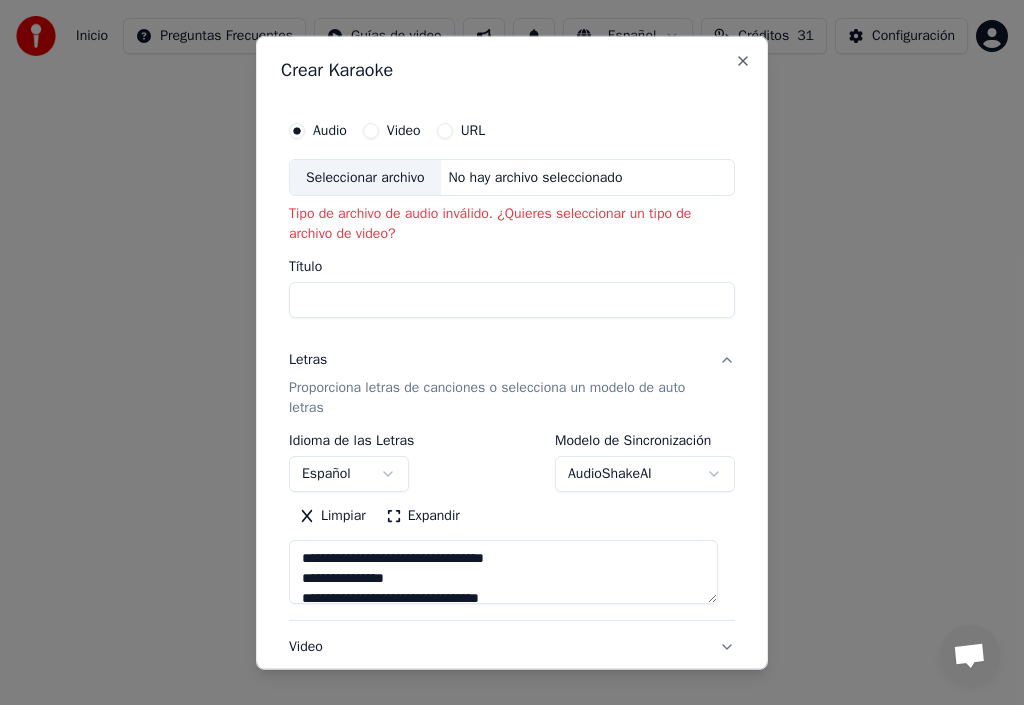 click on "Seleccionar archivo" at bounding box center [365, 177] 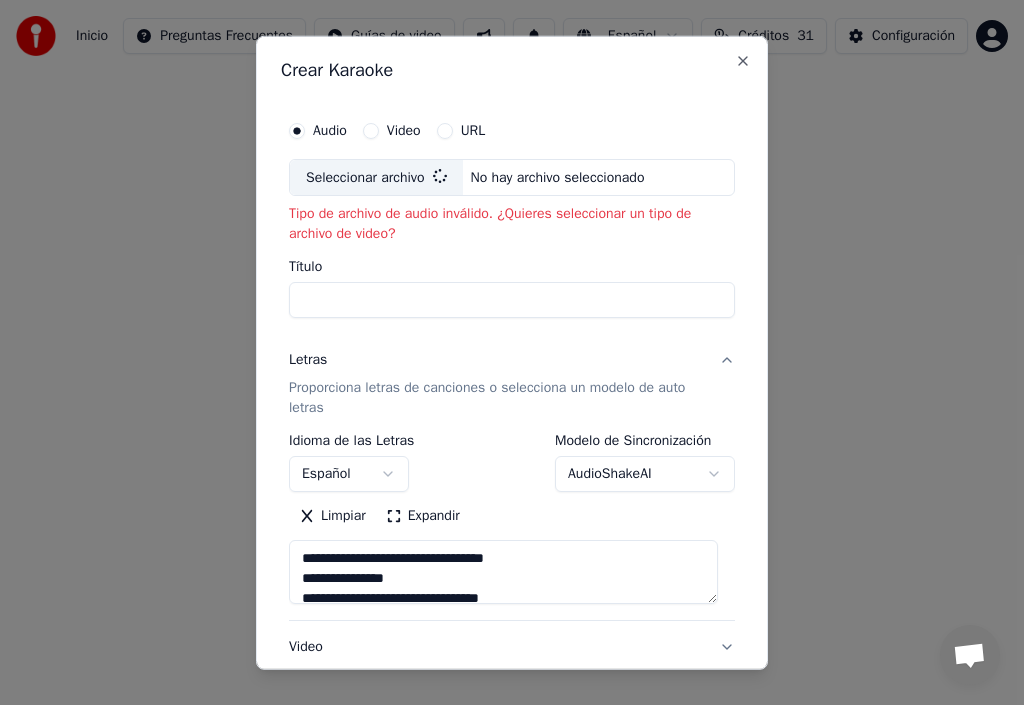 type on "**********" 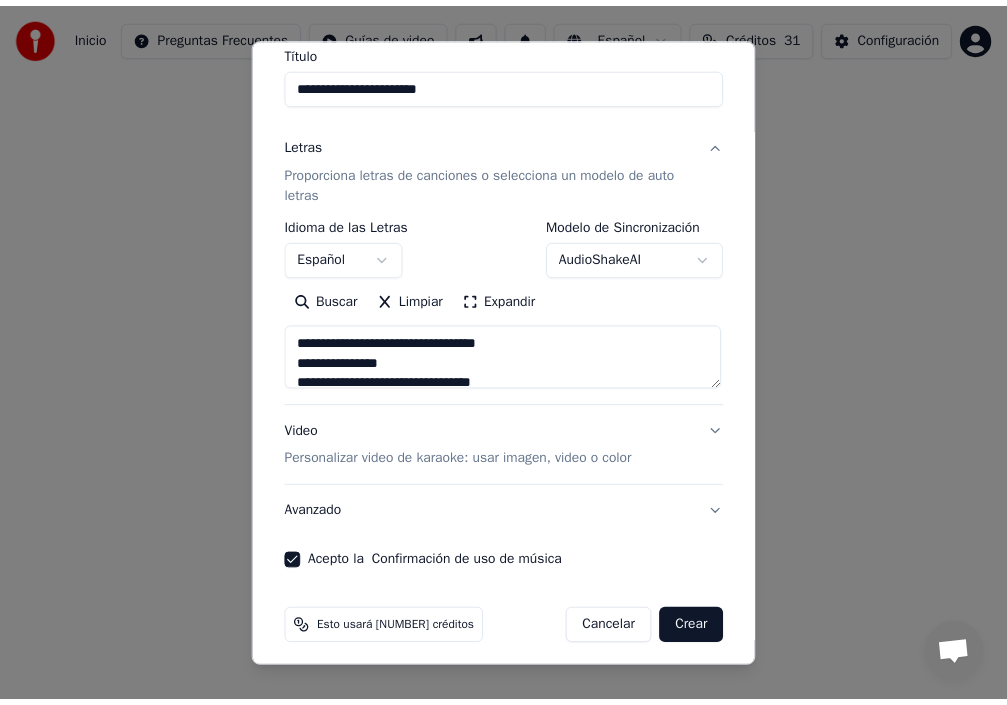 scroll, scrollTop: 177, scrollLeft: 0, axis: vertical 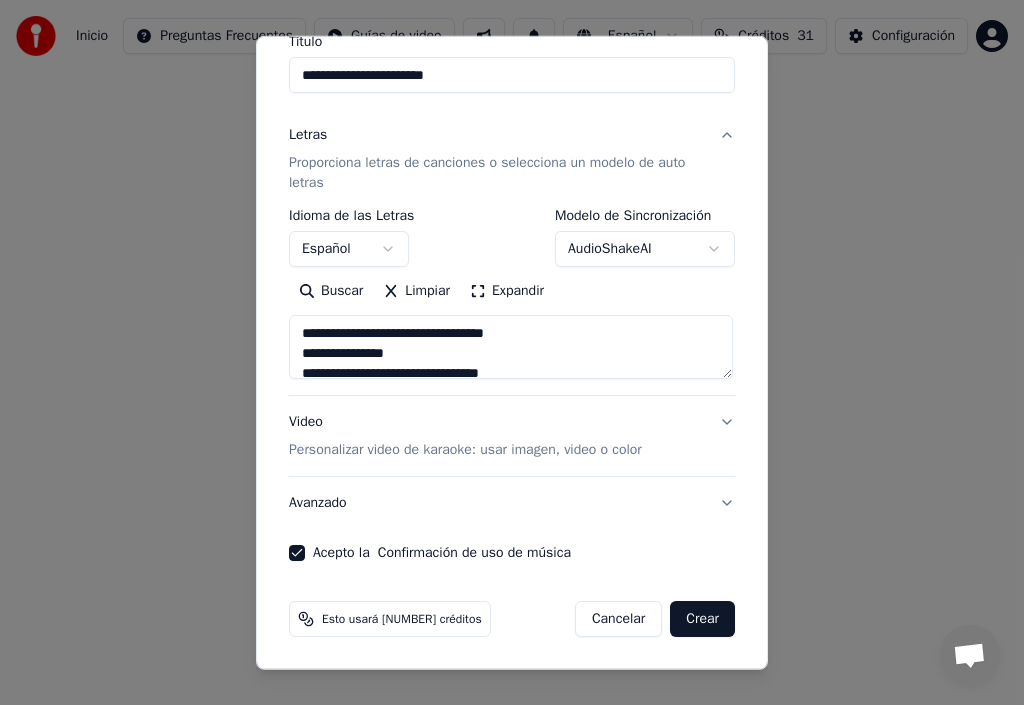 click on "Crear" at bounding box center [702, 619] 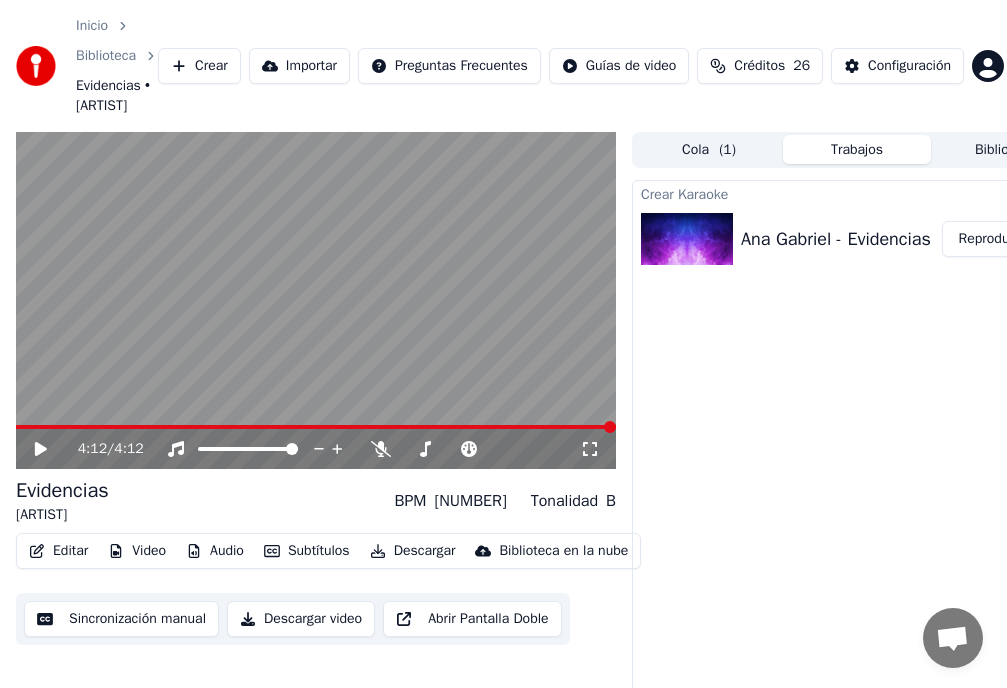 click on "Video" at bounding box center [137, 551] 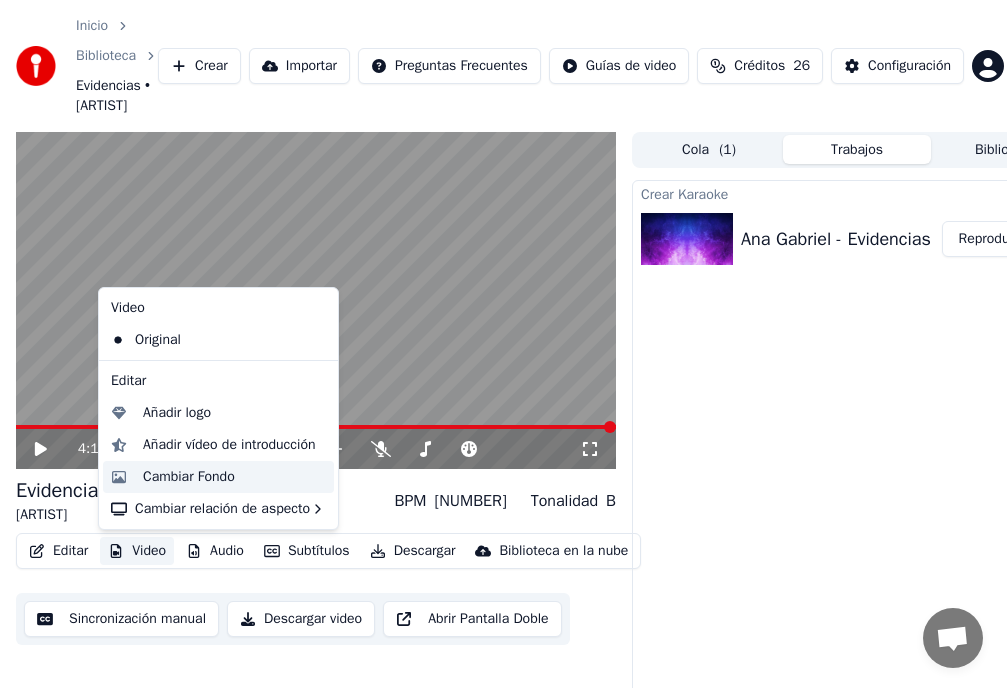 click on "Cambiar Fondo" at bounding box center (189, 477) 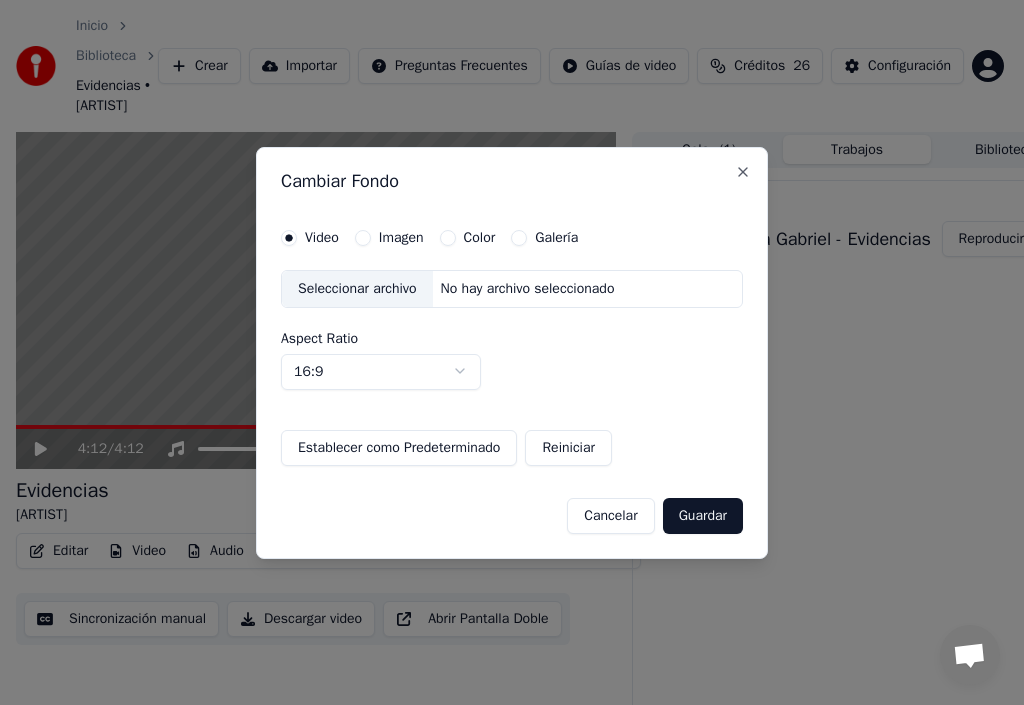 click on "Imagen" at bounding box center [363, 238] 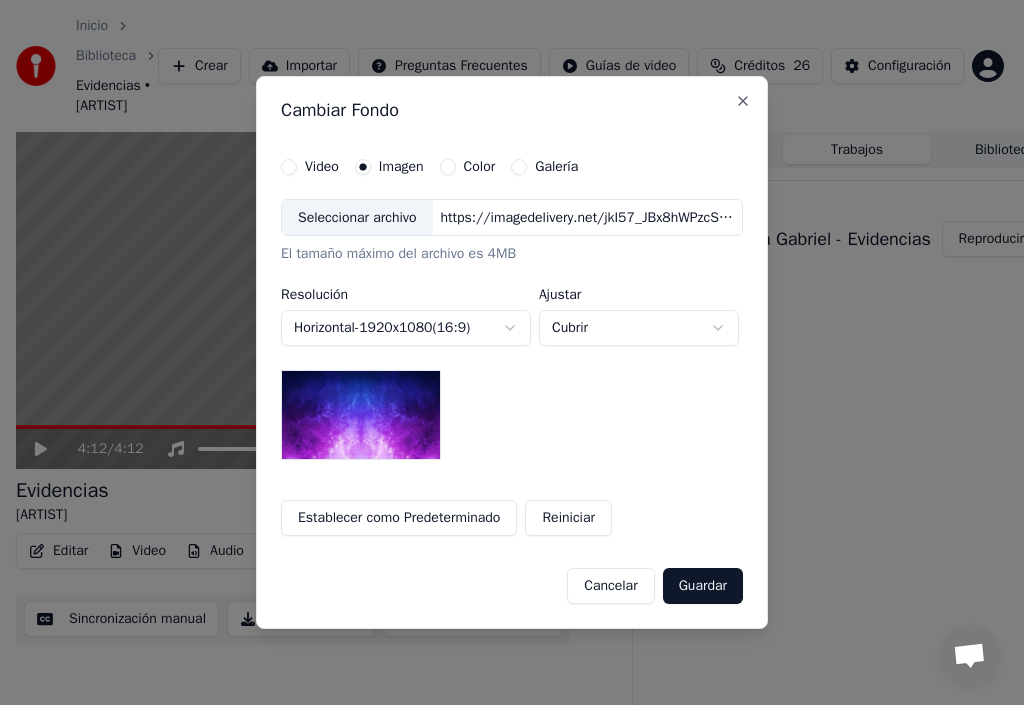click on "Seleccionar archivo" at bounding box center (357, 218) 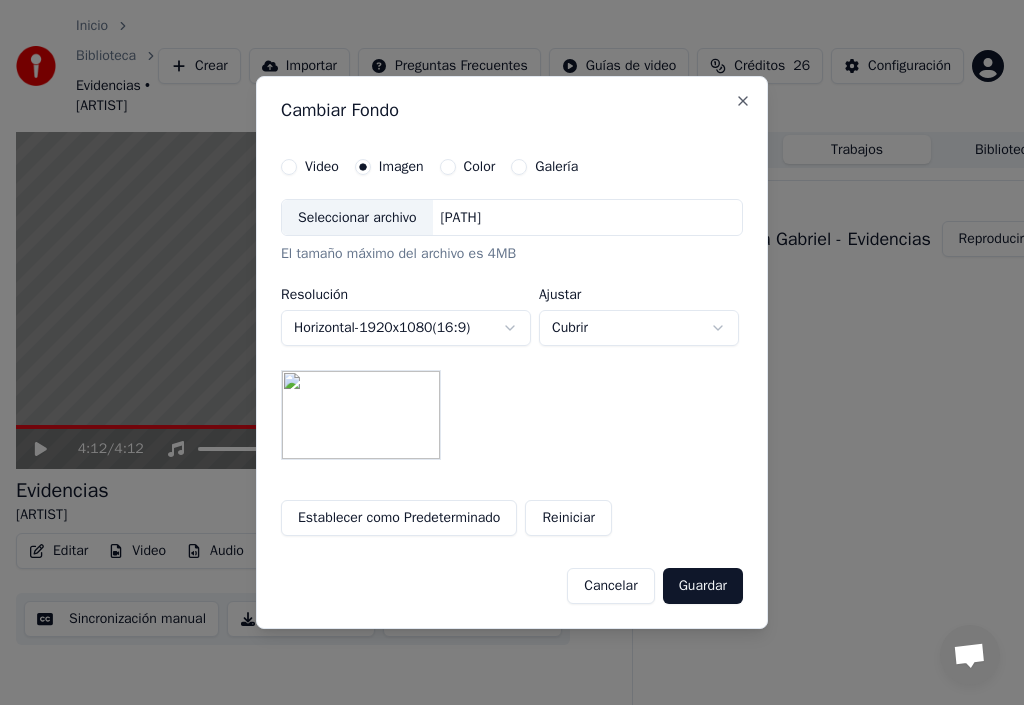 click on "Guardar" at bounding box center (703, 586) 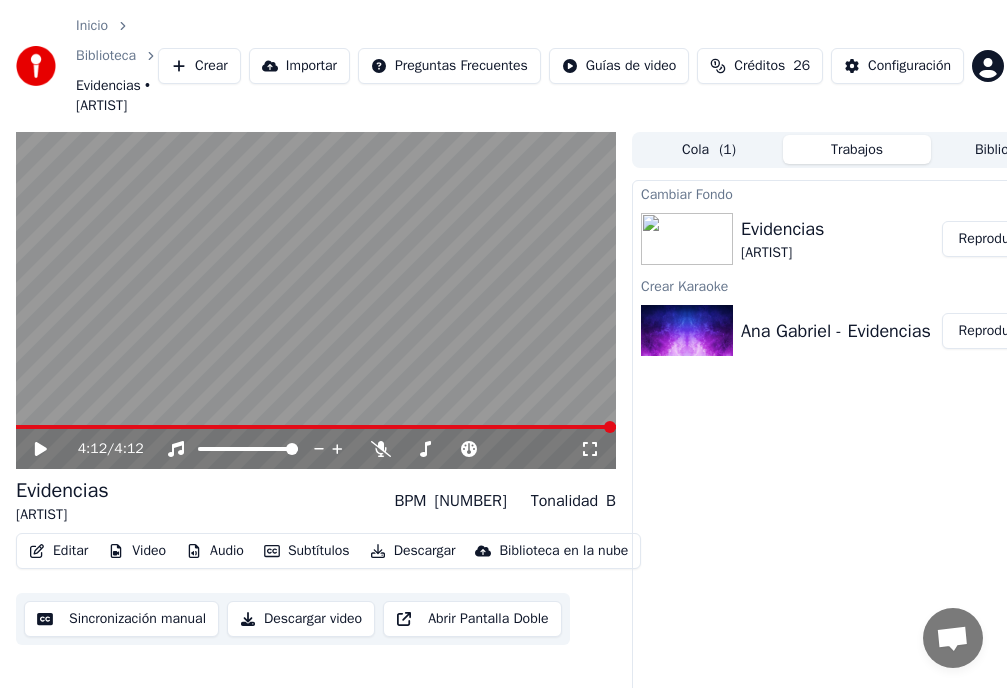 click on "Reproducir" at bounding box center [991, 239] 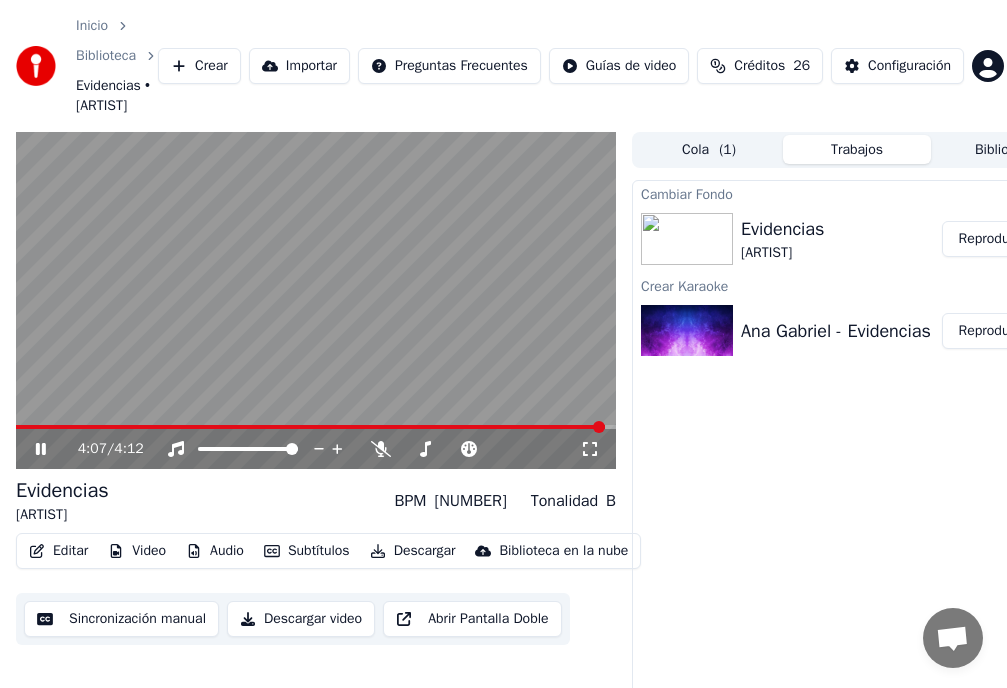 click 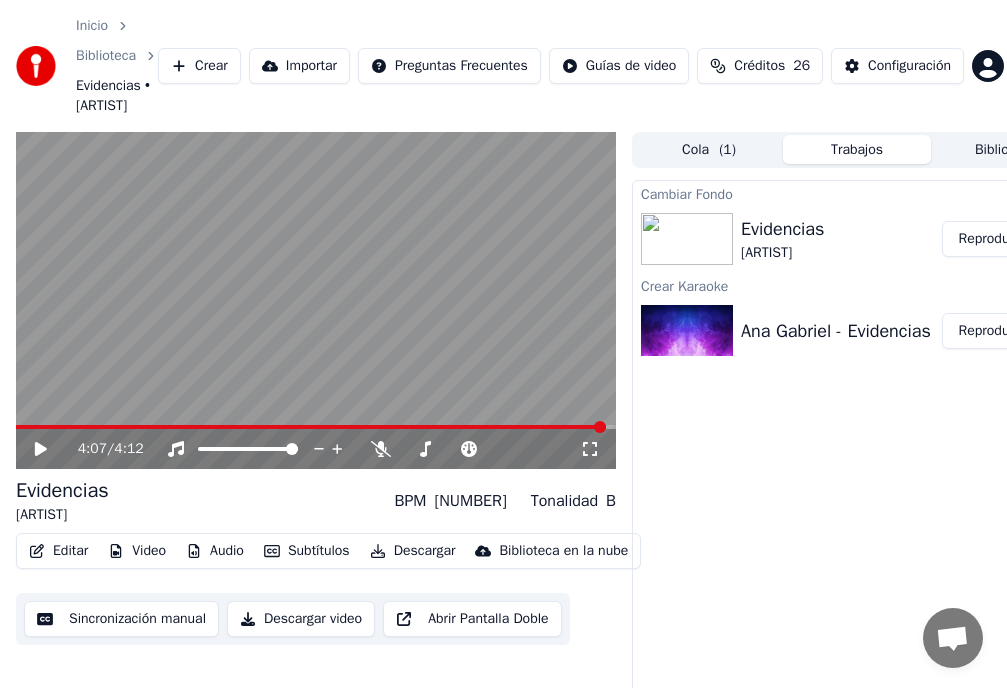 click on "Editar" at bounding box center (58, 551) 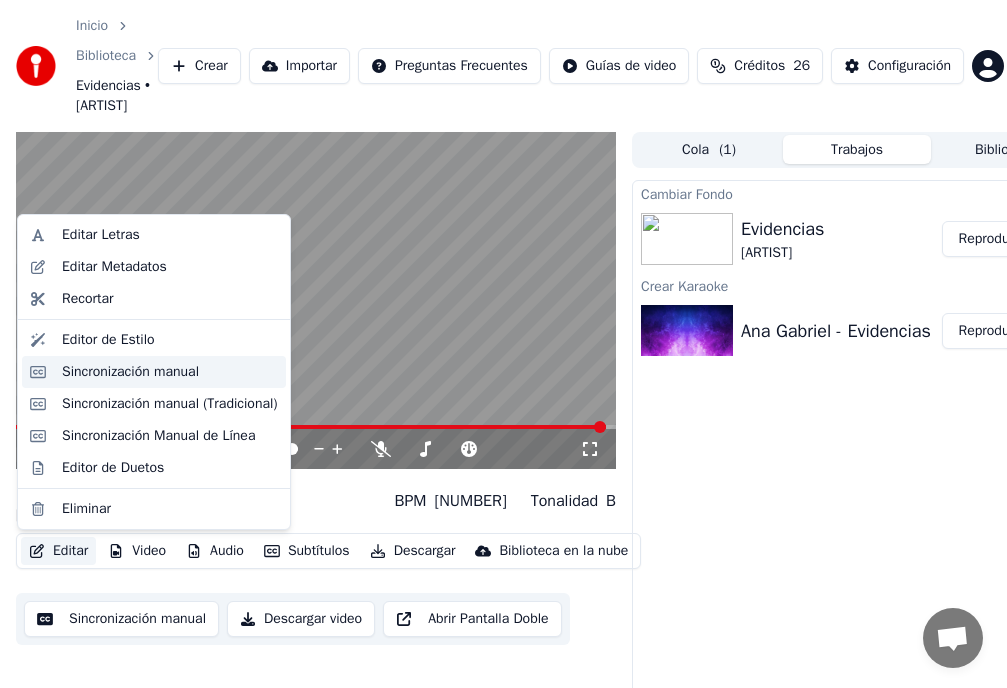 click on "Sincronización manual" at bounding box center (130, 372) 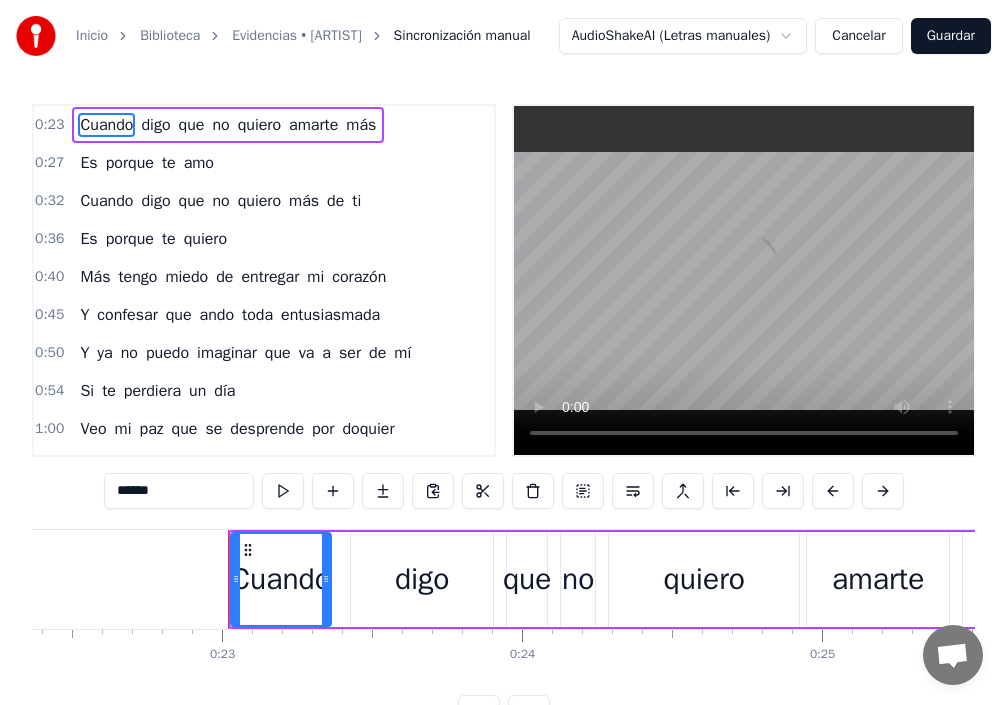 scroll, scrollTop: 0, scrollLeft: 6806, axis: horizontal 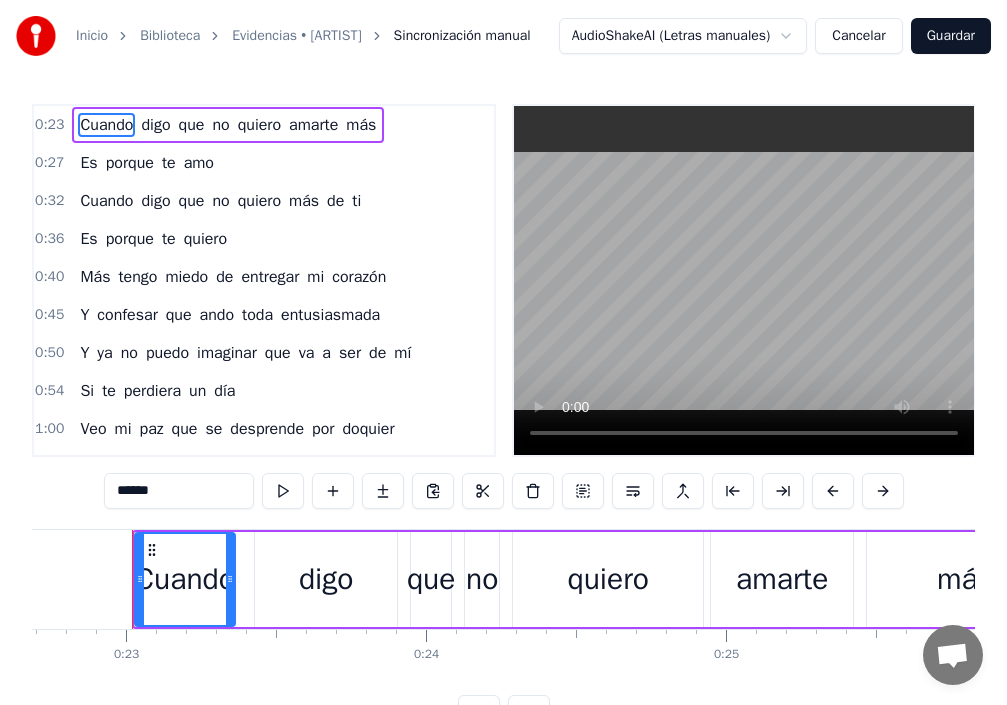 type 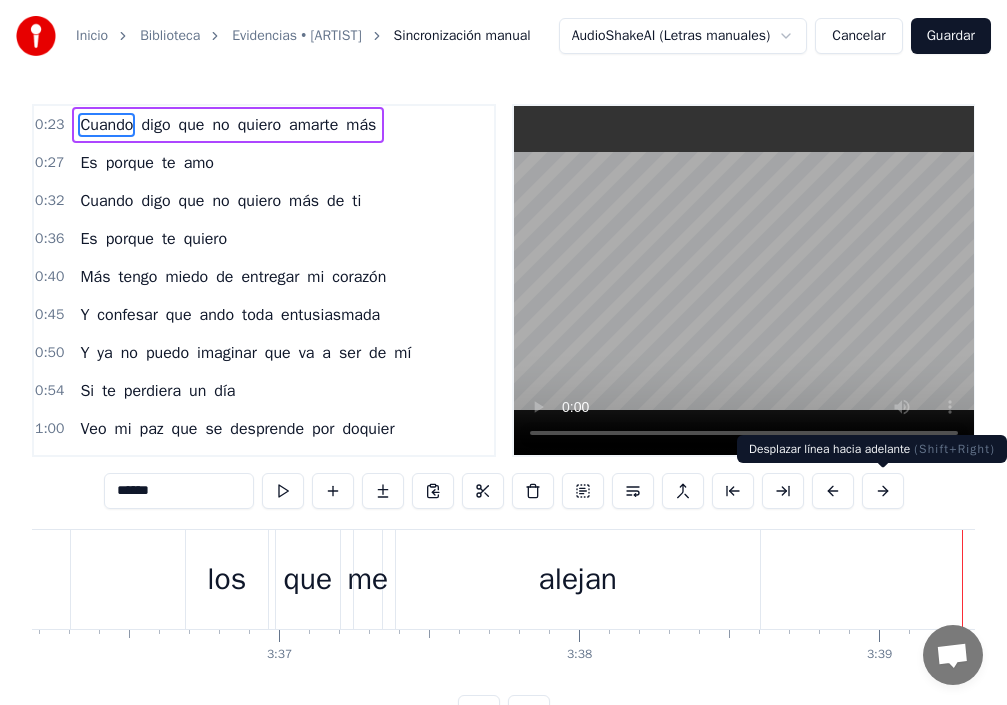 scroll, scrollTop: 0, scrollLeft: 65683, axis: horizontal 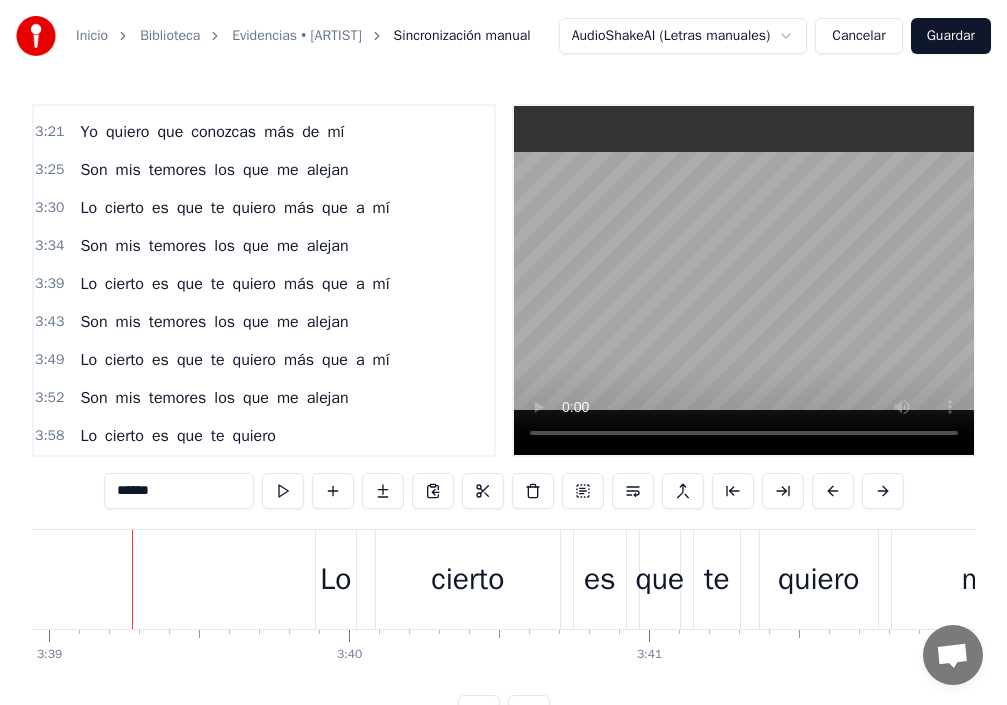 click on "Lo" at bounding box center (88, 436) 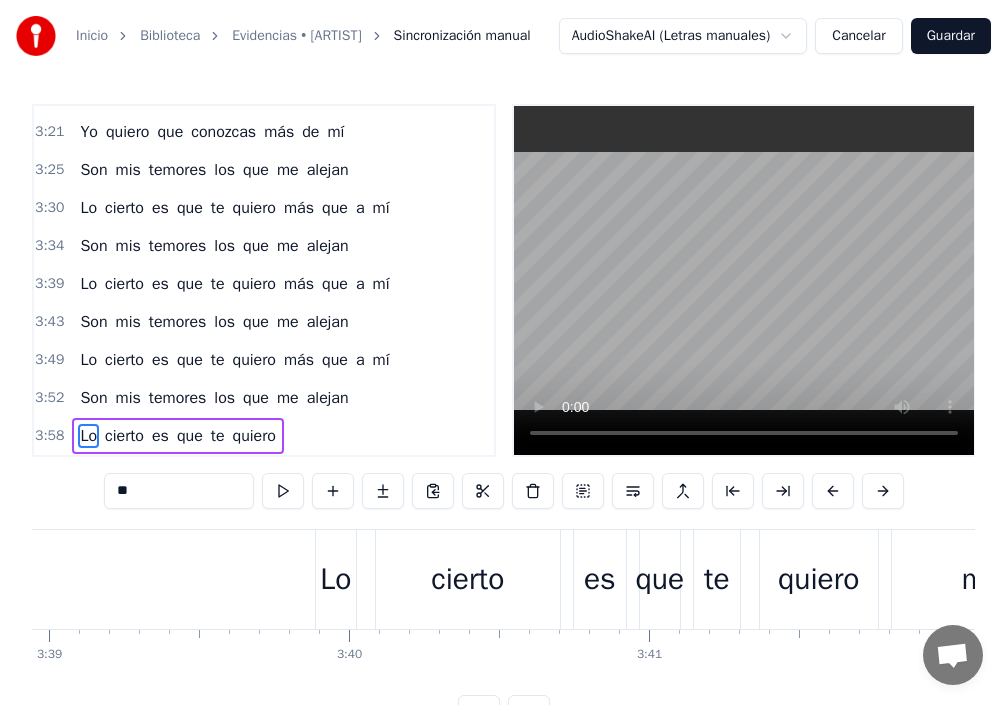 scroll, scrollTop: 75, scrollLeft: 0, axis: vertical 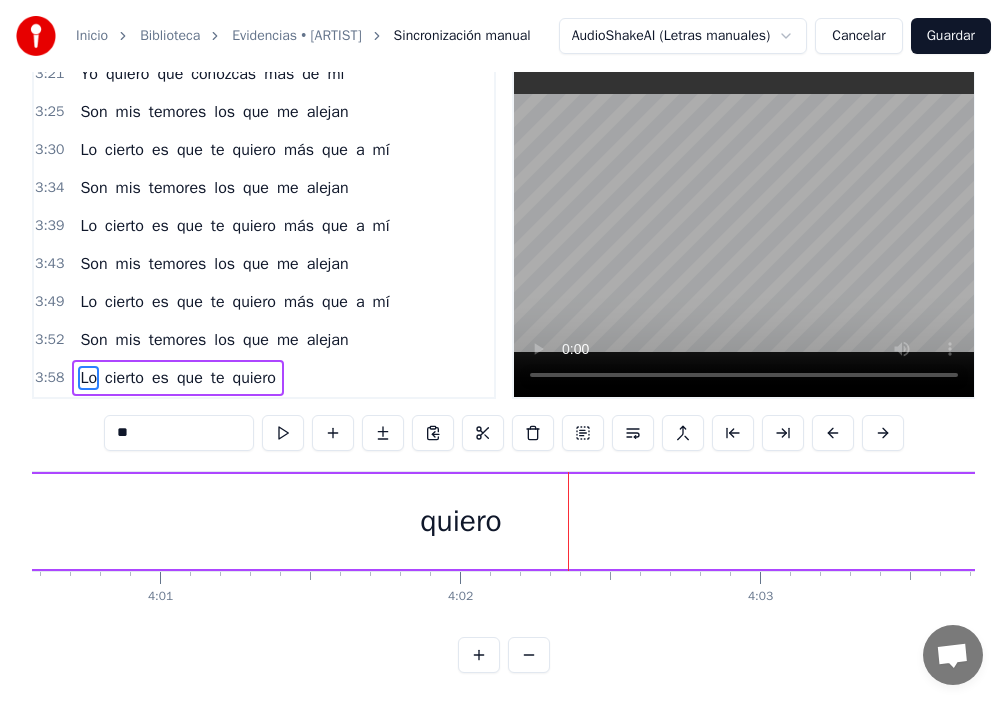 click on "Lo" at bounding box center [88, 378] 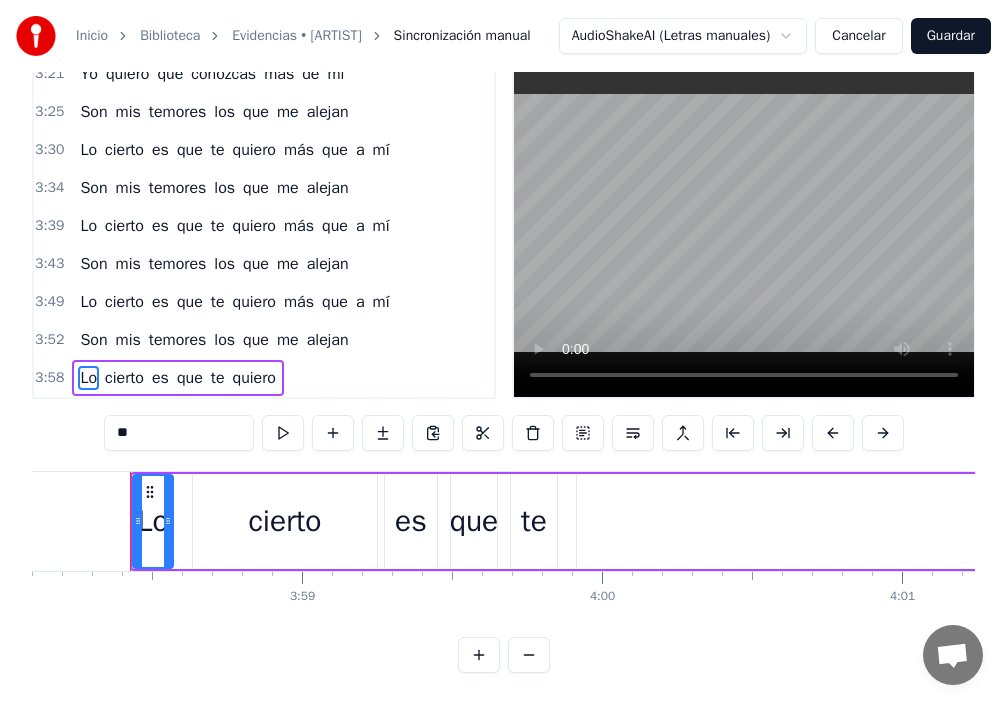 scroll, scrollTop: 0, scrollLeft: 71427, axis: horizontal 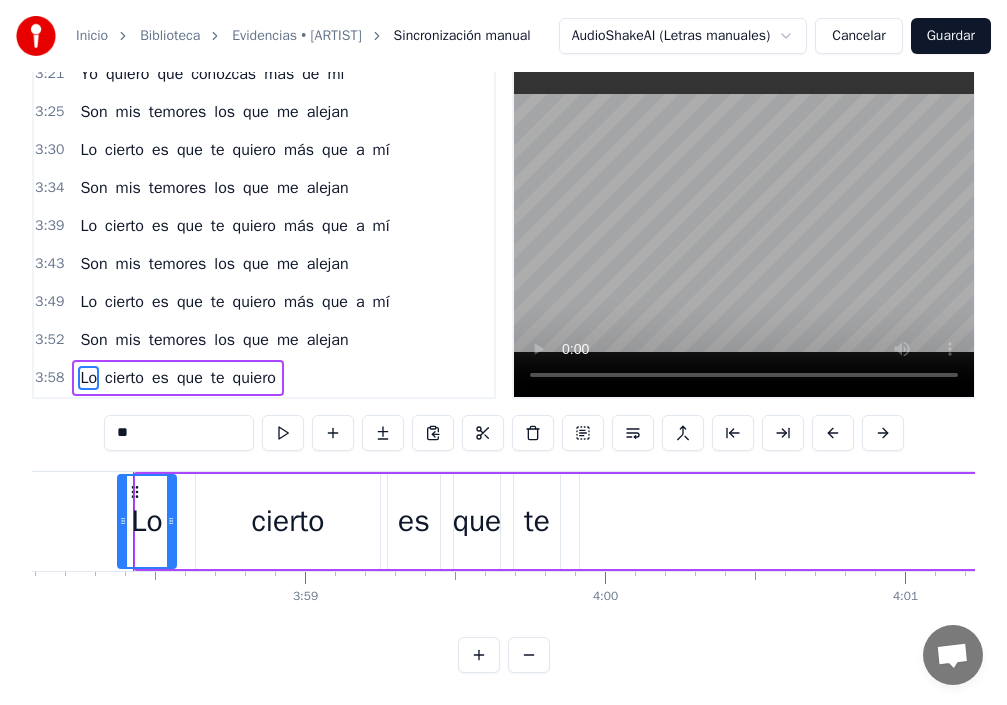 drag, startPoint x: 141, startPoint y: 507, endPoint x: 123, endPoint y: 504, distance: 18.248287 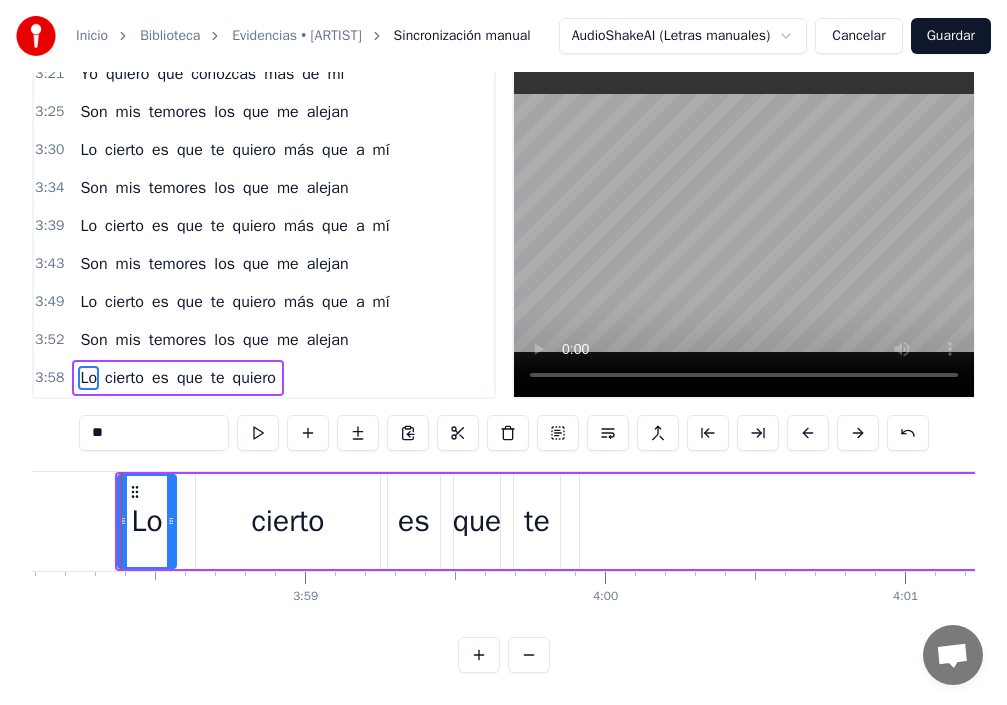 scroll, scrollTop: 0, scrollLeft: 71416, axis: horizontal 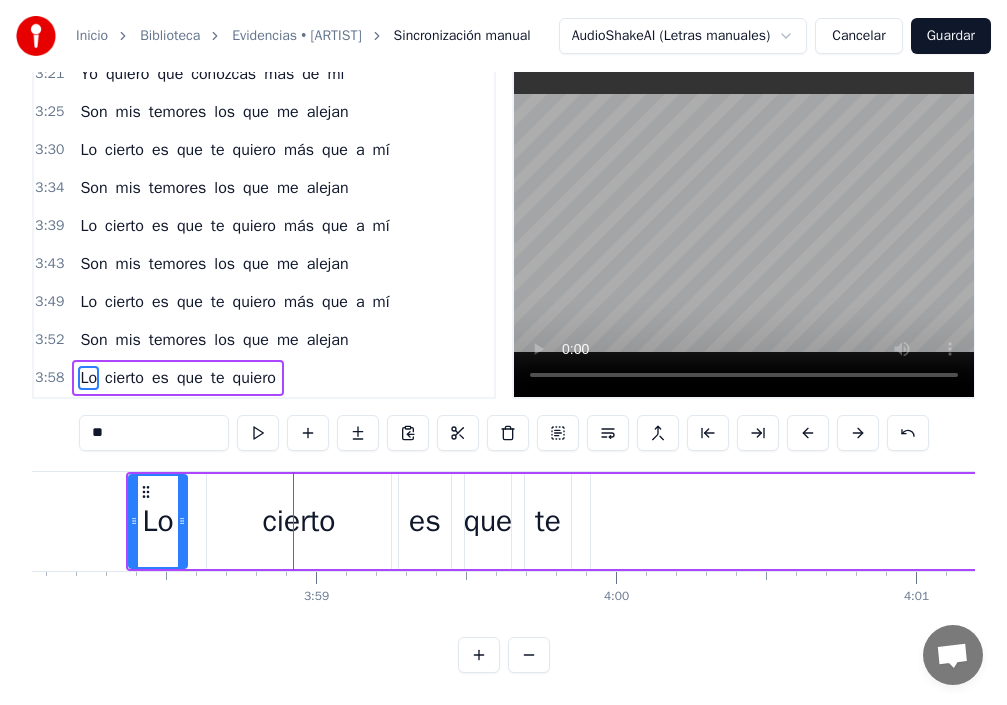 click on "cierto" at bounding box center [298, 521] 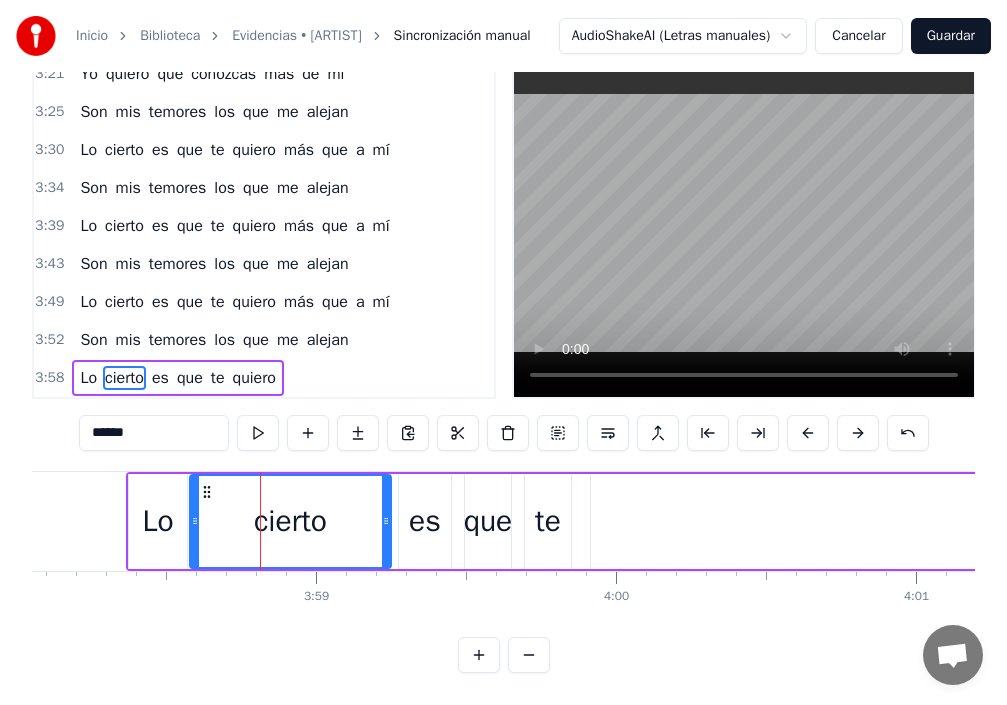 drag, startPoint x: 210, startPoint y: 492, endPoint x: 194, endPoint y: 494, distance: 16.124516 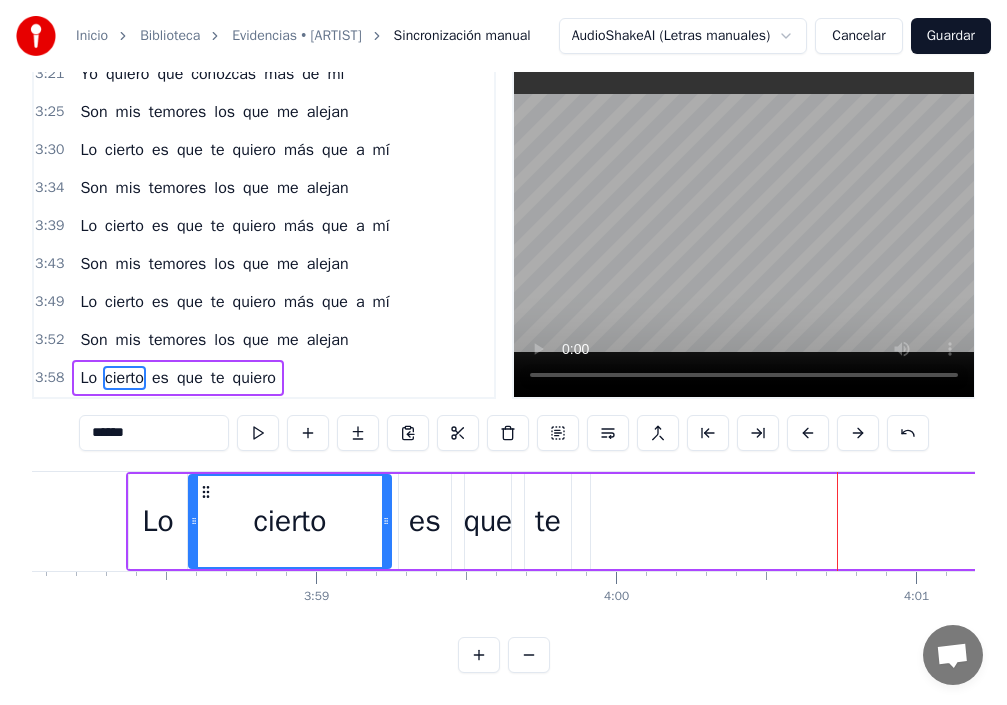 click on "quiero" at bounding box center [1217, 521] 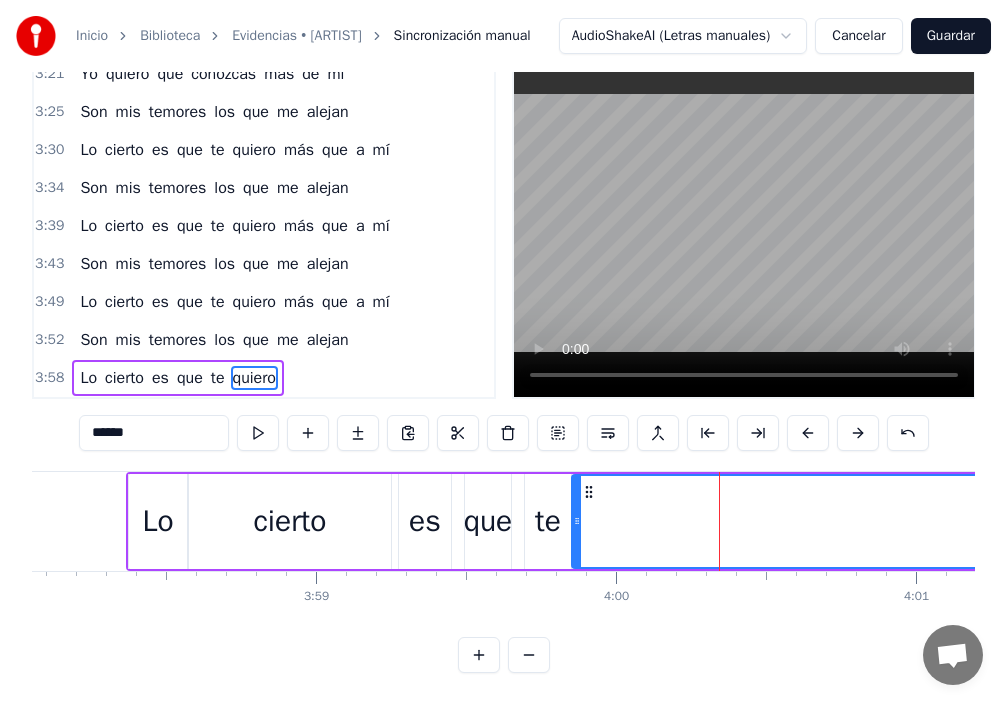 drag, startPoint x: 595, startPoint y: 533, endPoint x: 576, endPoint y: 537, distance: 19.416489 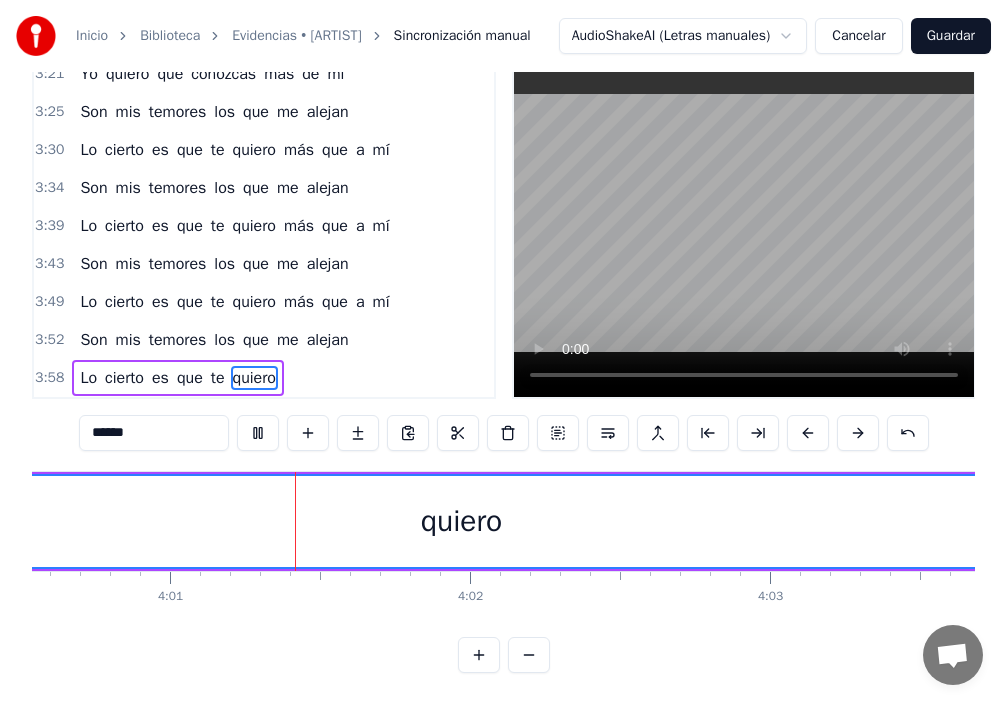 scroll, scrollTop: 0, scrollLeft: 72165, axis: horizontal 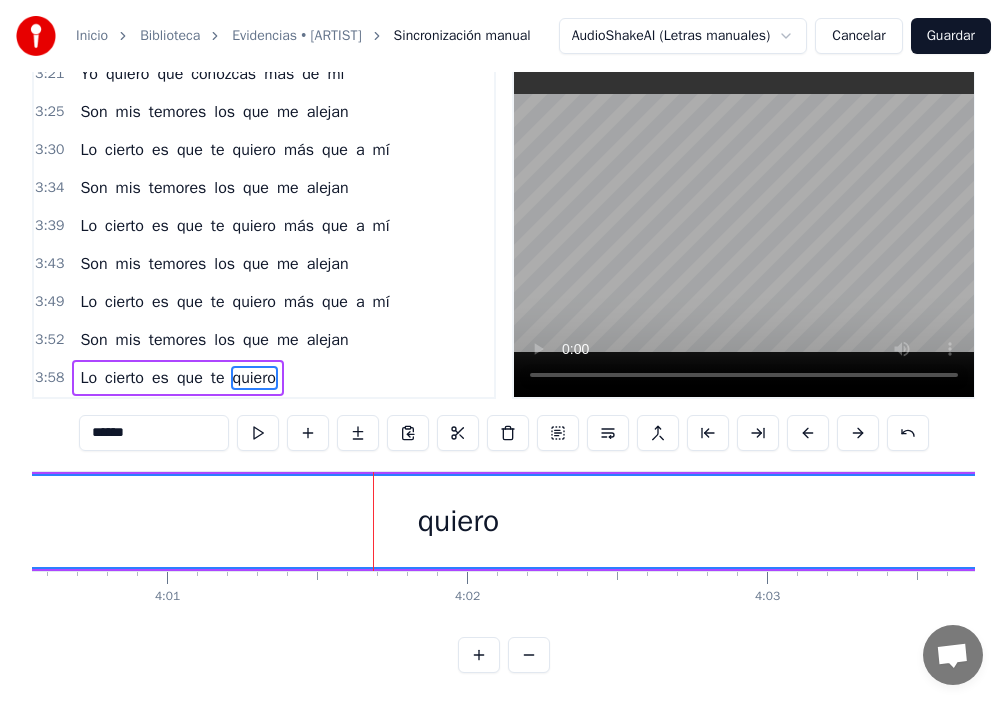 click on "quiero" at bounding box center (458, 521) 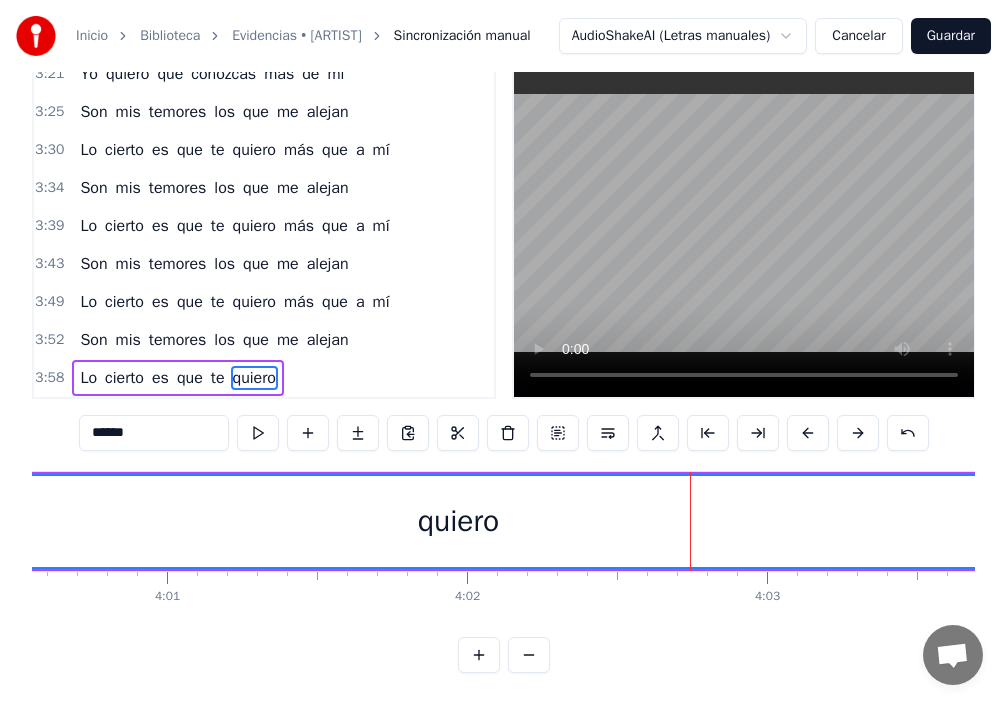 click on "que" at bounding box center (190, 378) 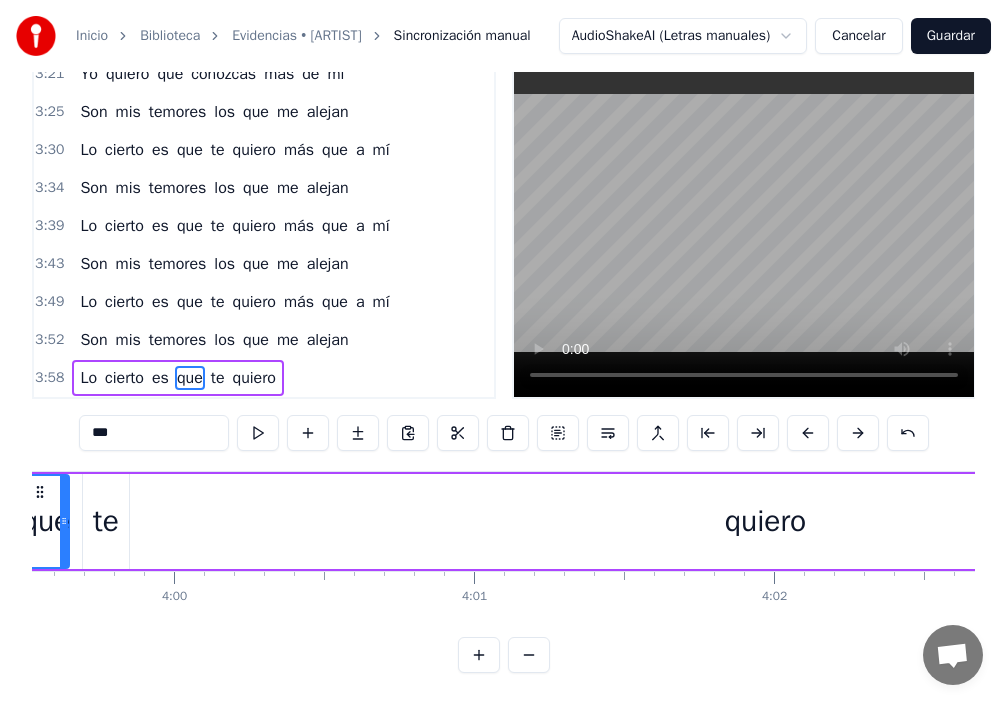 scroll, scrollTop: 0, scrollLeft: 71745, axis: horizontal 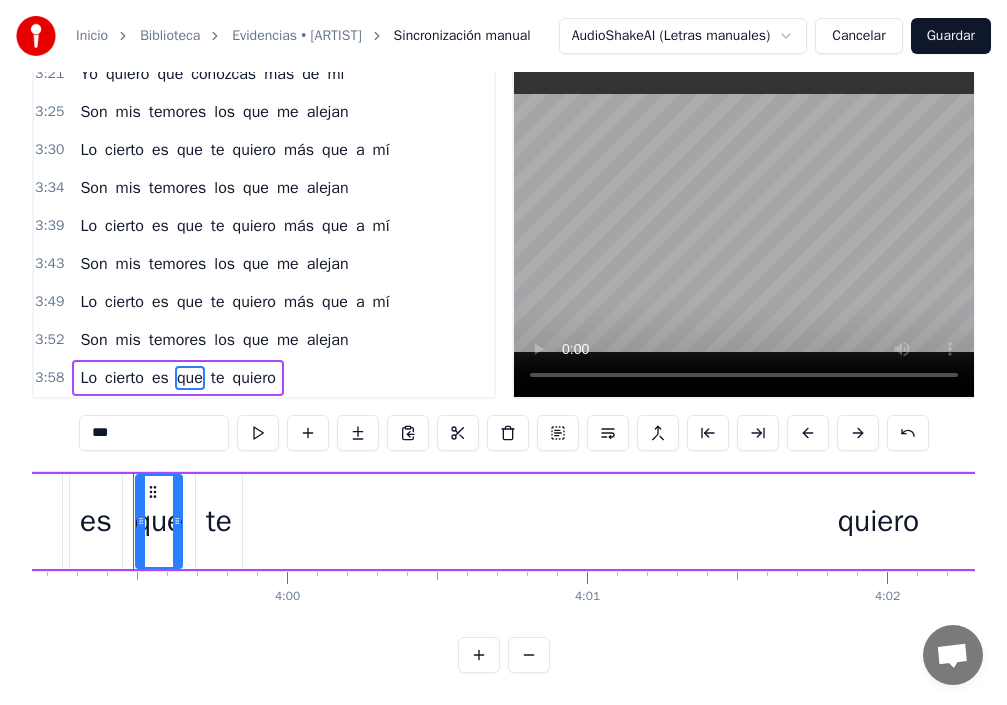 click on "te" at bounding box center [219, 521] 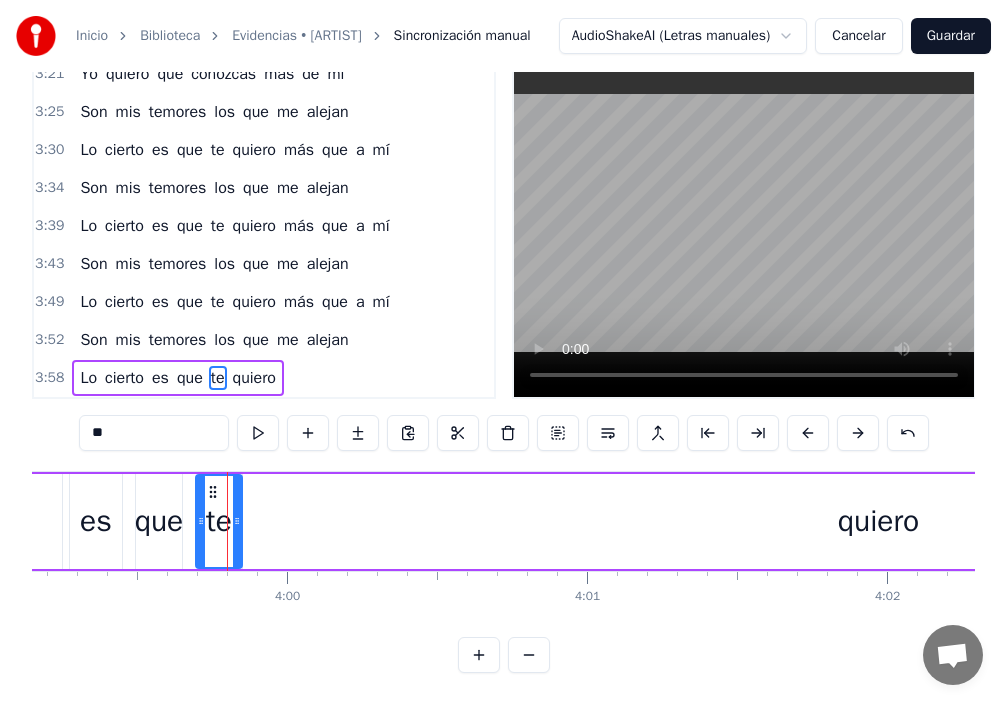 click on "quiero" at bounding box center [878, 521] 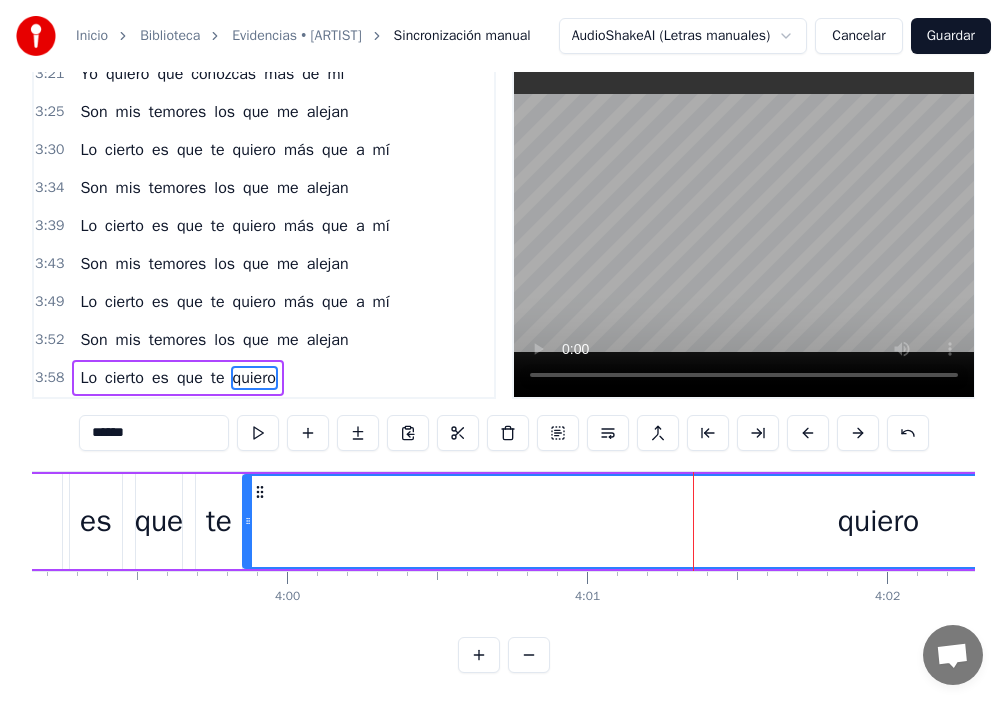 click on "quiero" at bounding box center [878, 521] 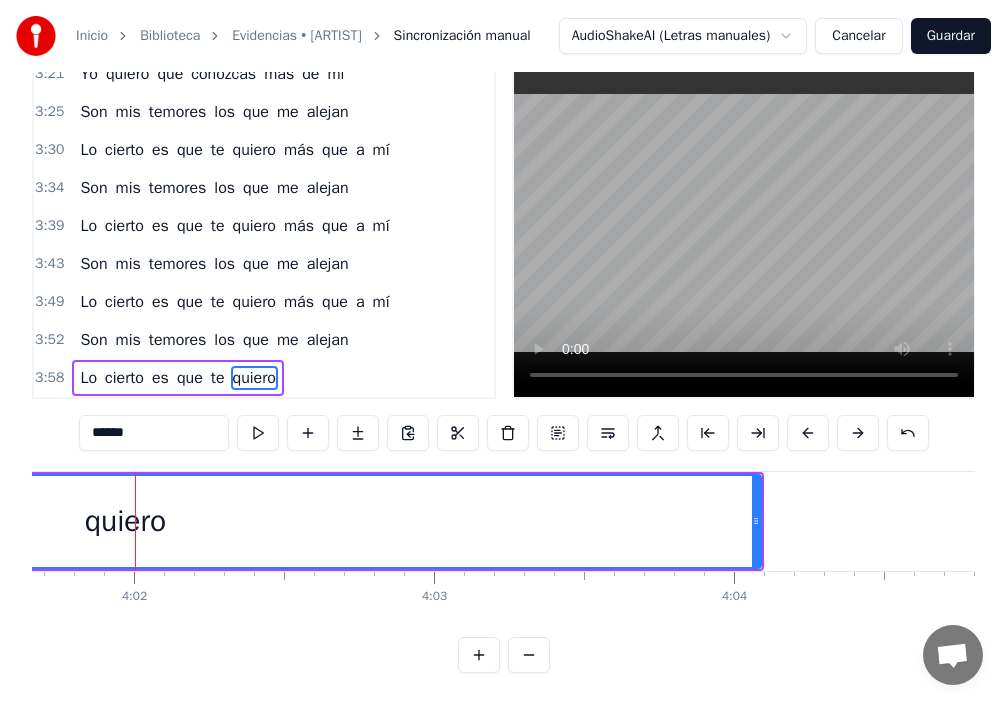 scroll, scrollTop: 0, scrollLeft: 72501, axis: horizontal 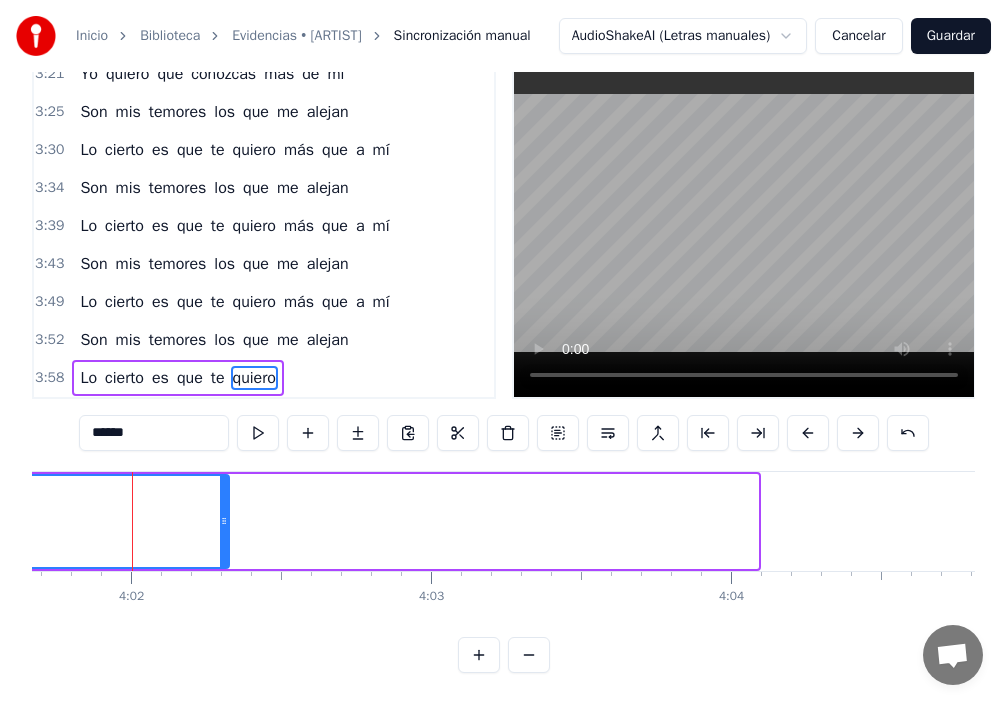 drag, startPoint x: 753, startPoint y: 510, endPoint x: 224, endPoint y: 526, distance: 529.2419 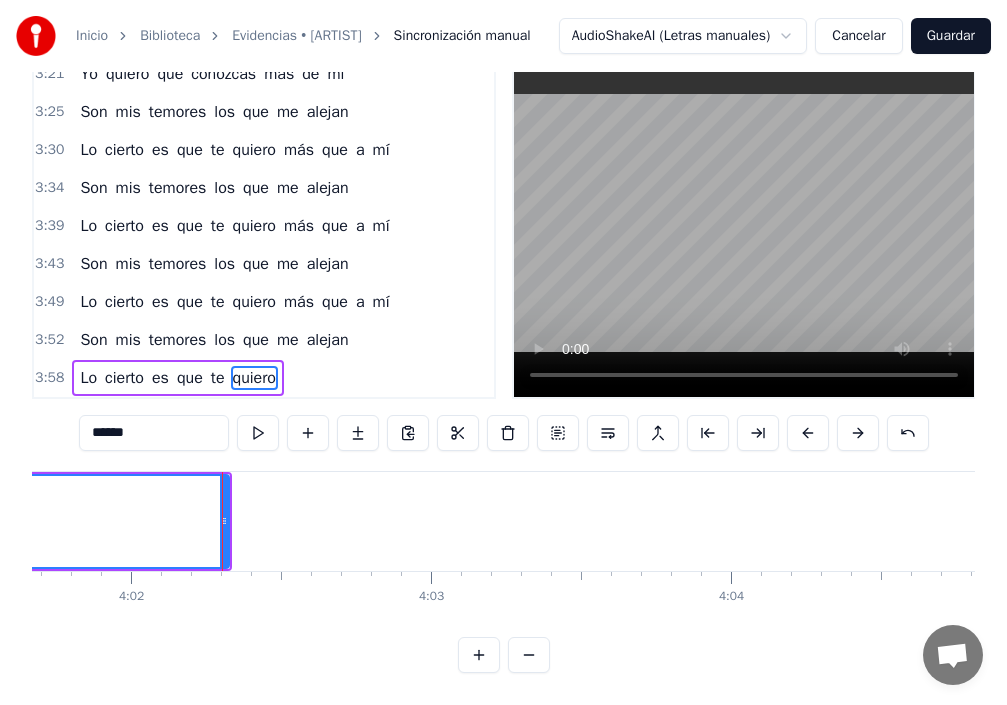 click on "te" at bounding box center (218, 378) 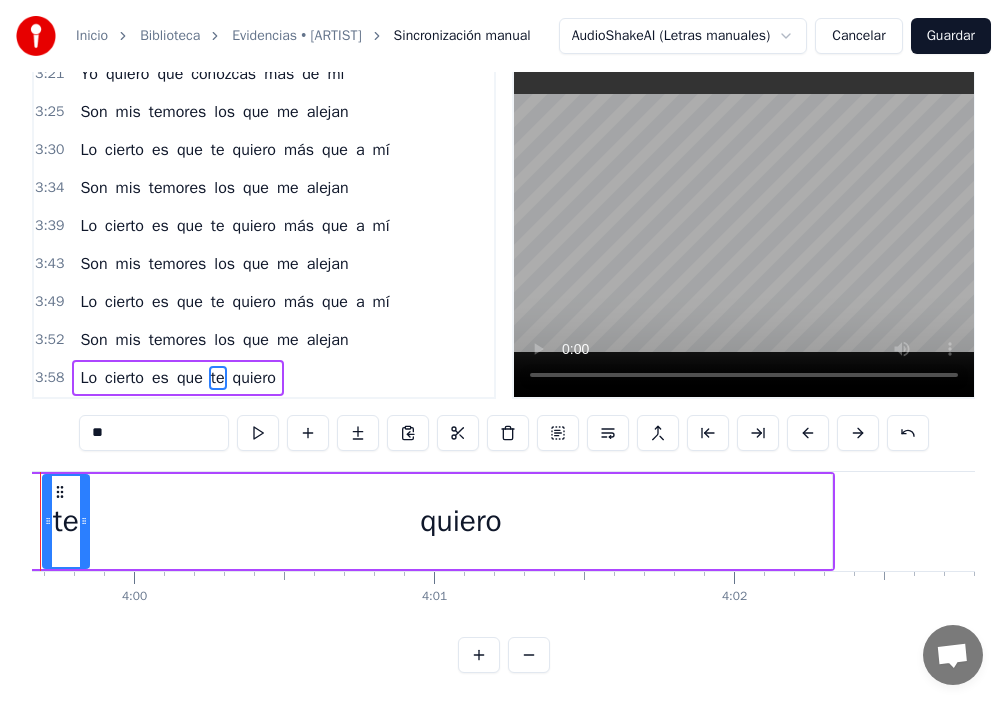 scroll, scrollTop: 0, scrollLeft: 71806, axis: horizontal 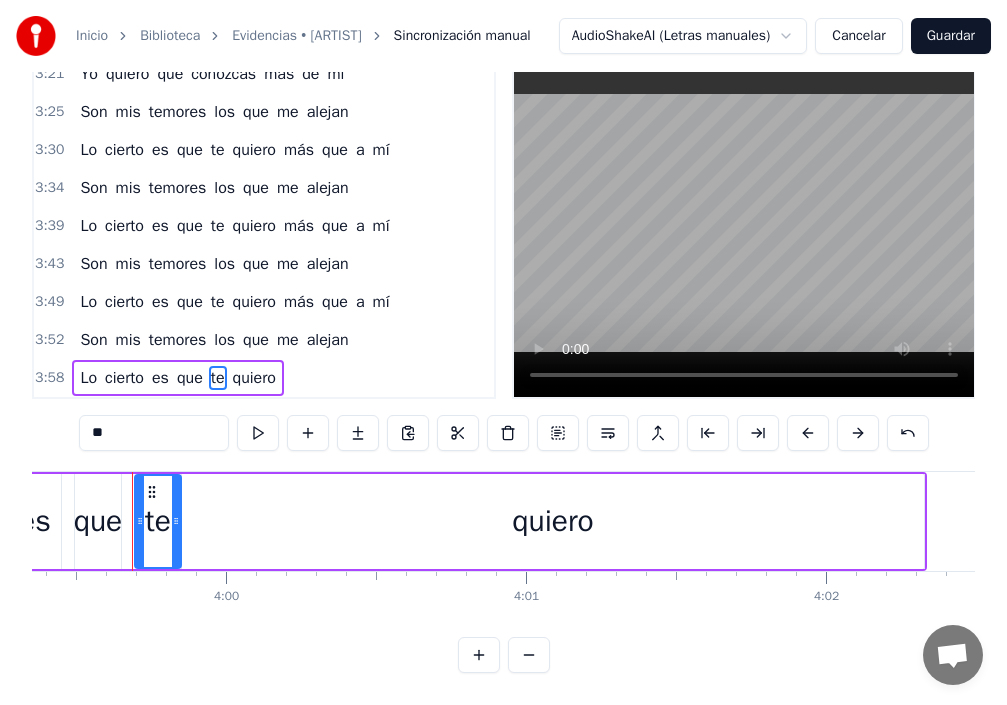 click on "quiero" at bounding box center [553, 521] 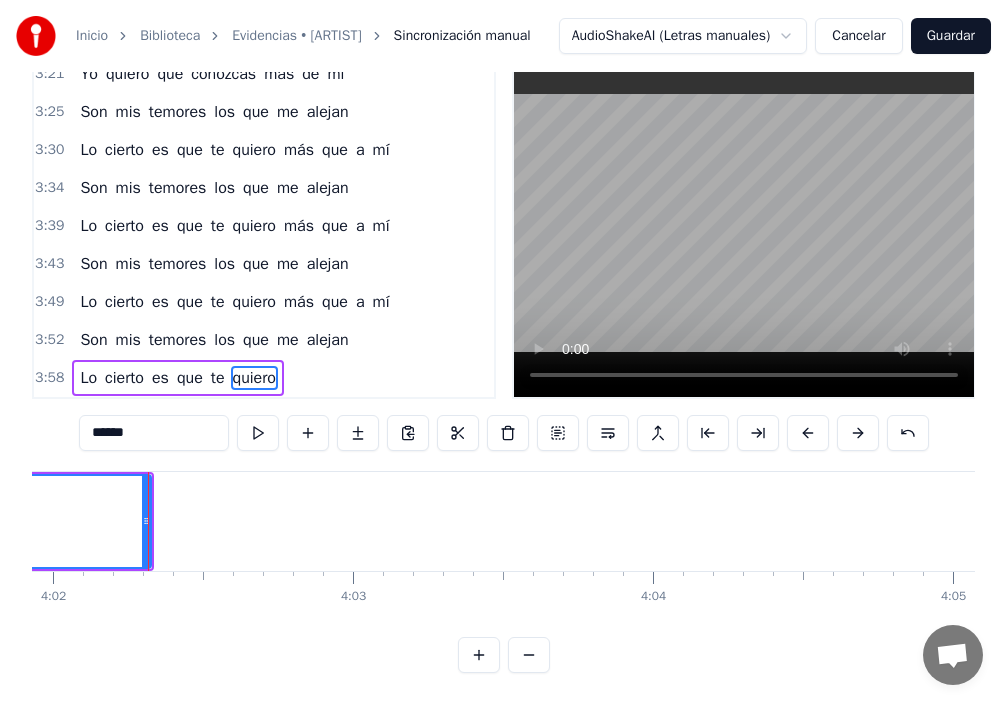 scroll, scrollTop: 0, scrollLeft: 72595, axis: horizontal 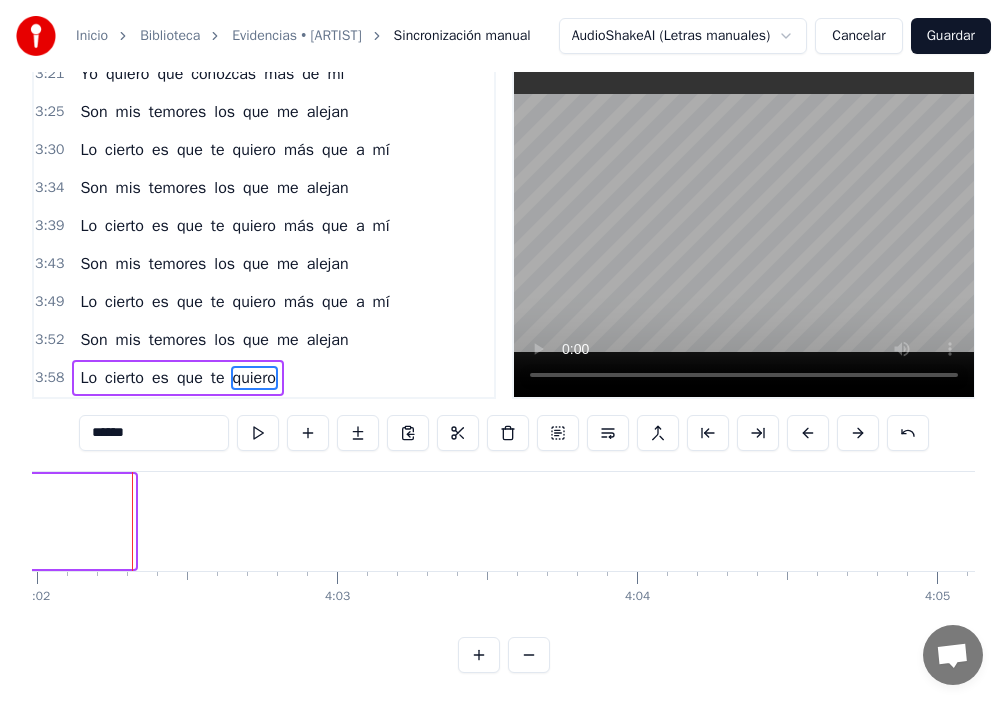 drag, startPoint x: 127, startPoint y: 503, endPoint x: 0, endPoint y: 519, distance: 128.0039 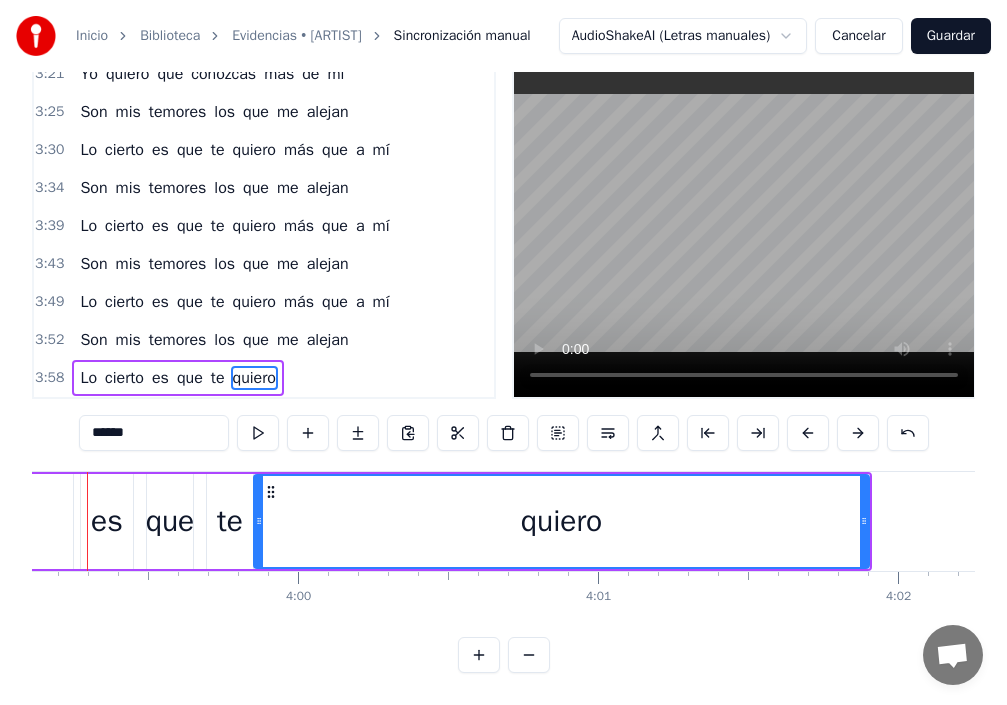 scroll, scrollTop: 0, scrollLeft: 71688, axis: horizontal 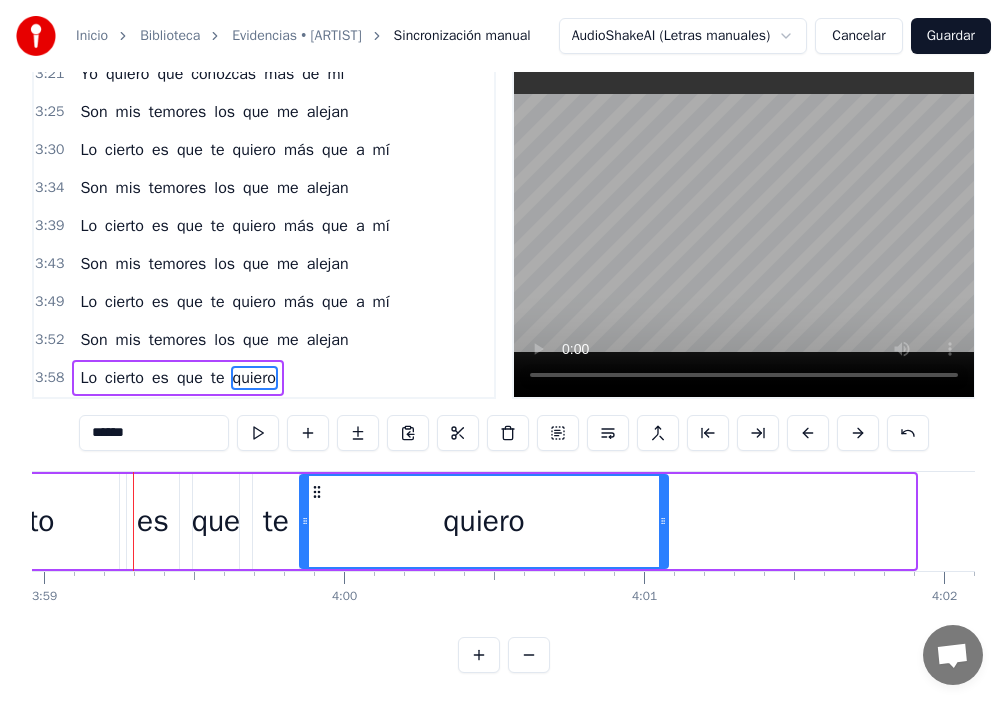 drag, startPoint x: 911, startPoint y: 499, endPoint x: 615, endPoint y: 491, distance: 296.1081 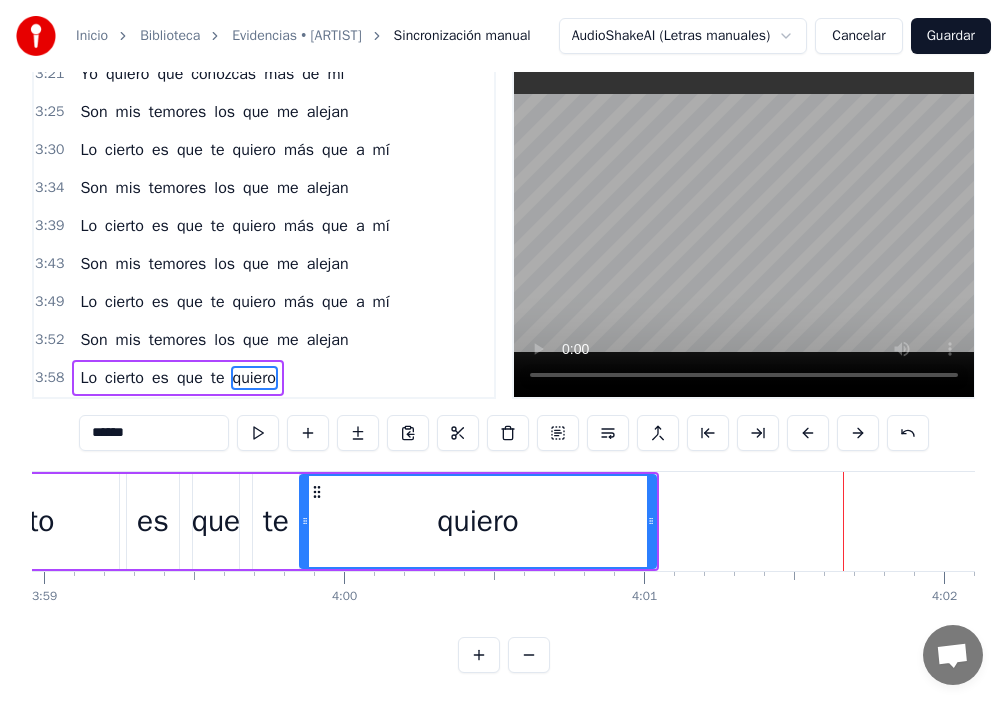 click on "te" at bounding box center [276, 521] 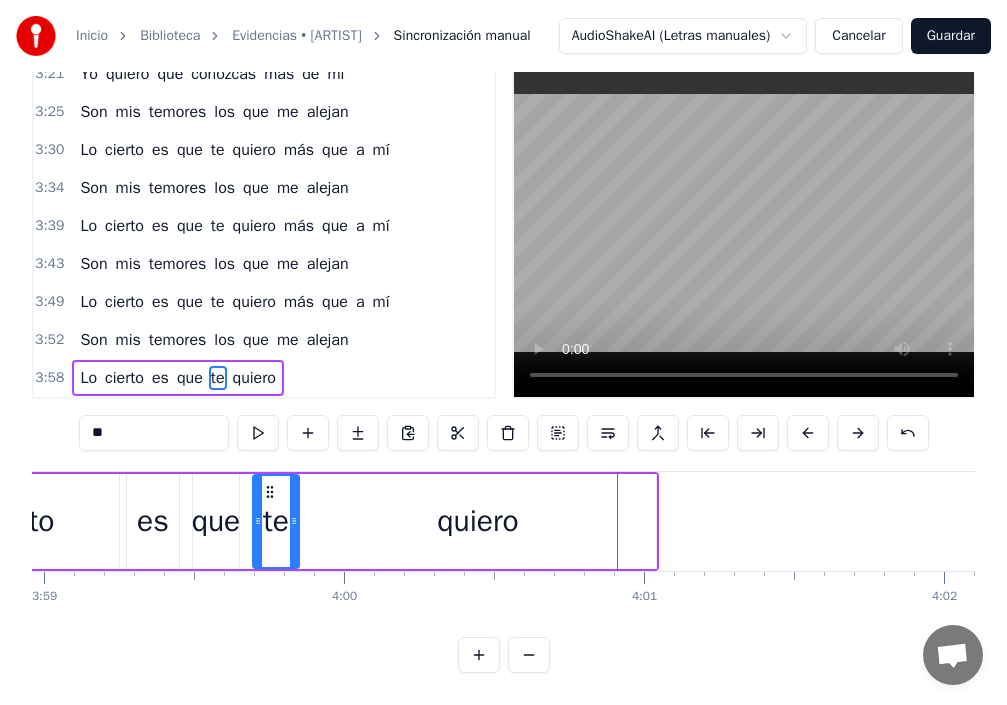 click on "quiero" at bounding box center (478, 521) 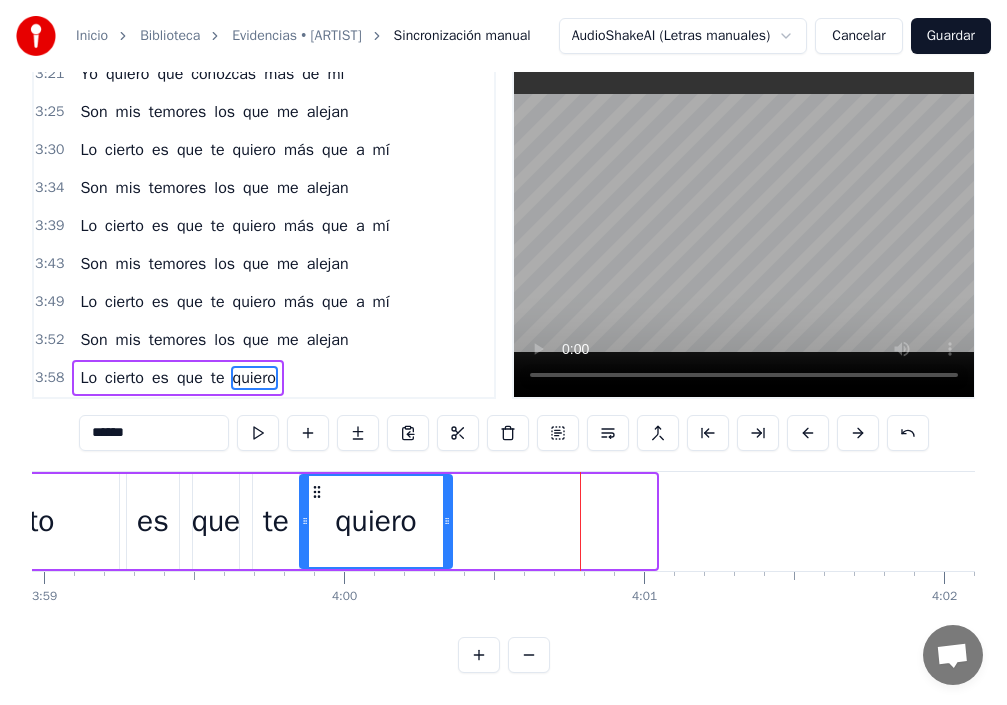 drag, startPoint x: 651, startPoint y: 501, endPoint x: 448, endPoint y: 516, distance: 203.55344 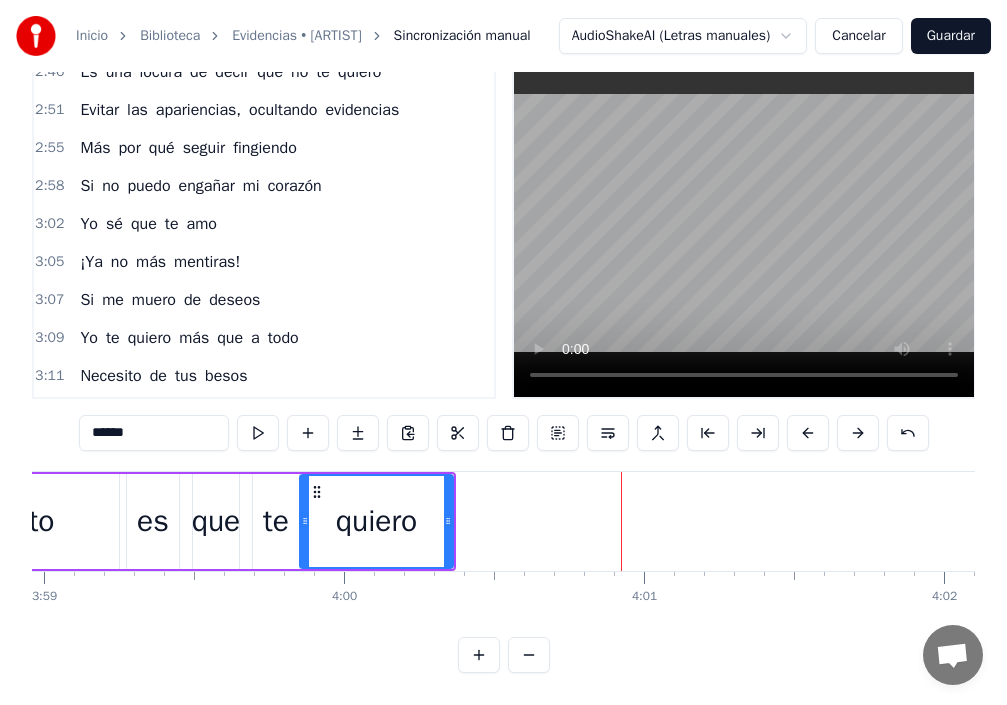 scroll, scrollTop: 1127, scrollLeft: 0, axis: vertical 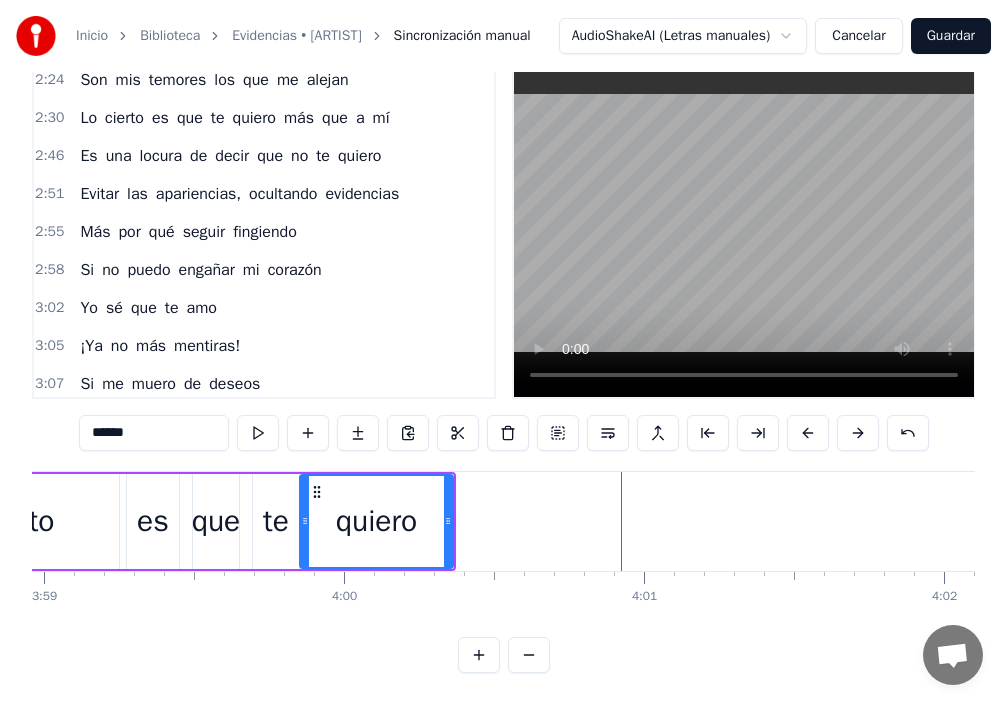 click on "Guardar" at bounding box center [951, 36] 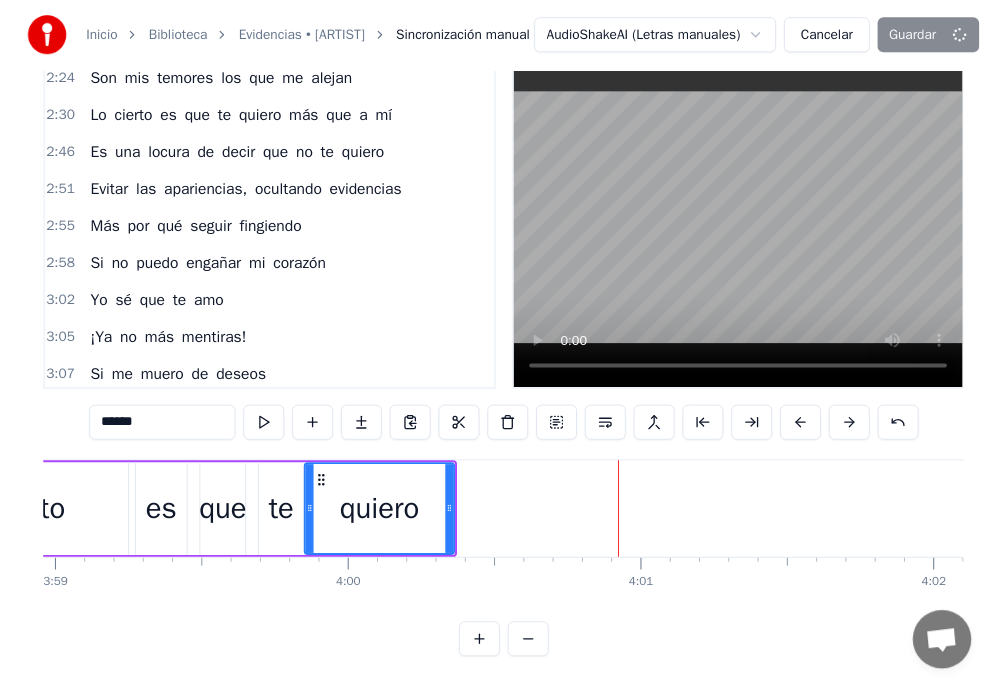 scroll, scrollTop: 84, scrollLeft: 0, axis: vertical 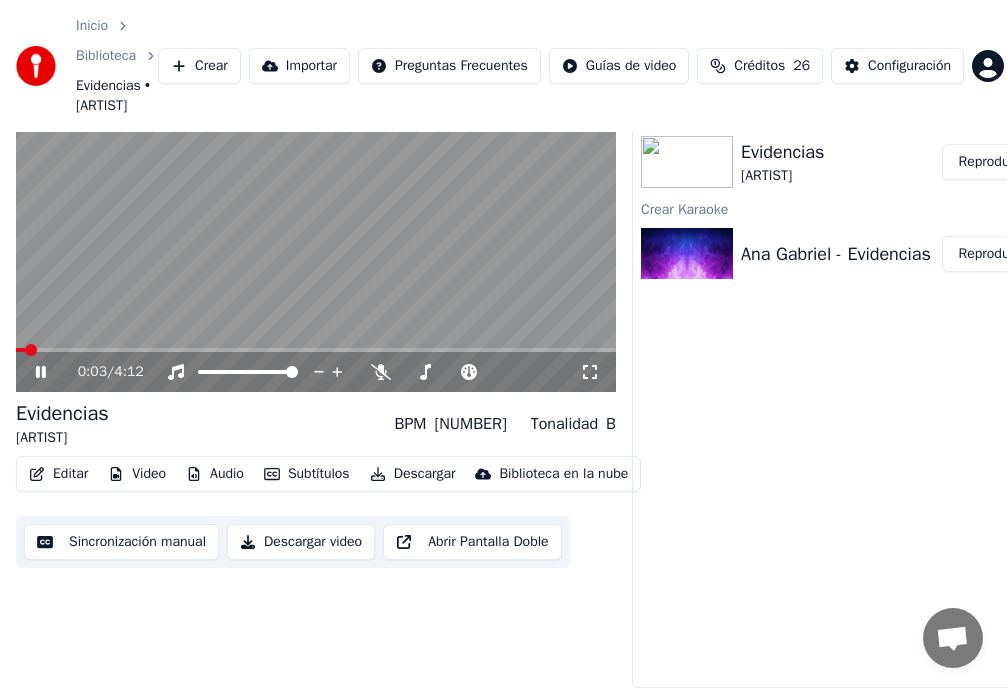 click 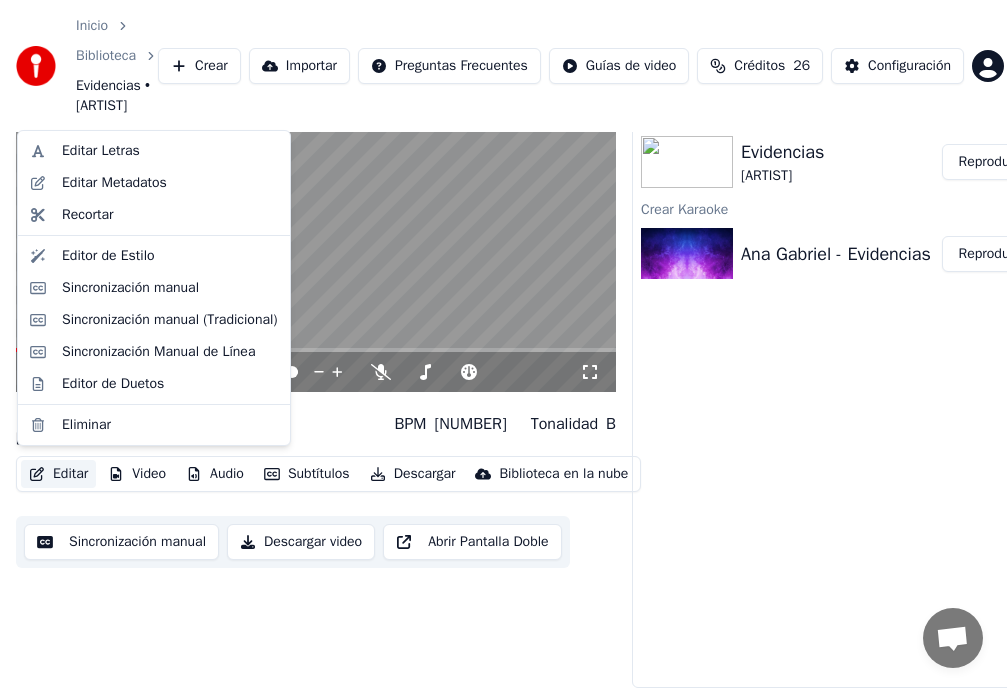 click on "Editar" at bounding box center [58, 474] 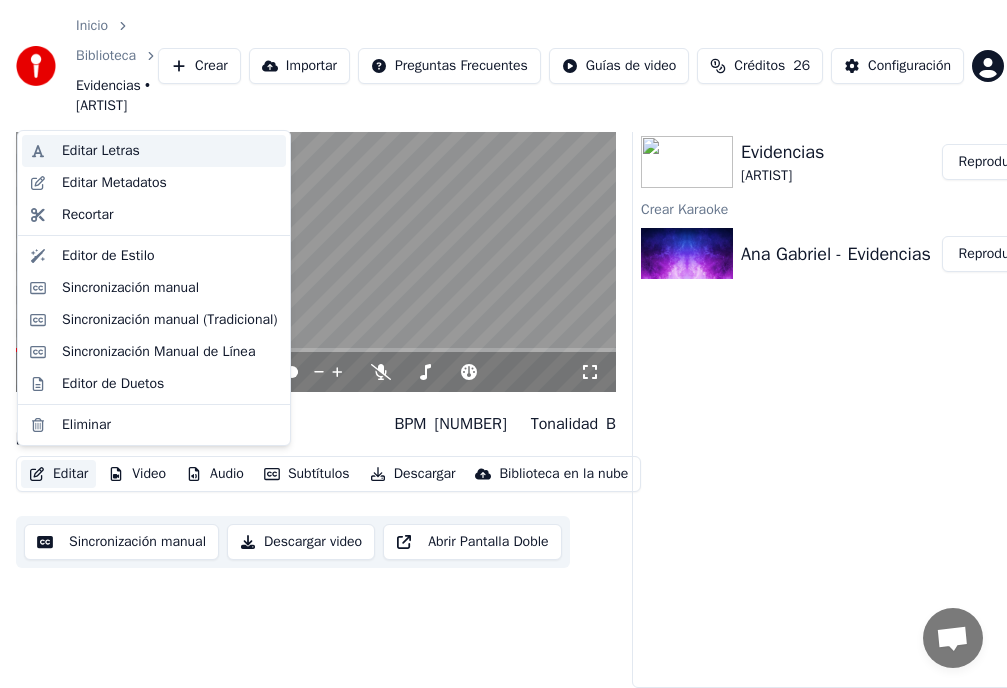 click on "Editar Letras" at bounding box center [170, 151] 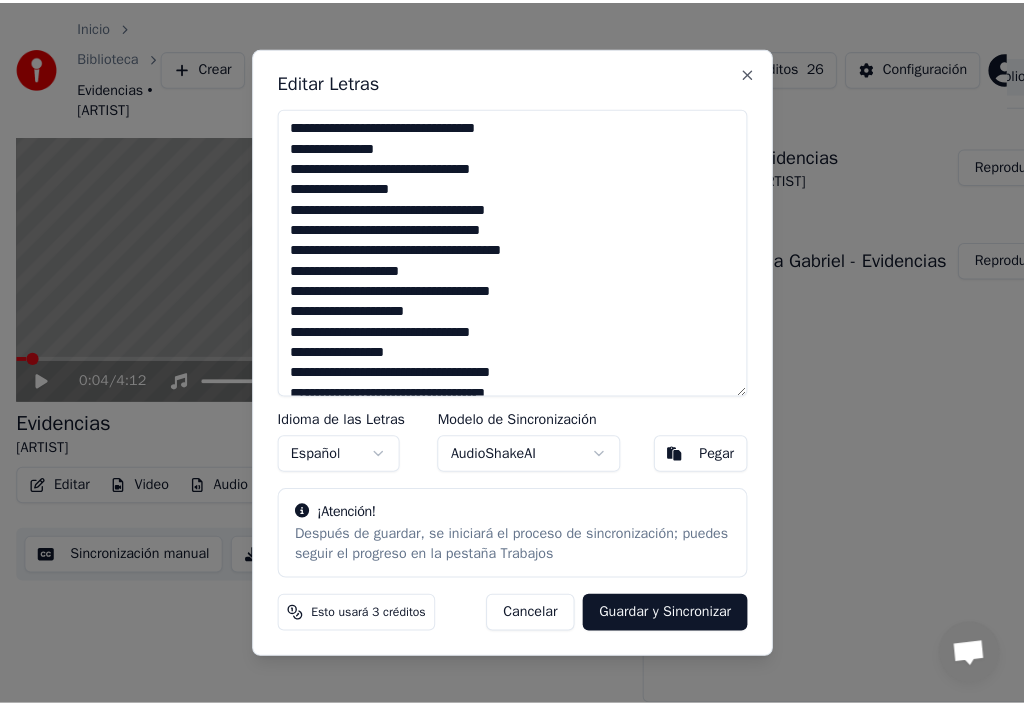 scroll, scrollTop: 74, scrollLeft: 0, axis: vertical 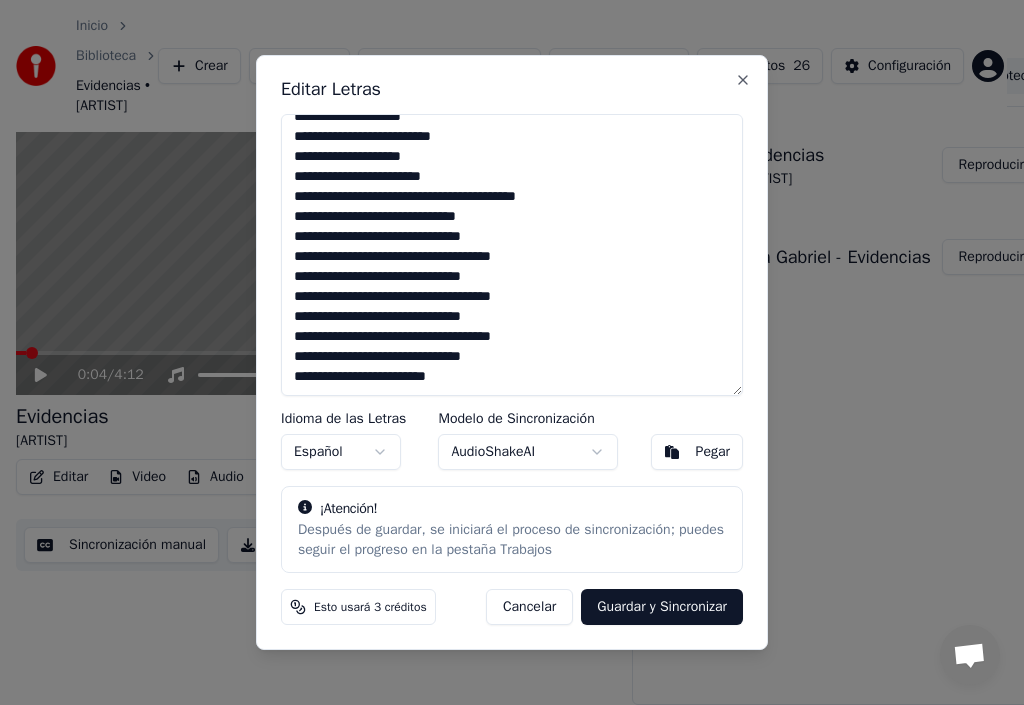 click at bounding box center [512, 255] 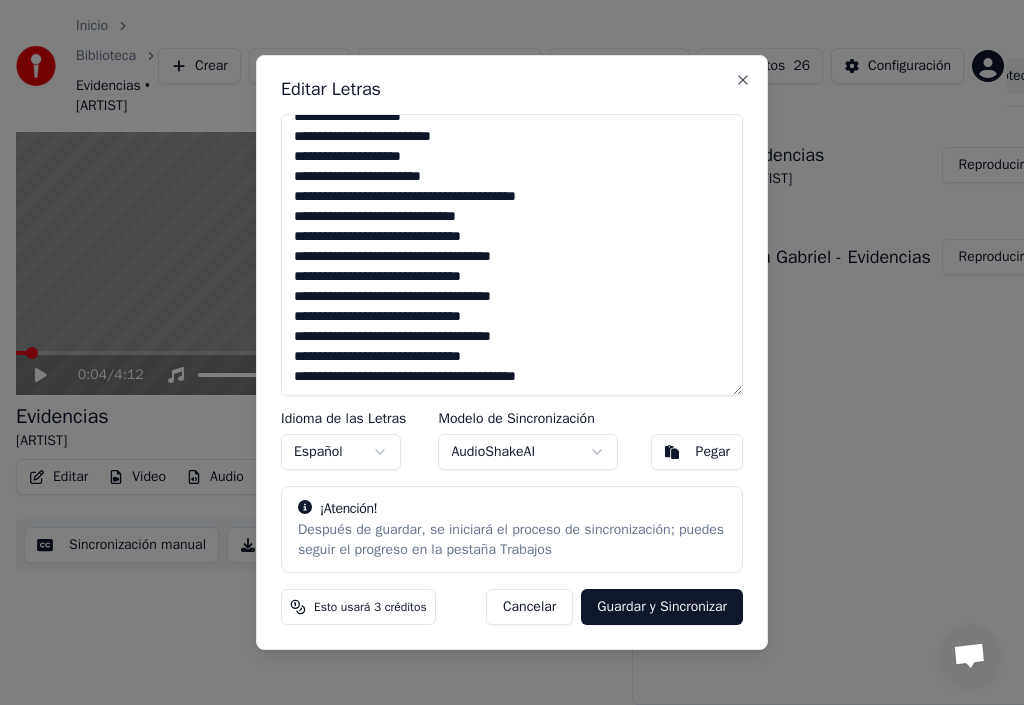 type on "**********" 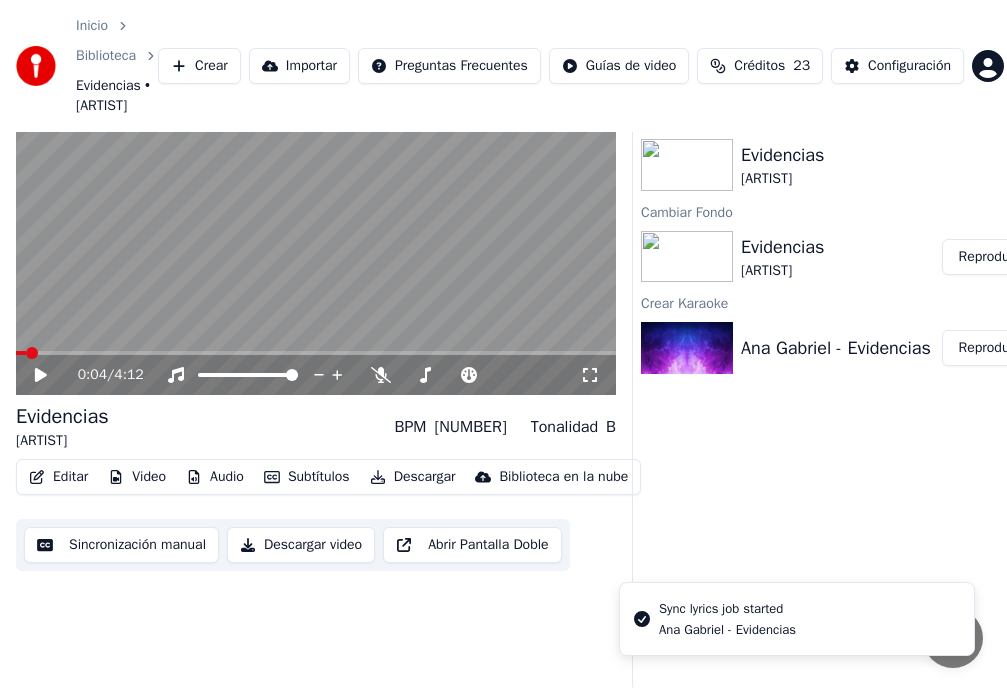 click at bounding box center [316, 227] 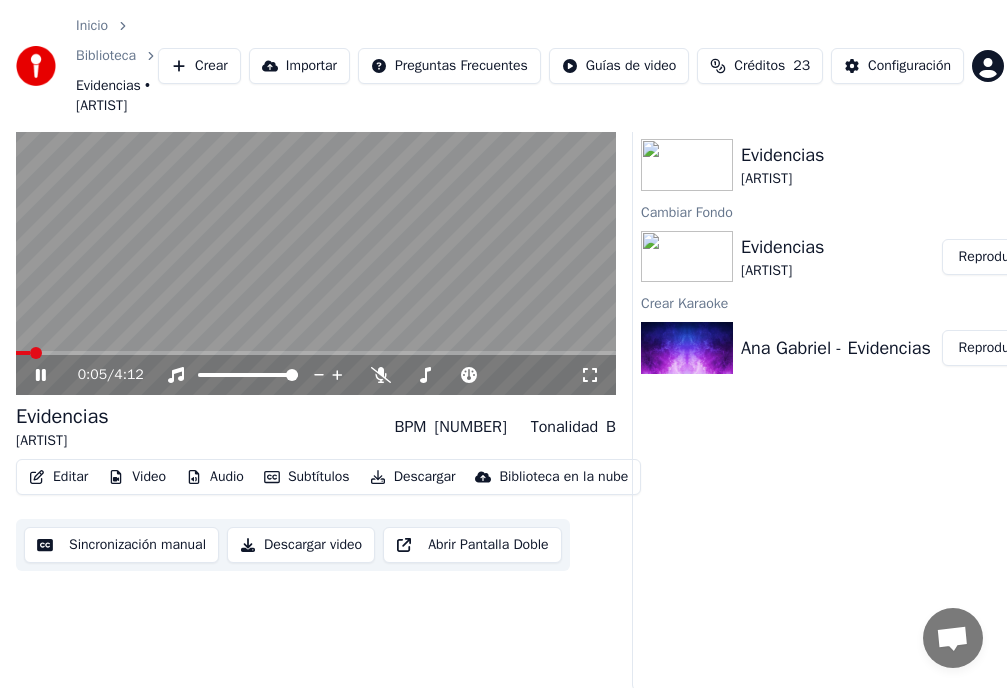 click at bounding box center [316, 353] 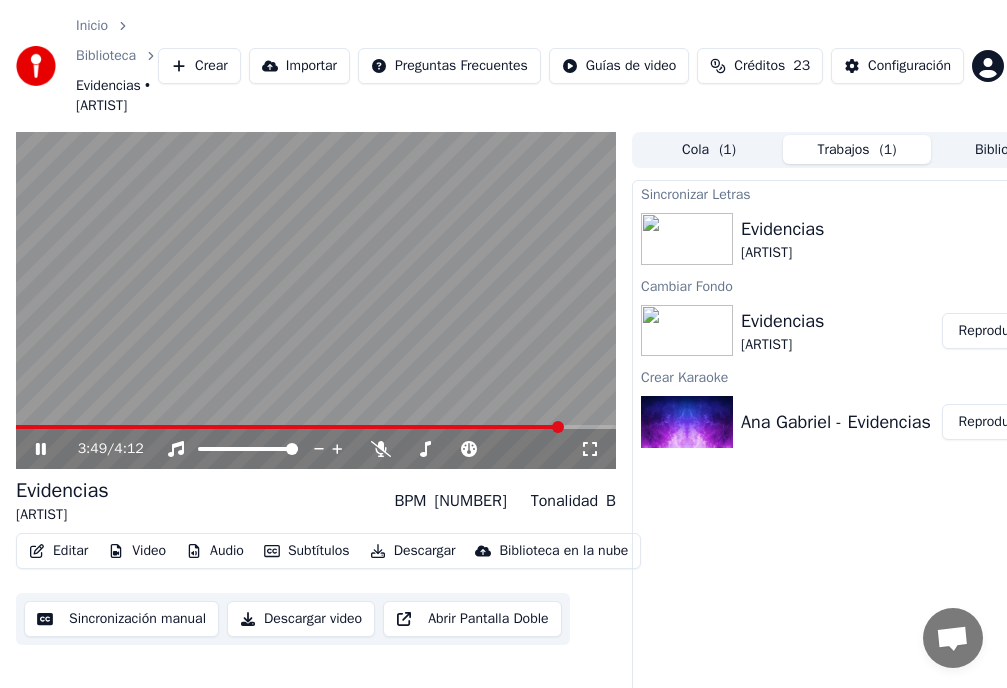 scroll, scrollTop: 91, scrollLeft: 0, axis: vertical 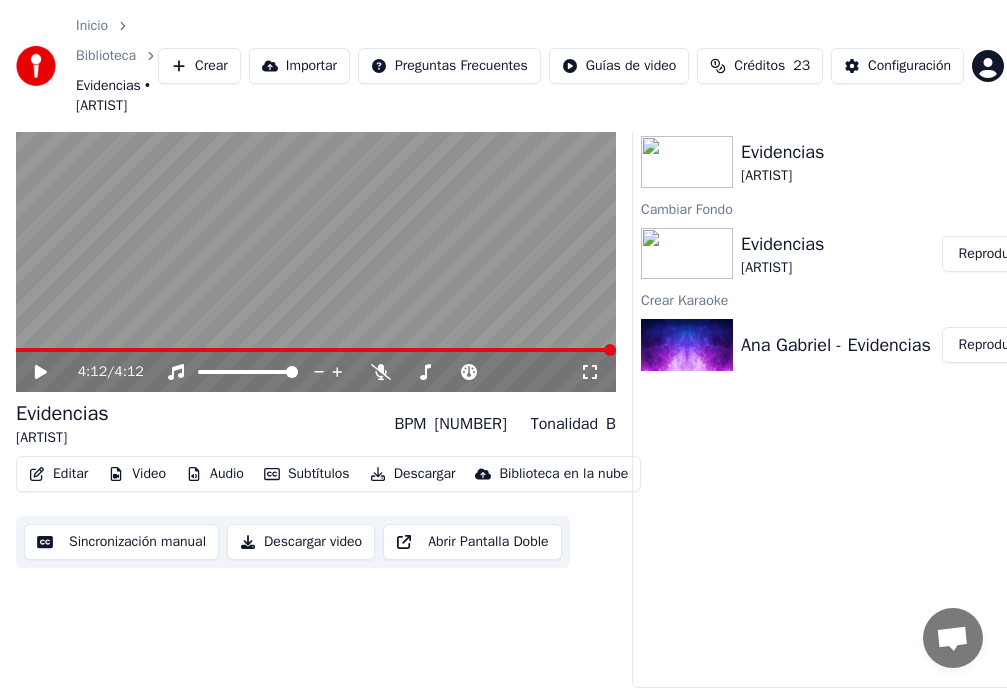 click on "Editar" at bounding box center (58, 474) 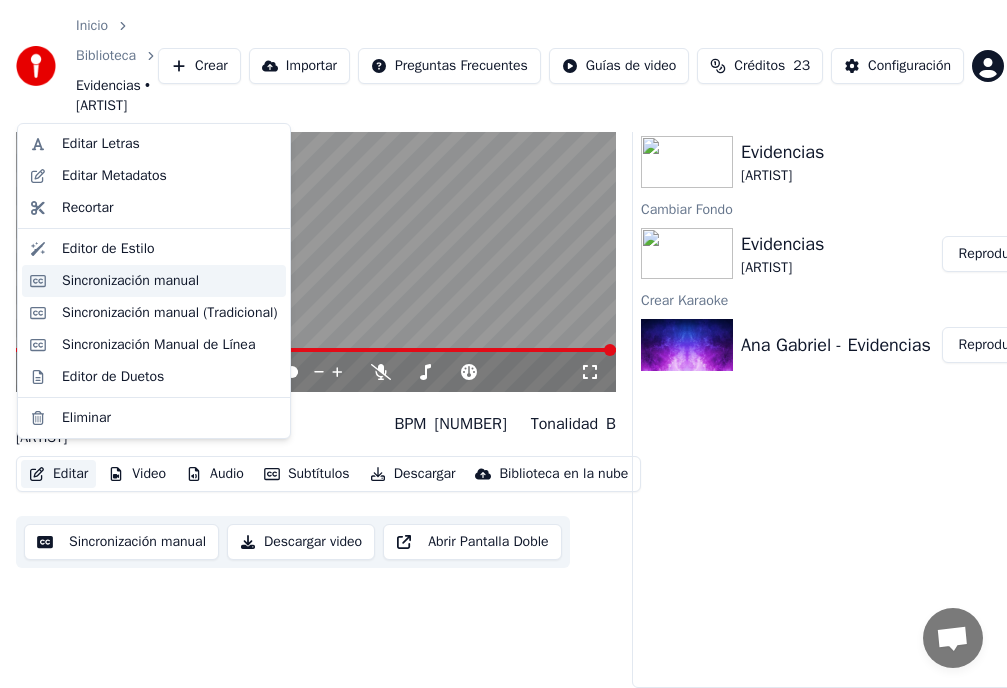 click on "Sincronización manual" at bounding box center [130, 281] 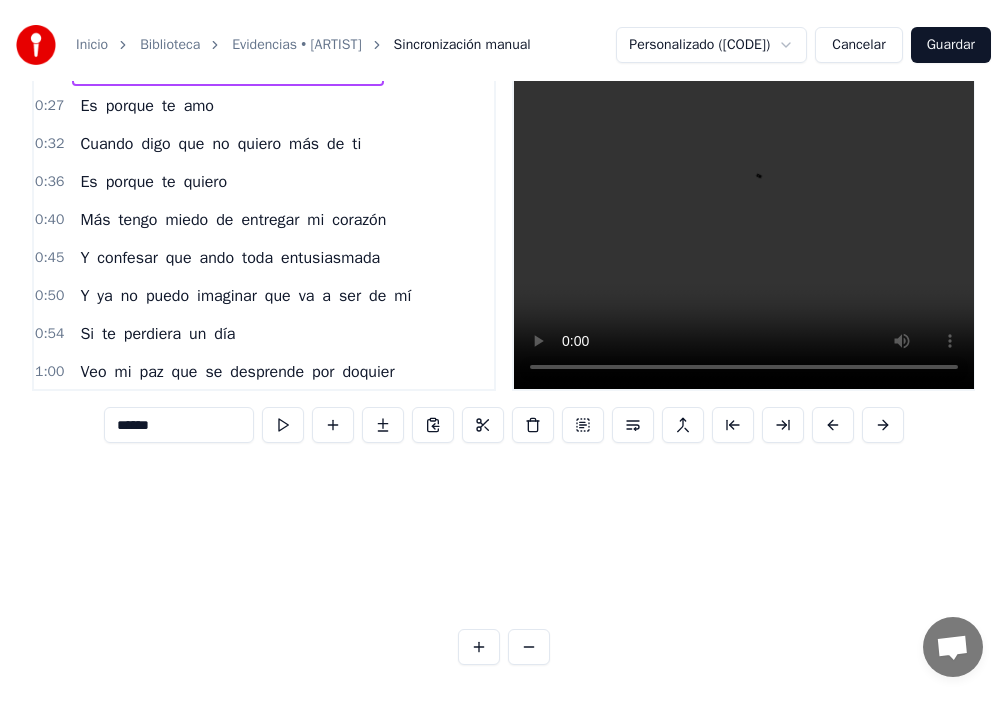 scroll, scrollTop: 0, scrollLeft: 0, axis: both 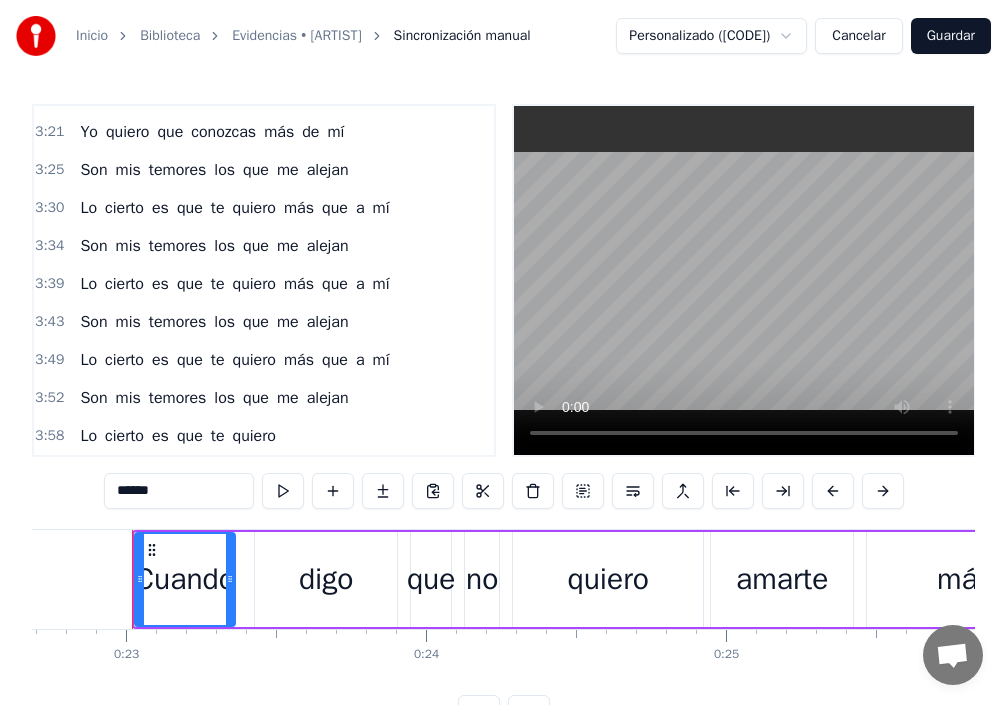 click on "mis" at bounding box center [128, 170] 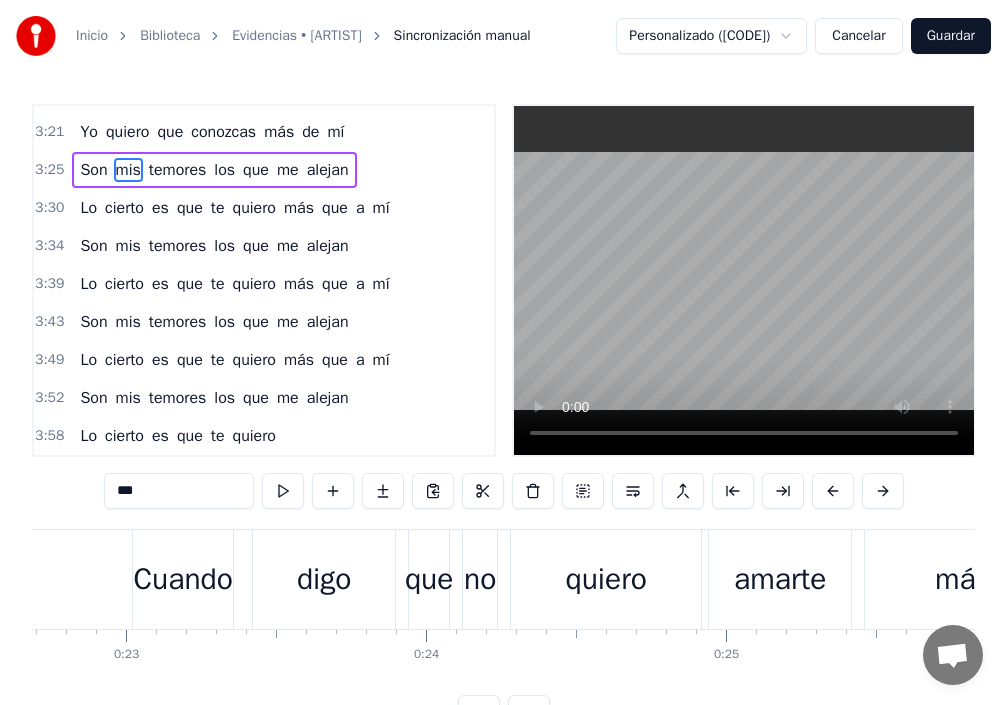 scroll, scrollTop: 1516, scrollLeft: 0, axis: vertical 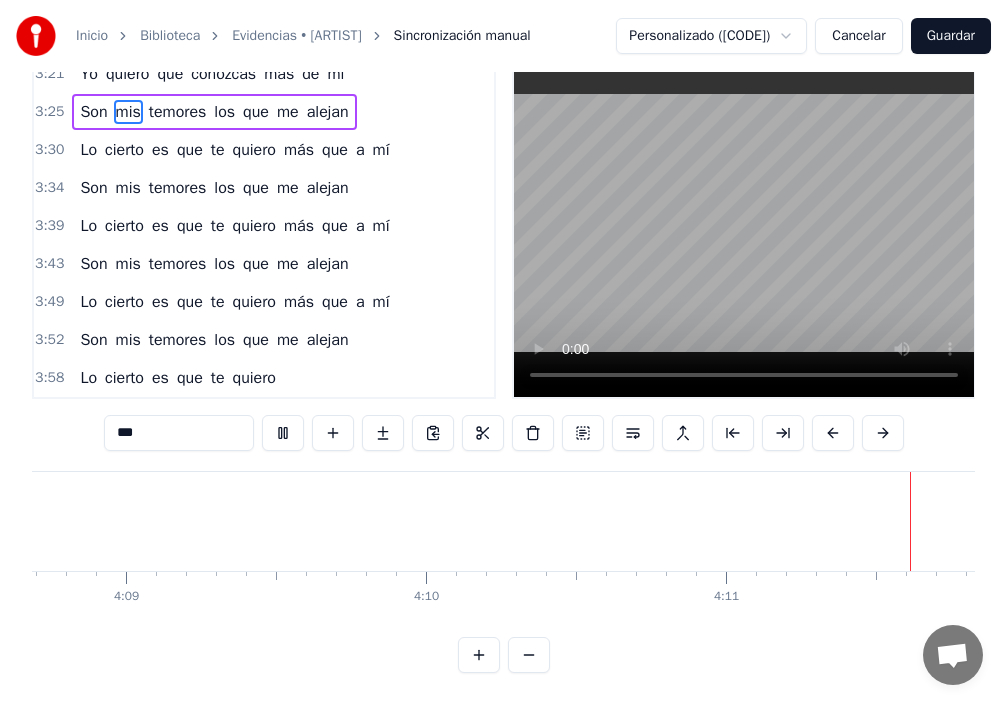 click on "quiero" at bounding box center (254, 378) 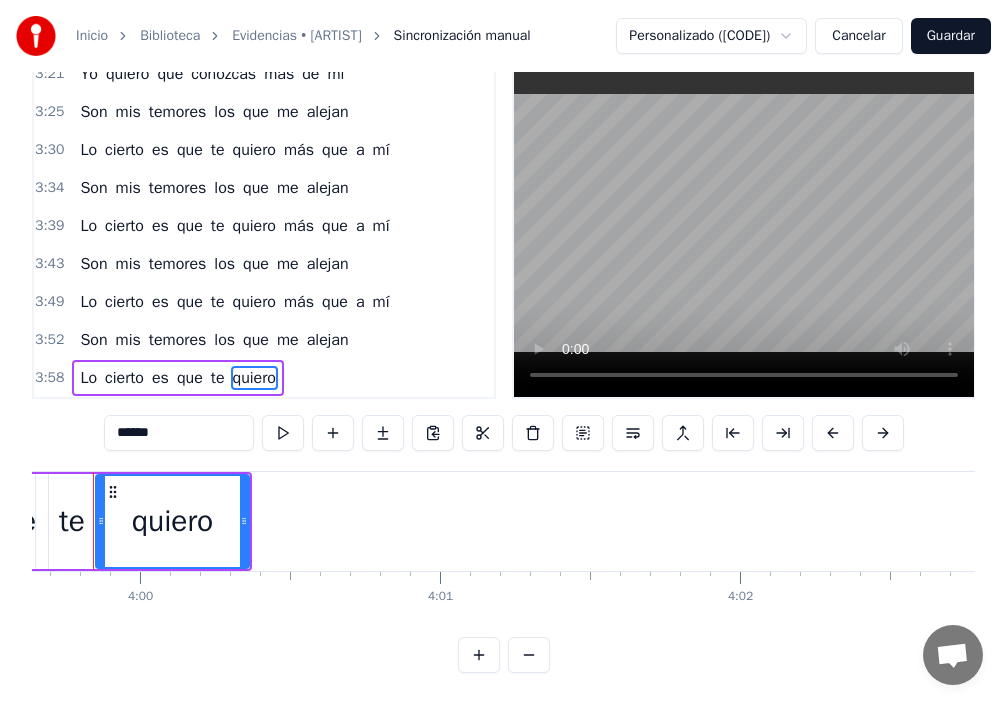 scroll, scrollTop: 0, scrollLeft: 71853, axis: horizontal 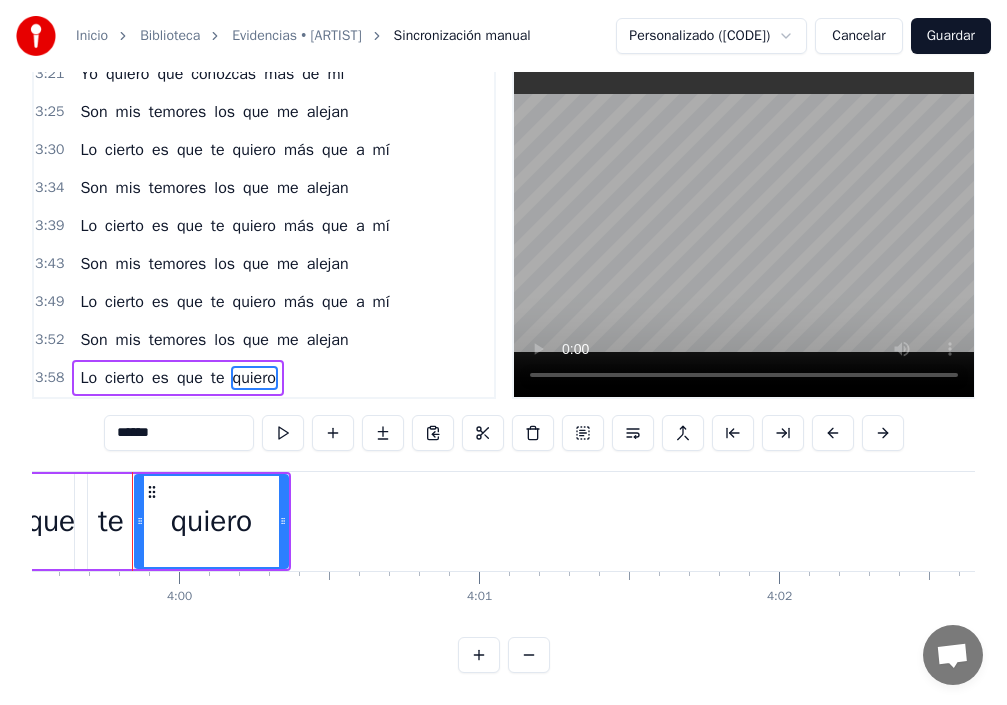 click on "******" at bounding box center [179, 433] 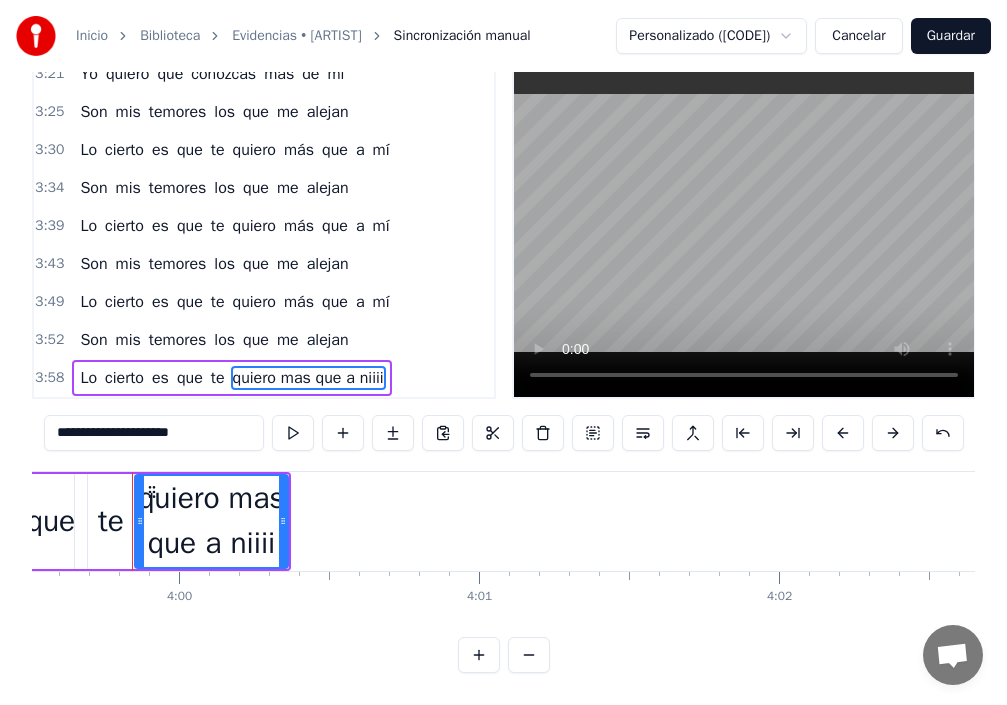 click on "quiero mas que a niiii" at bounding box center [211, 521] 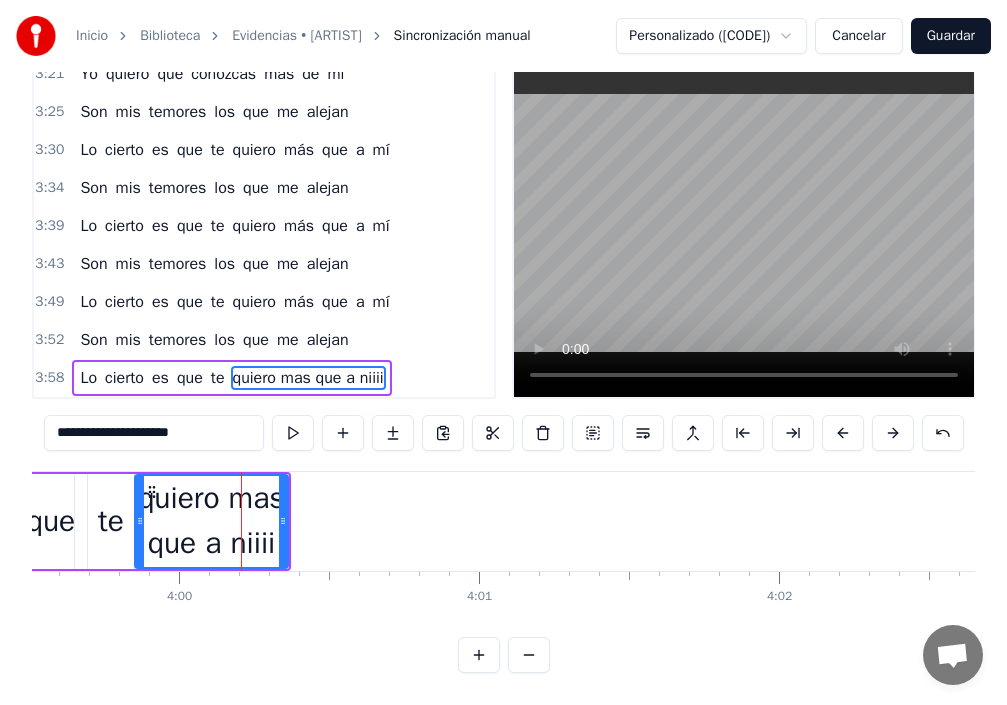 click on "quiero mas que a niiii" at bounding box center (211, 521) 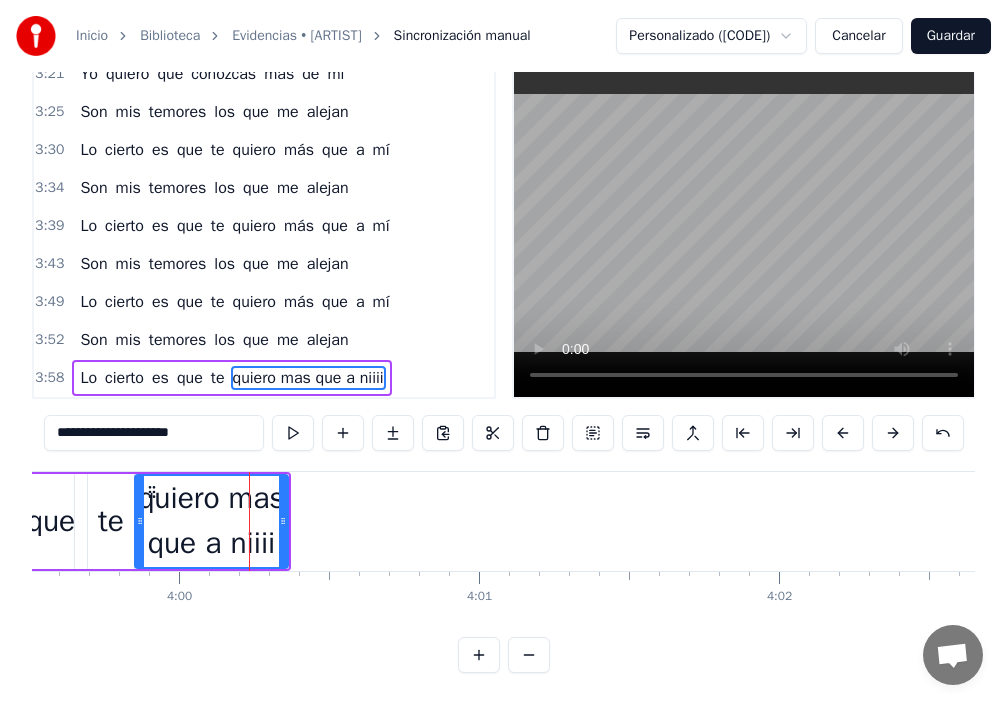 click on "**********" at bounding box center (154, 433) 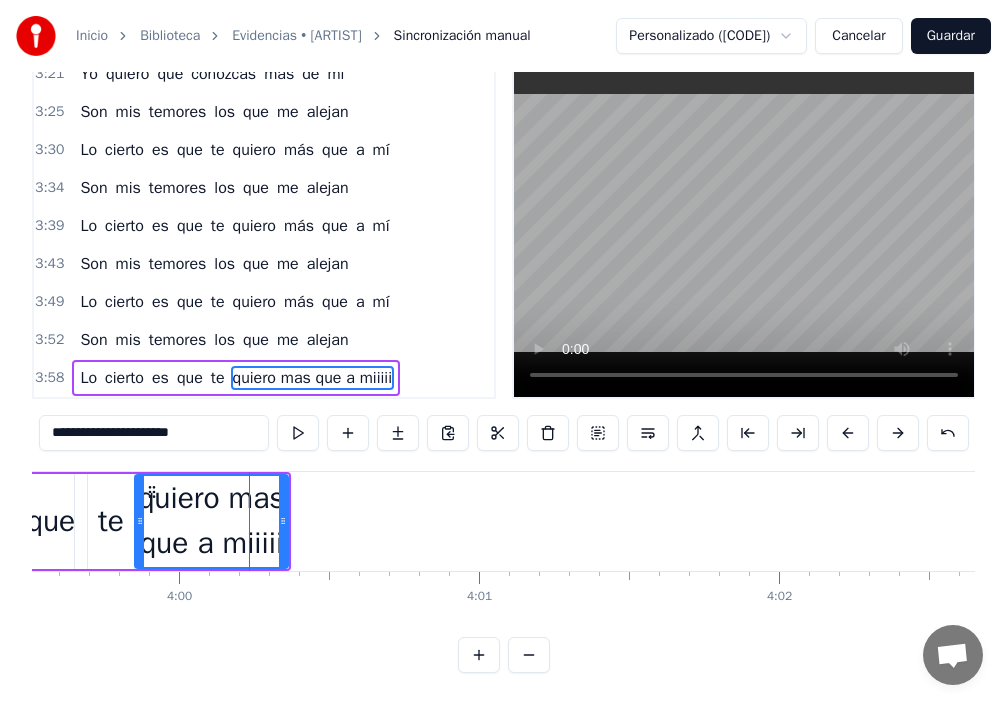 type on "**********" 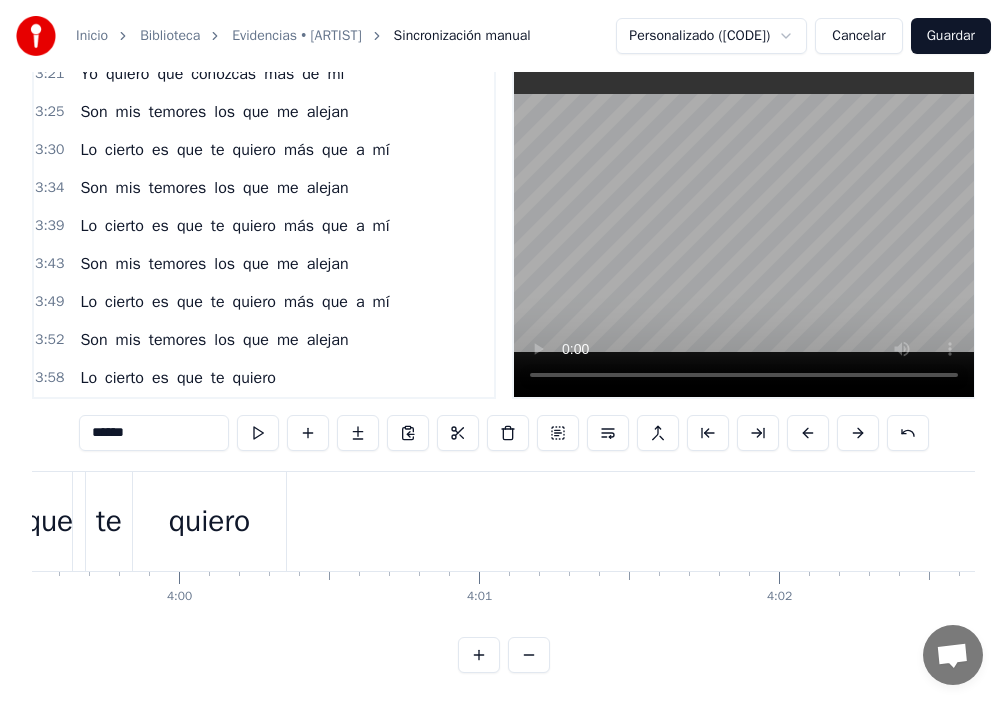 scroll, scrollTop: 0, scrollLeft: 0, axis: both 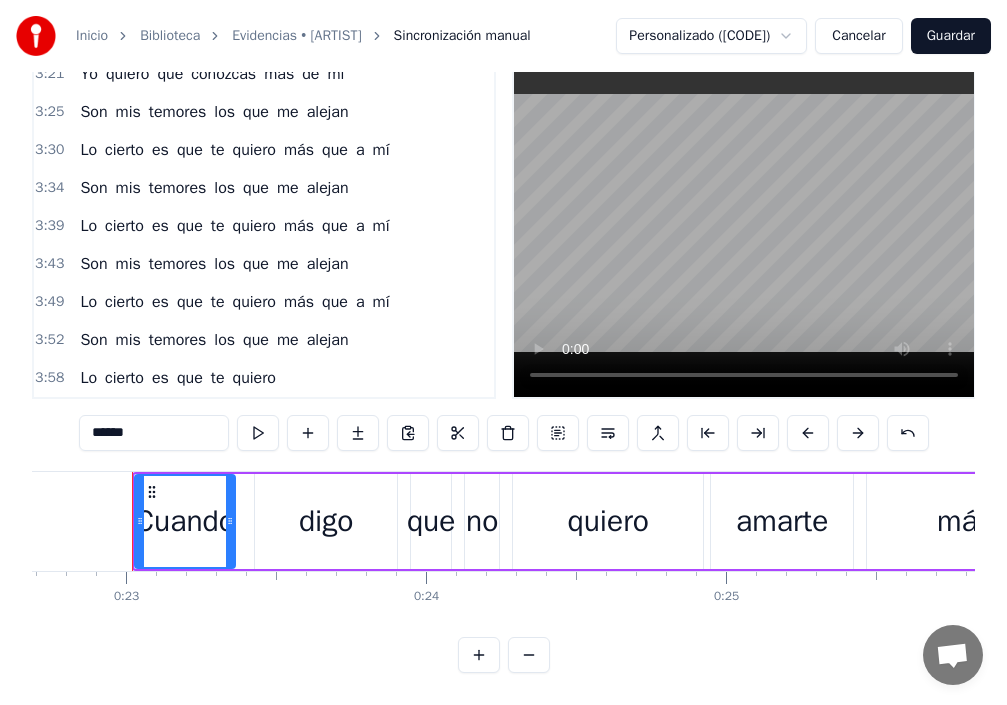 click on "Biblioteca" at bounding box center (170, 36) 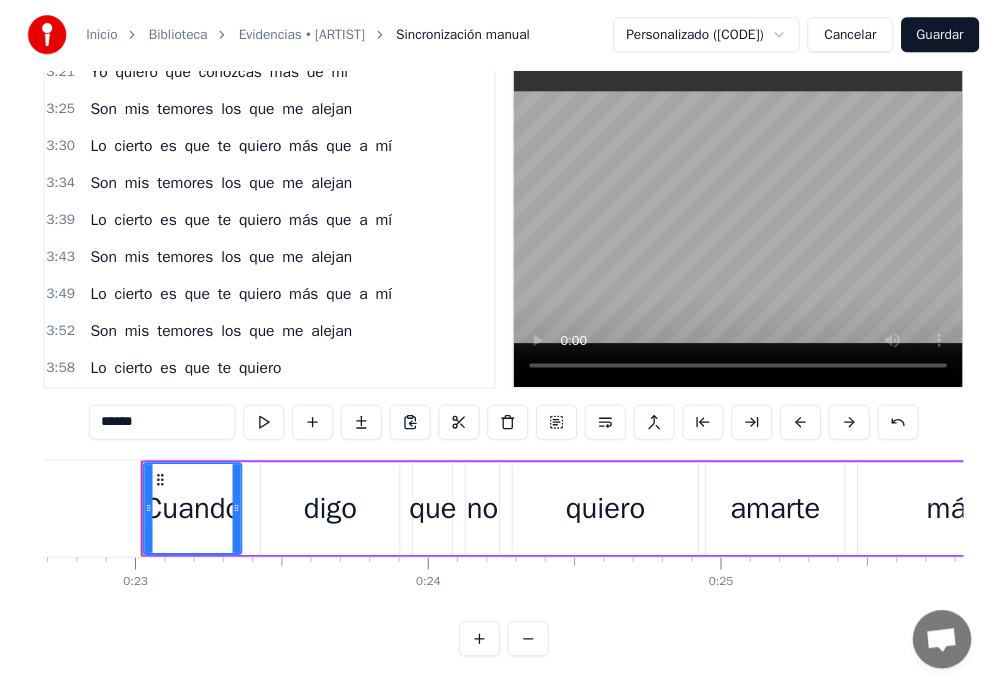 scroll, scrollTop: 41, scrollLeft: 0, axis: vertical 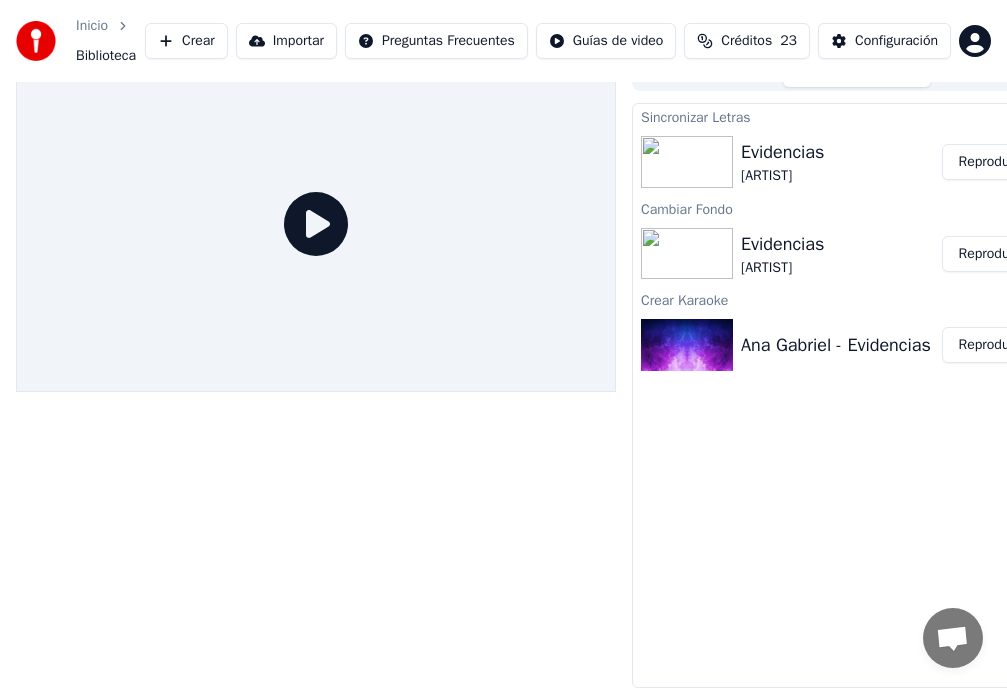 click on "Reproducir" at bounding box center [991, 162] 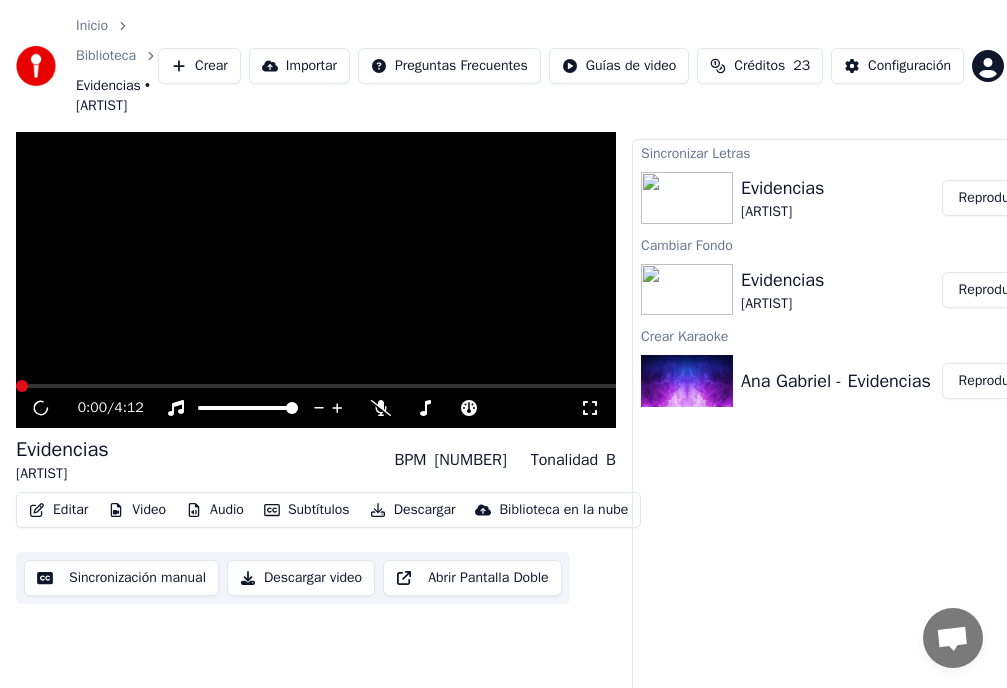 scroll, scrollTop: 91, scrollLeft: 0, axis: vertical 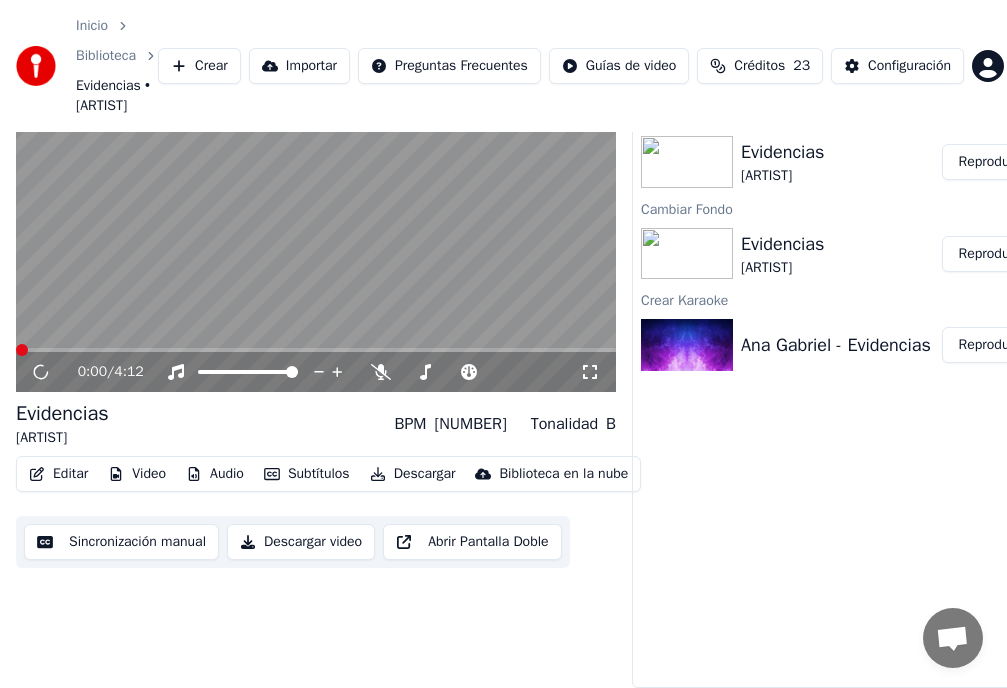 click on "Editar" at bounding box center (58, 474) 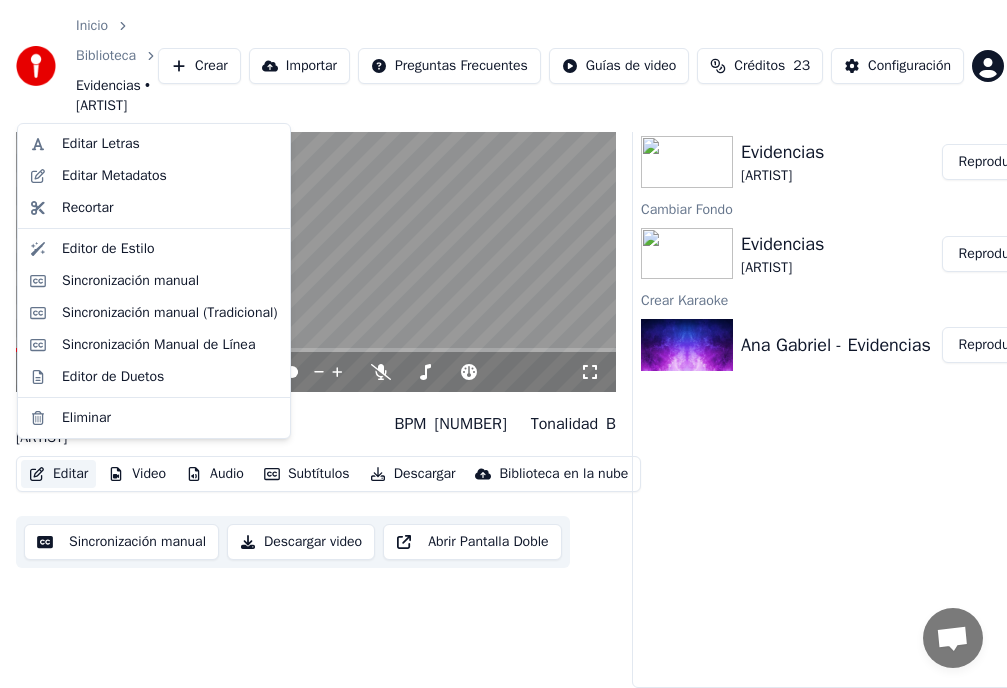 click on "Editar" at bounding box center [58, 474] 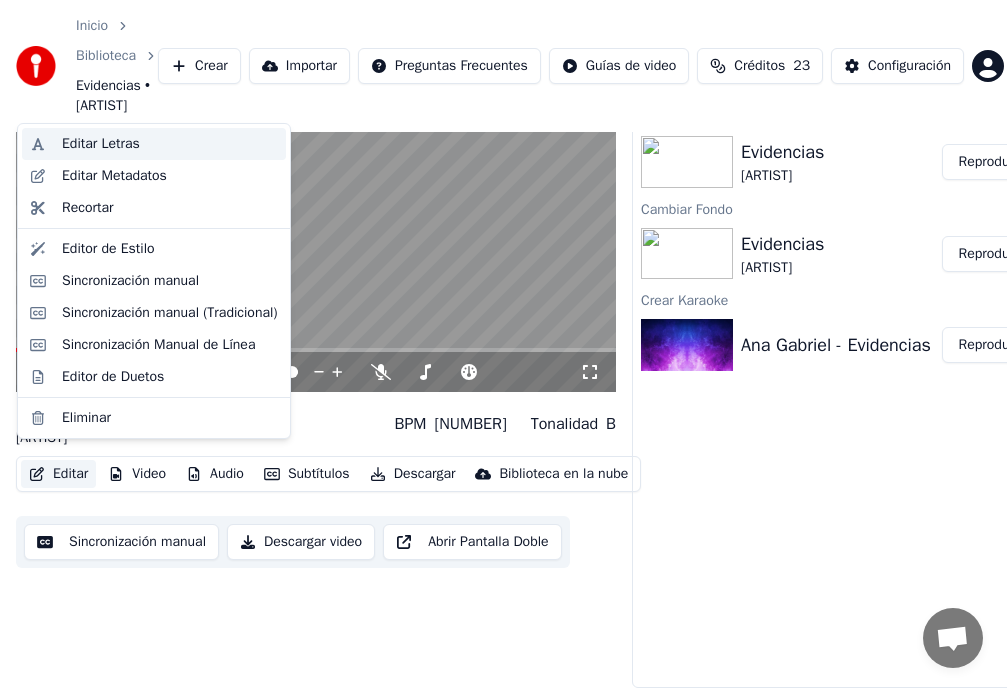 click on "Editar Letras" at bounding box center (170, 144) 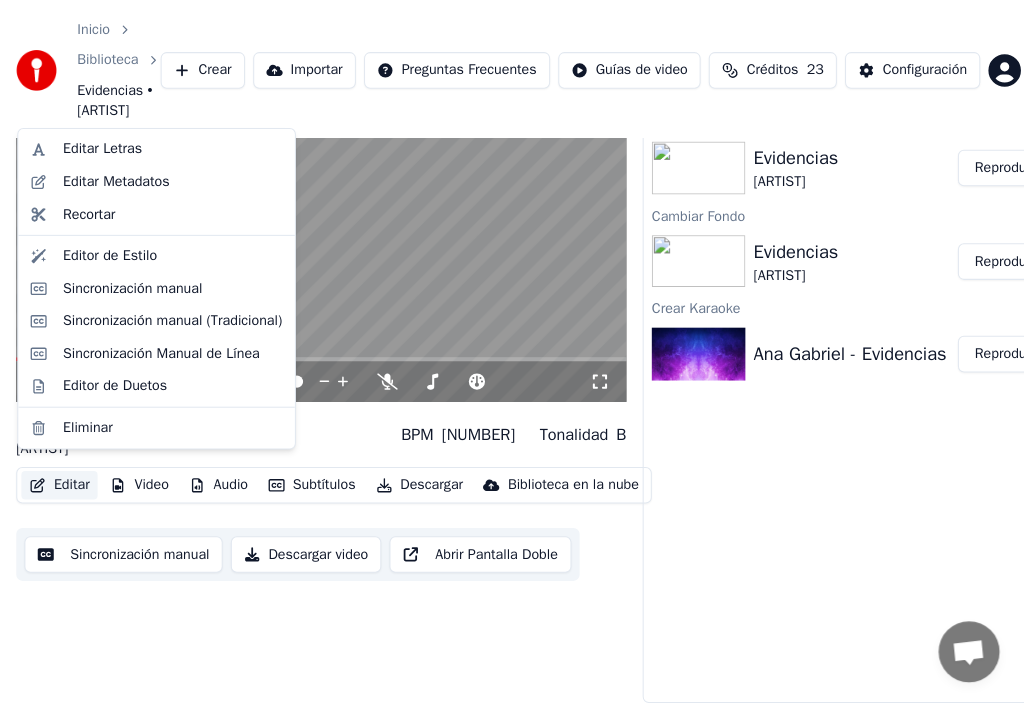 scroll, scrollTop: 74, scrollLeft: 0, axis: vertical 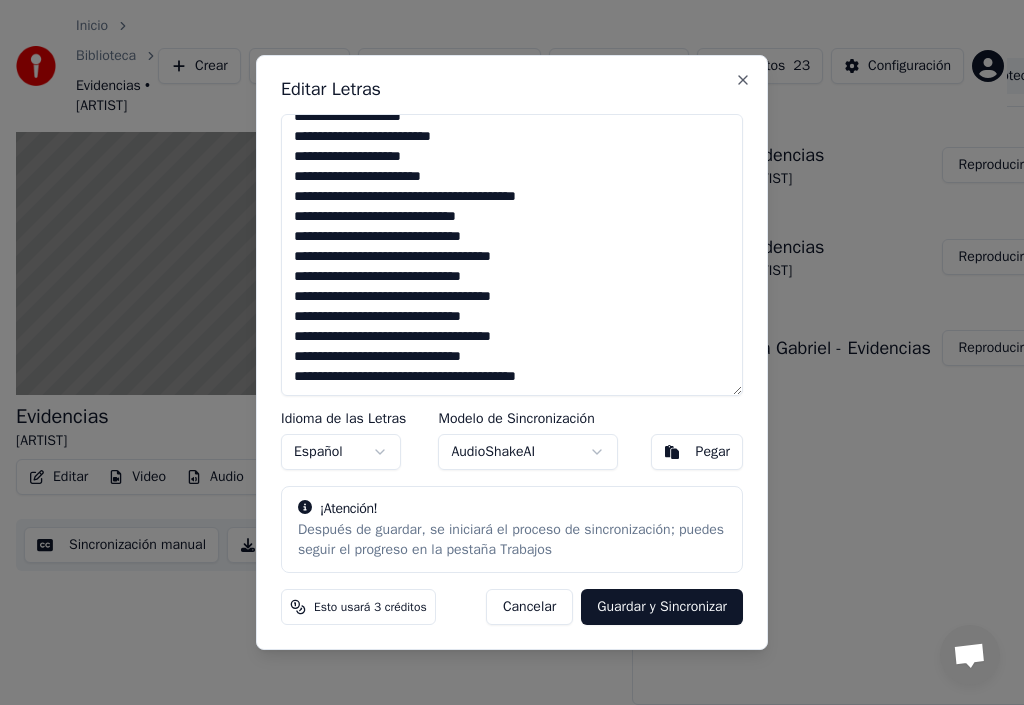 click on "Guardar y Sincronizar" at bounding box center (662, 607) 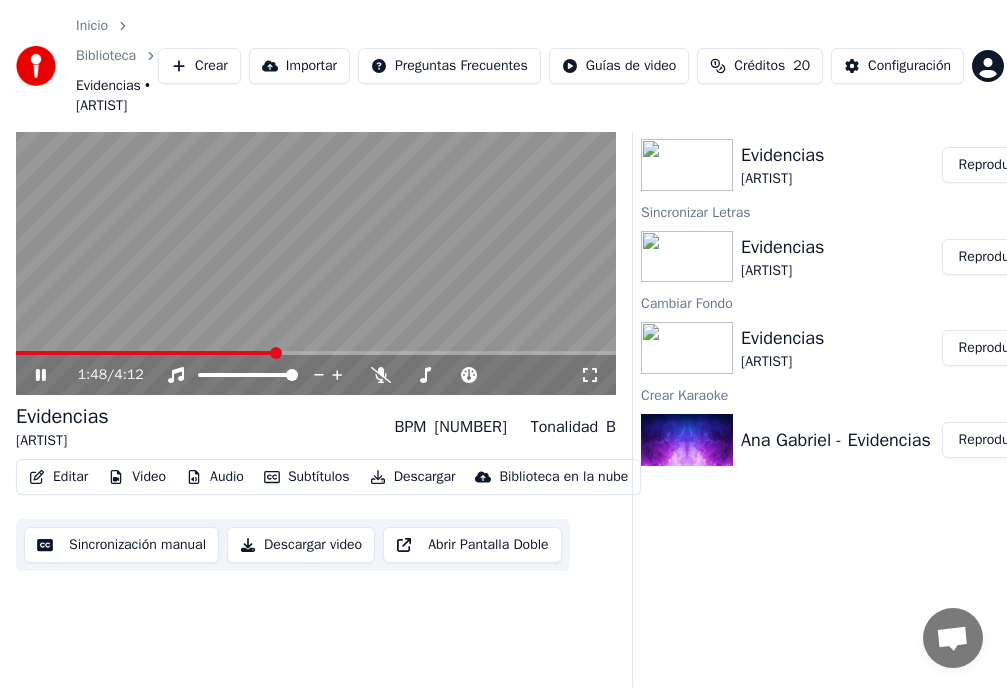 click 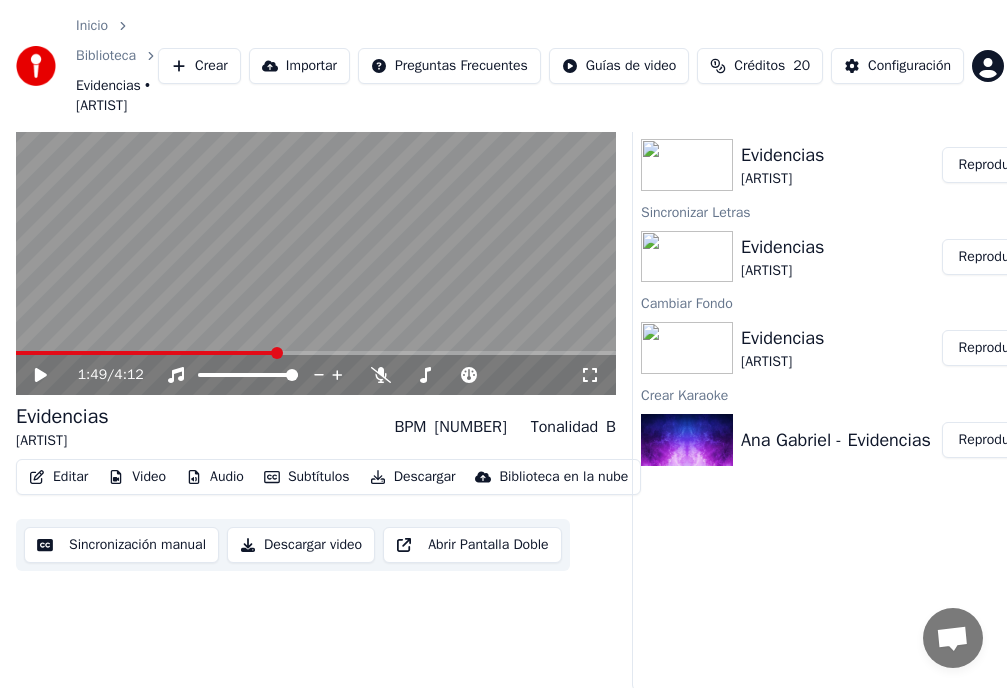 click on "Reproducir" at bounding box center [991, 165] 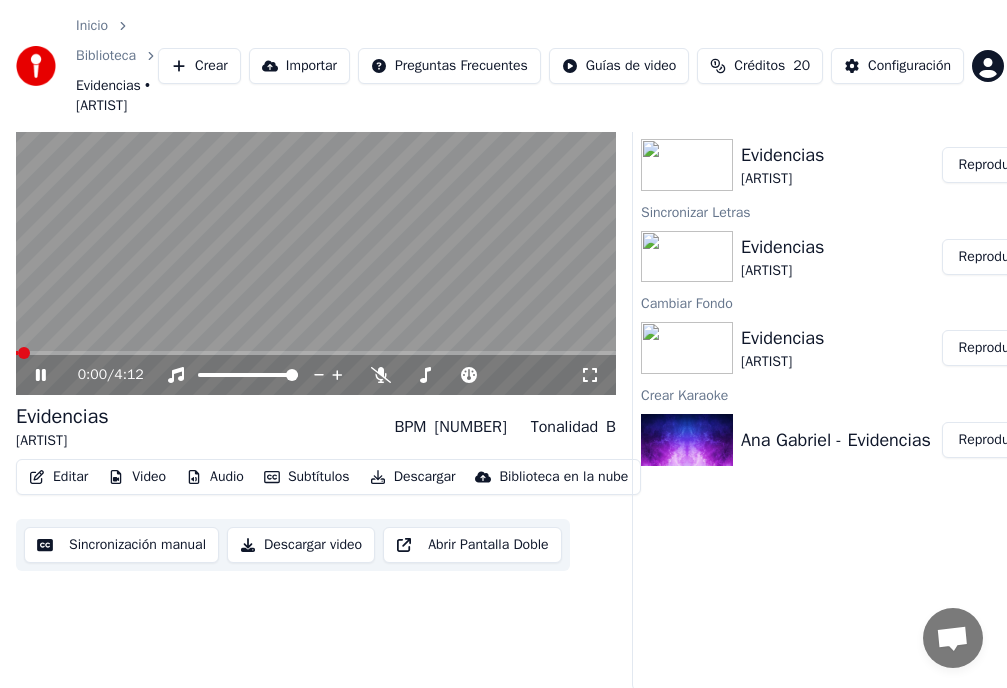 click at bounding box center (316, 353) 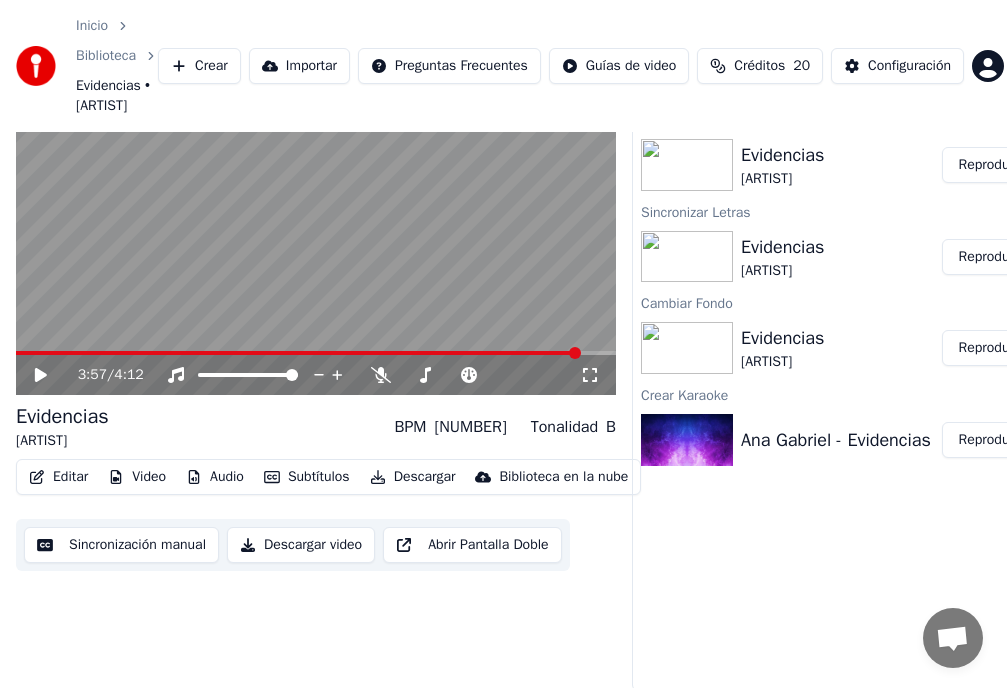 click at bounding box center (575, 353) 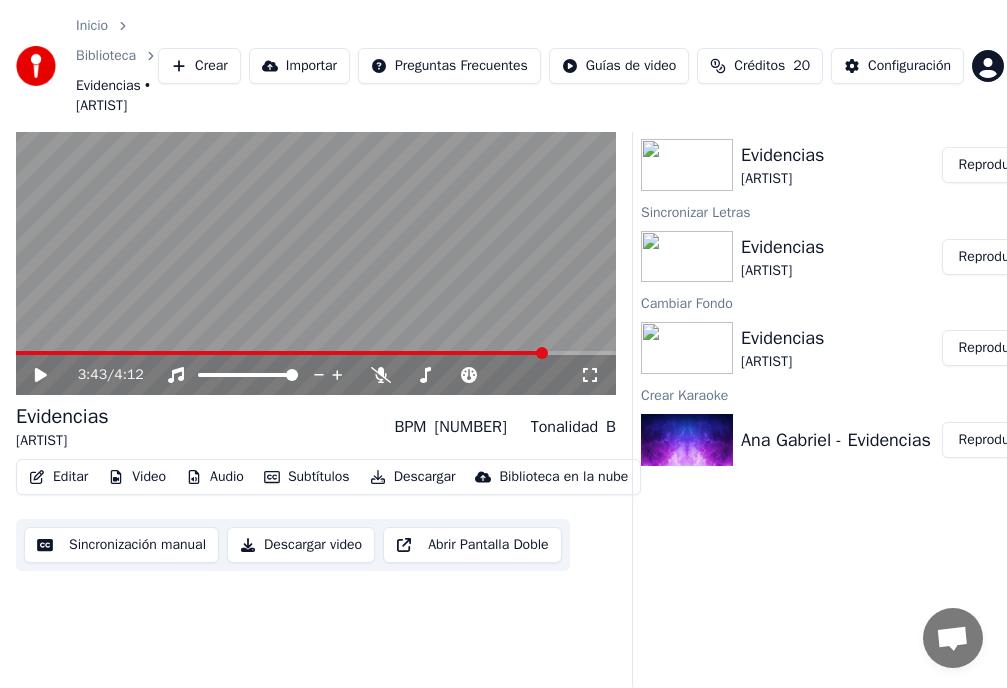 click at bounding box center [542, 353] 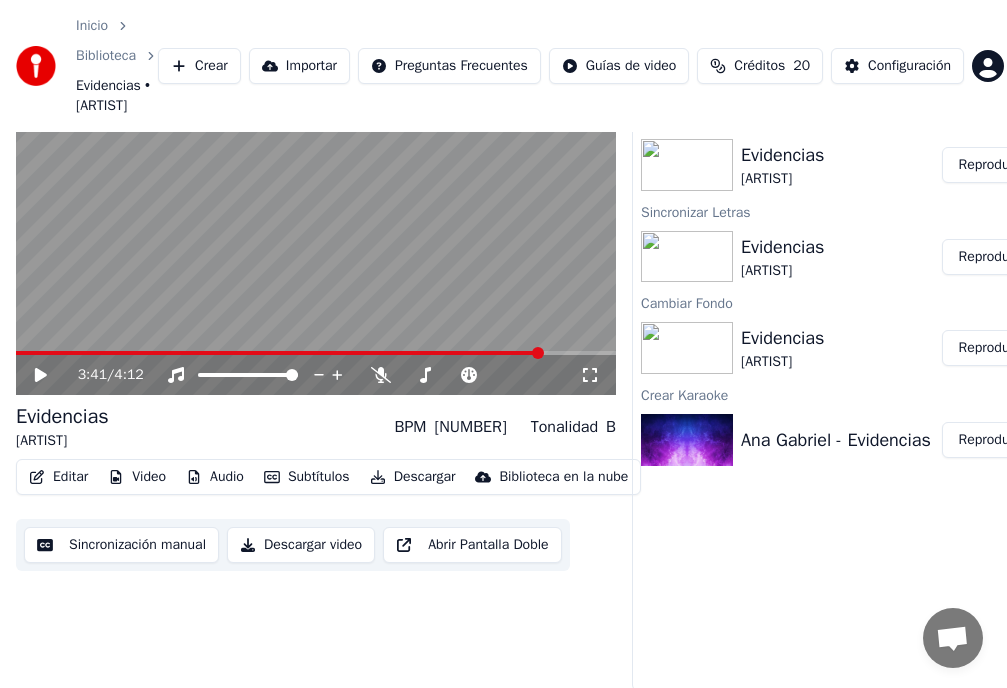 click 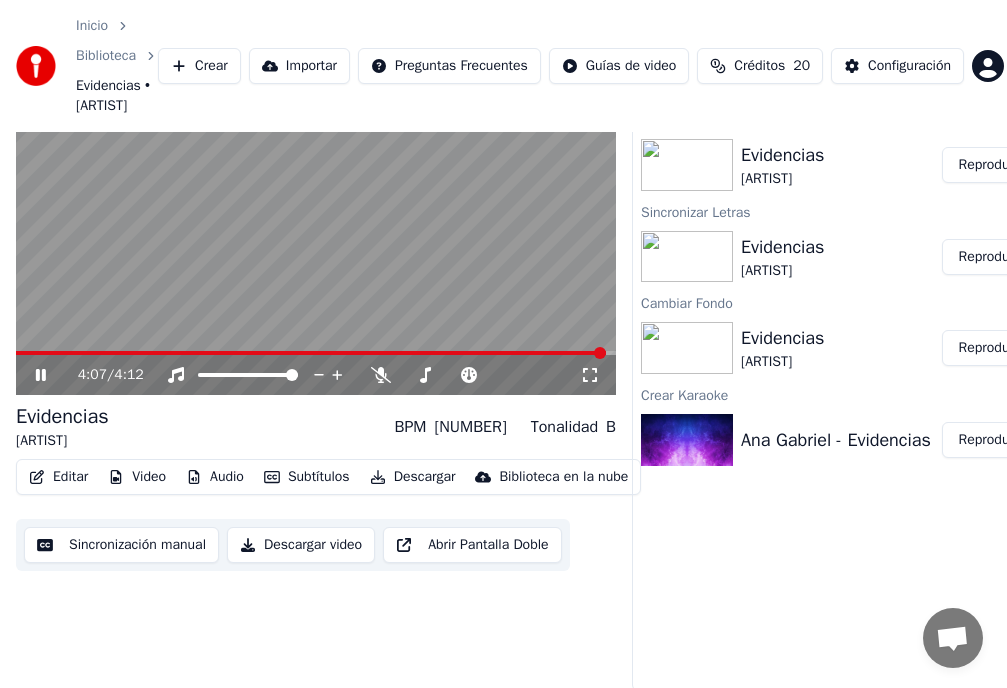 click on "Editar" at bounding box center [58, 477] 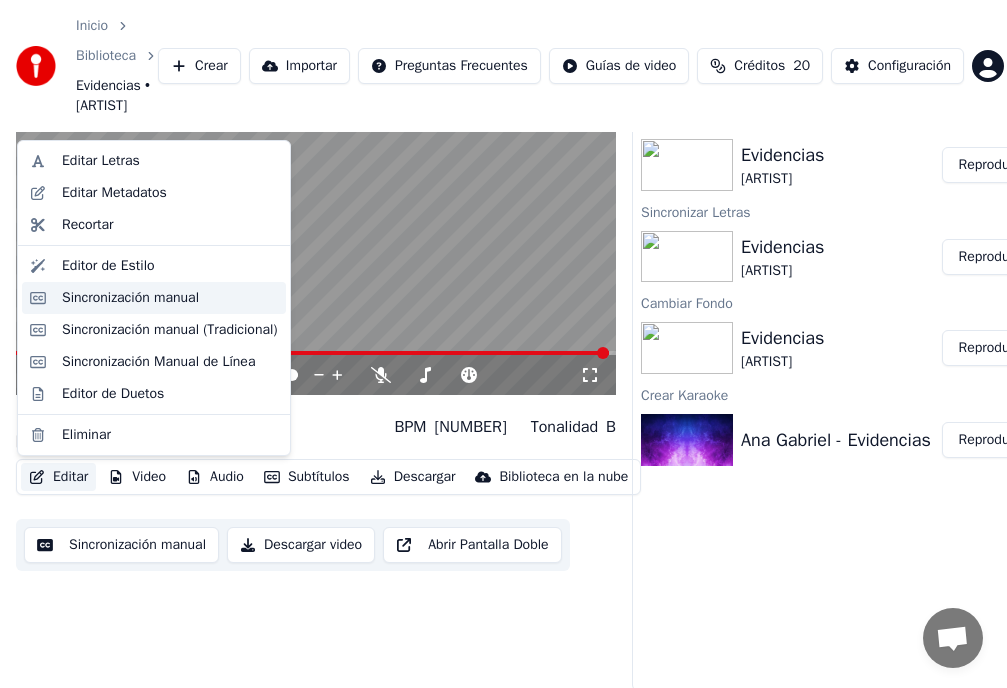 click on "Sincronización manual" at bounding box center [130, 298] 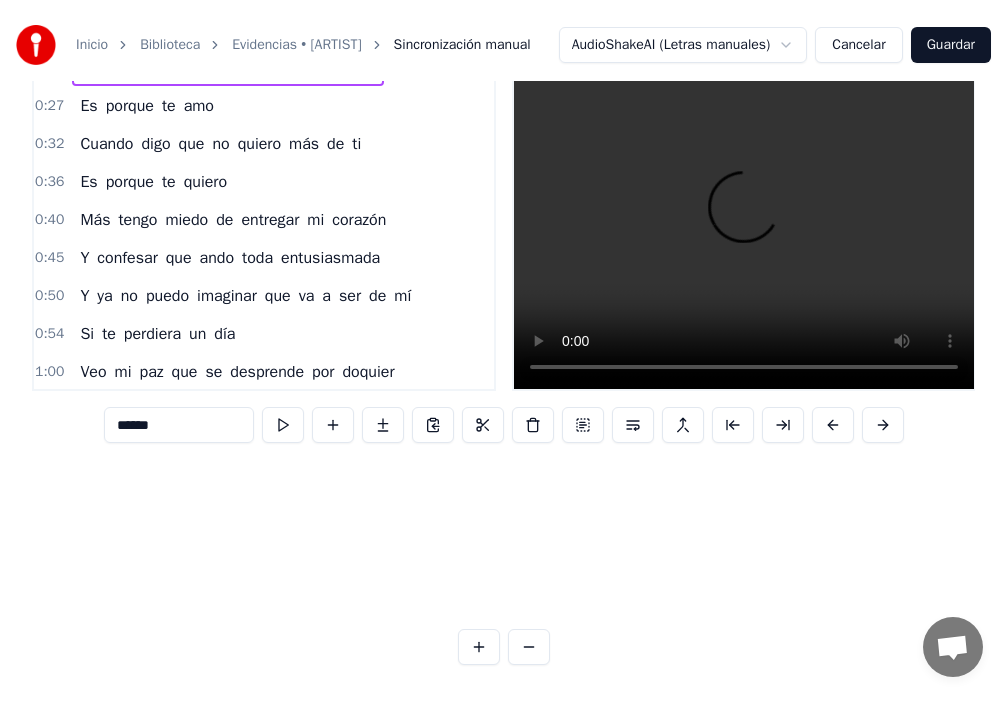 scroll, scrollTop: 0, scrollLeft: 0, axis: both 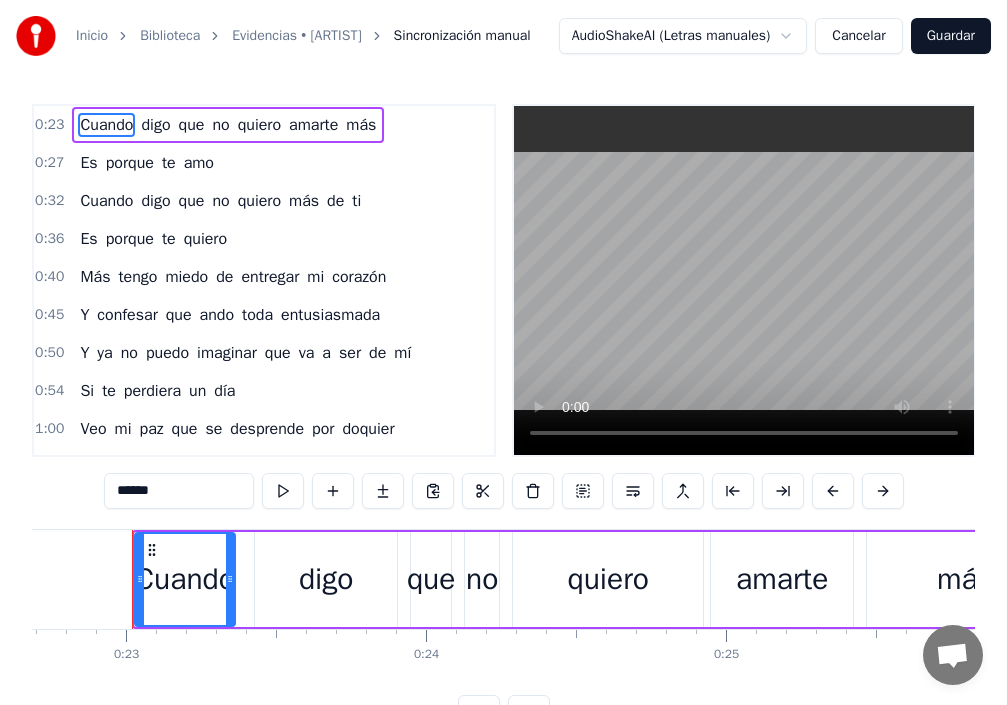 type 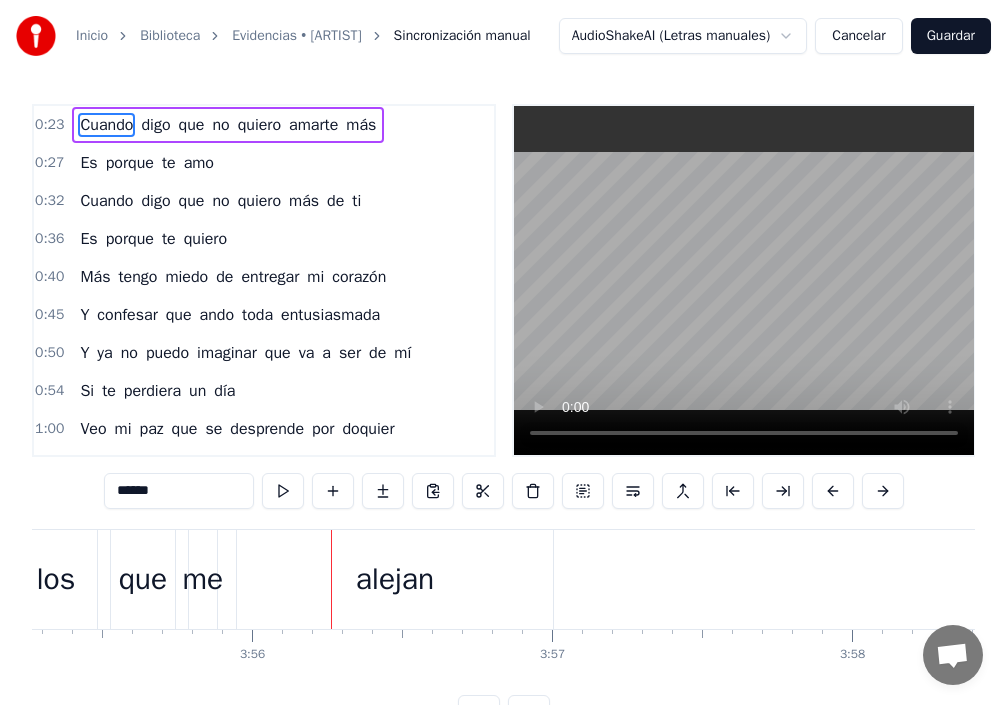 scroll, scrollTop: 0, scrollLeft: 70778, axis: horizontal 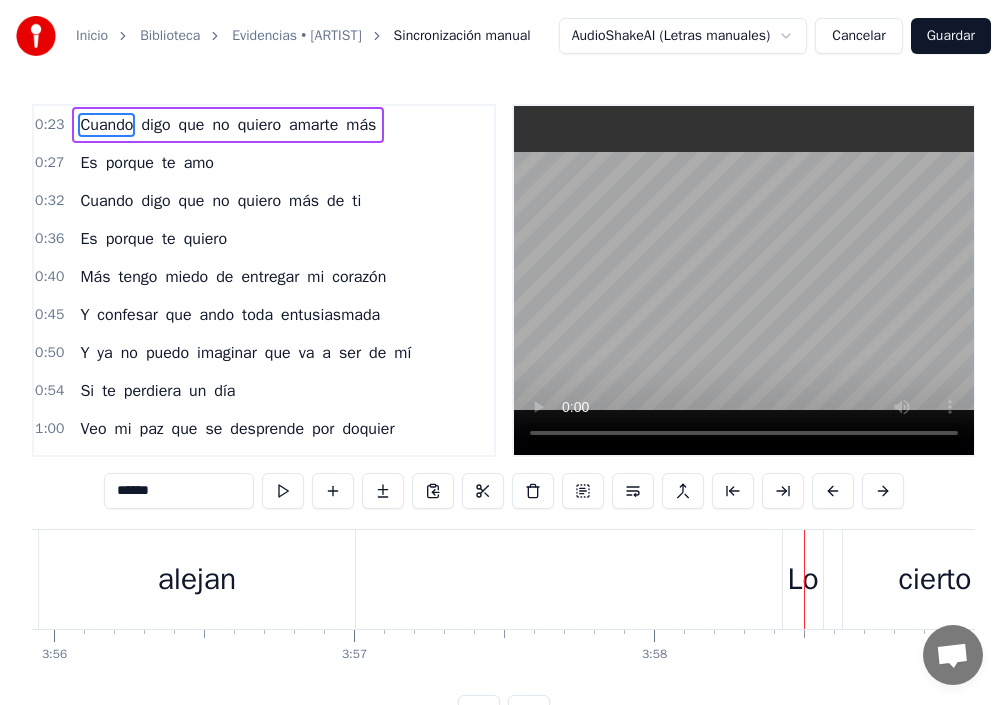 click on "Lo" at bounding box center (802, 579) 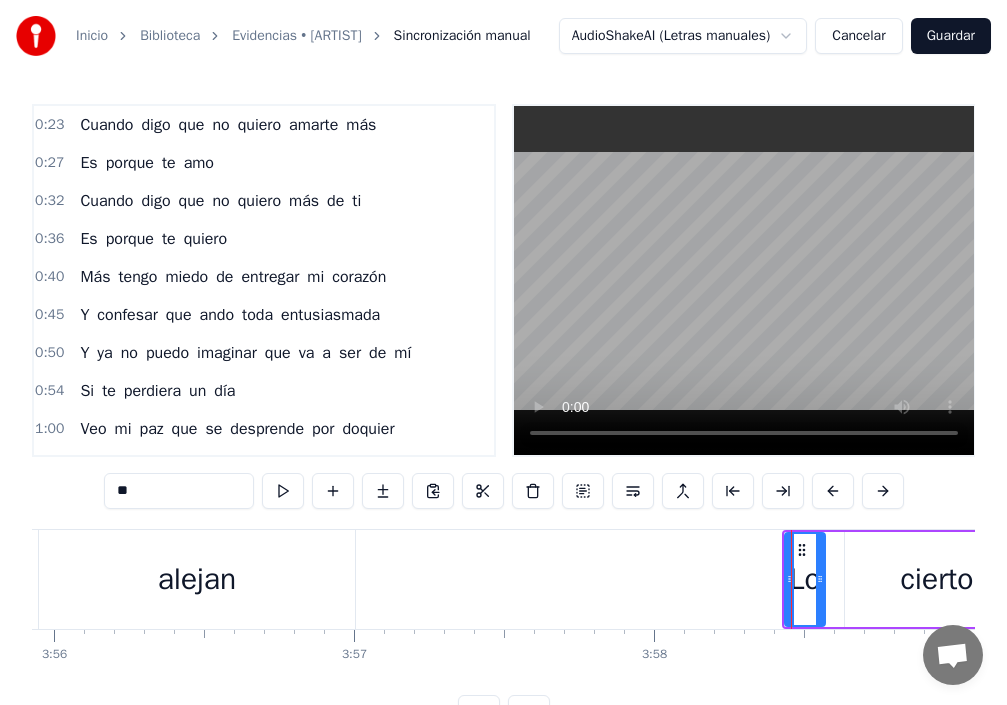 scroll, scrollTop: 75, scrollLeft: 0, axis: vertical 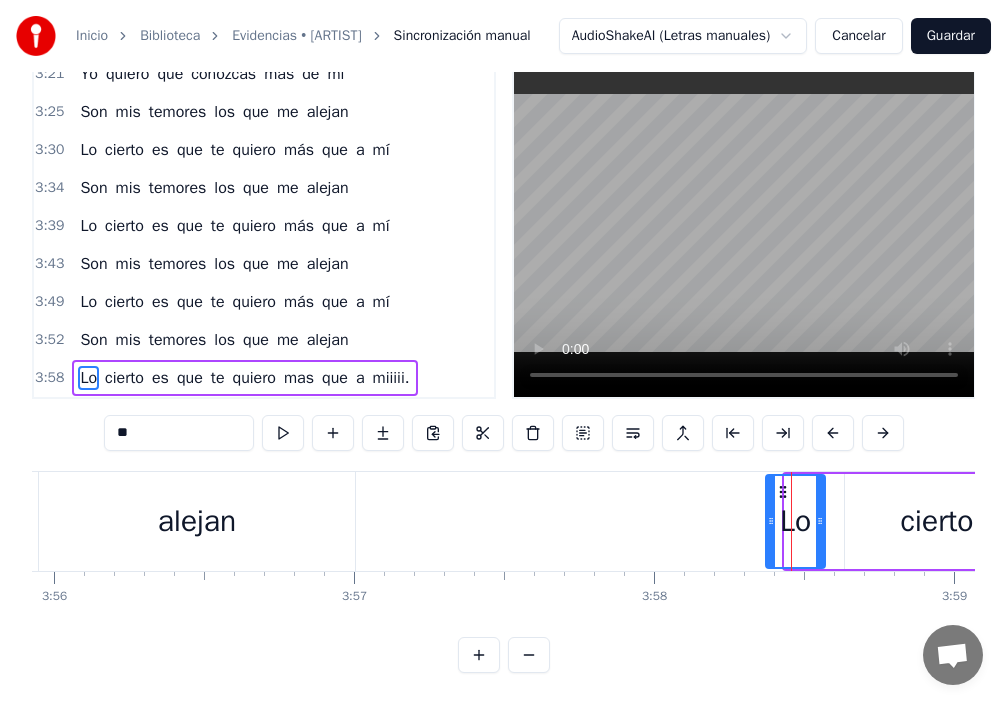 drag, startPoint x: 789, startPoint y: 522, endPoint x: 769, endPoint y: 532, distance: 22.36068 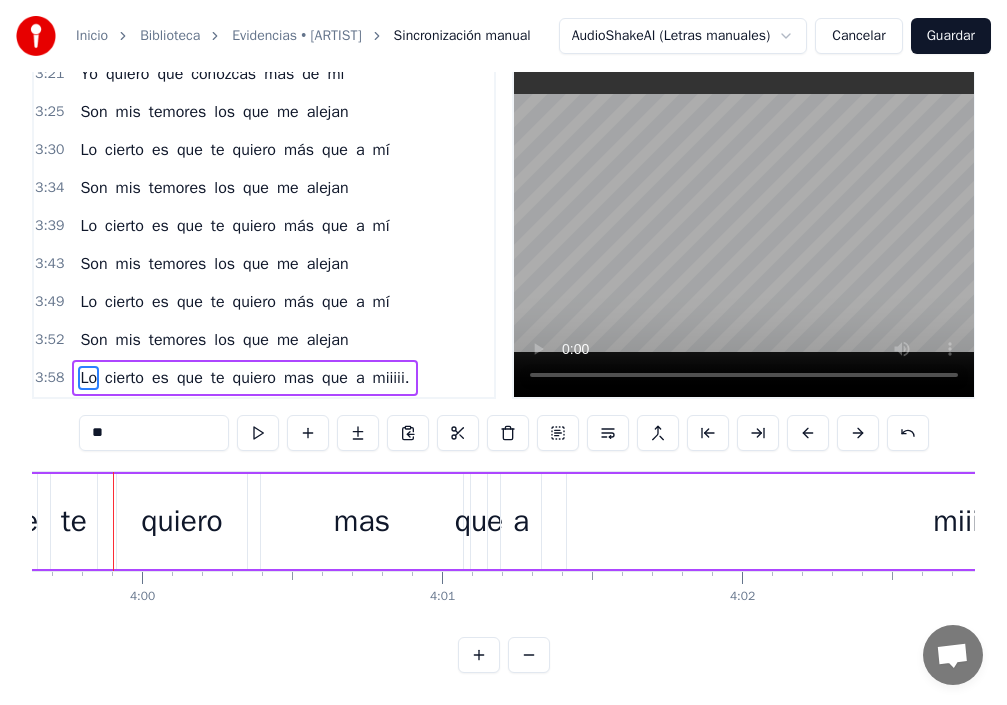 scroll, scrollTop: 0, scrollLeft: 71870, axis: horizontal 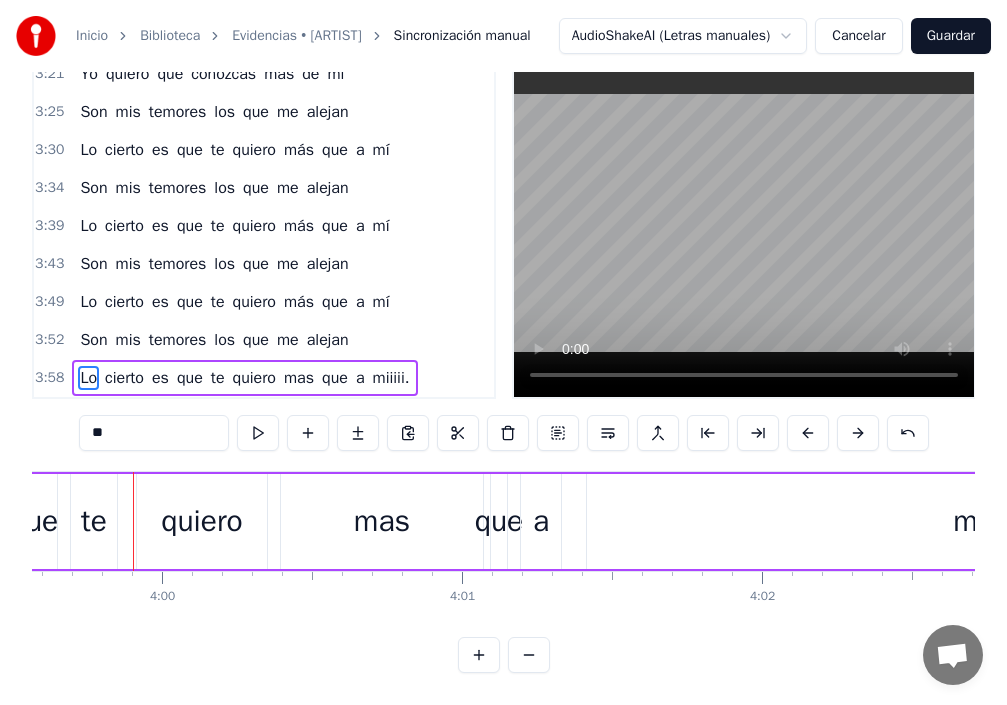 click on "que" at bounding box center [499, 521] 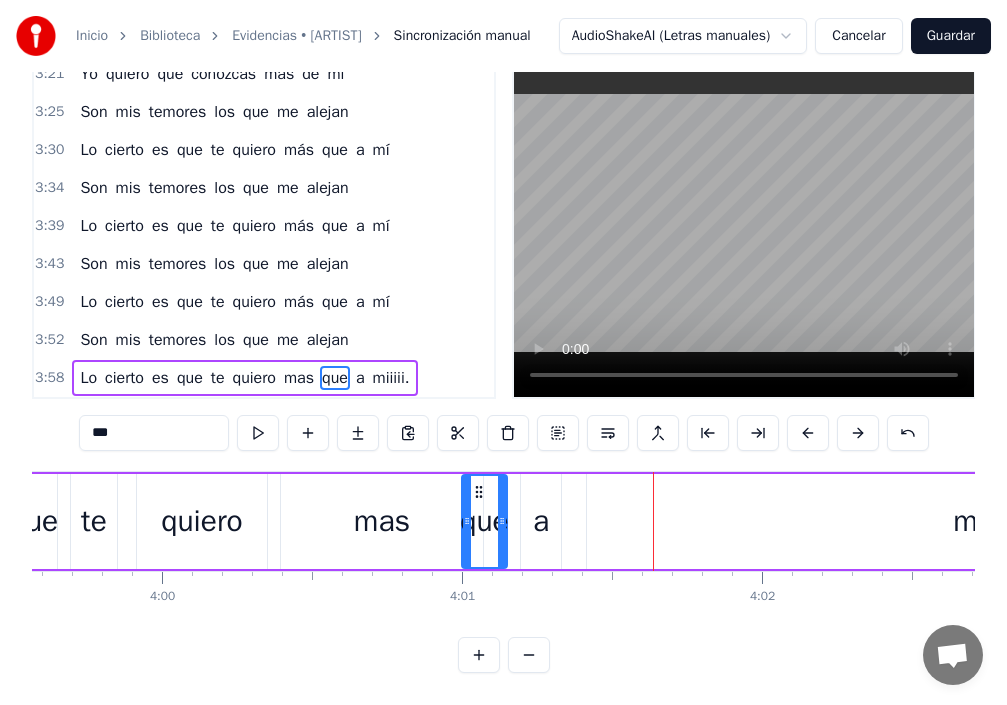 drag, startPoint x: 493, startPoint y: 495, endPoint x: 464, endPoint y: 496, distance: 29.017237 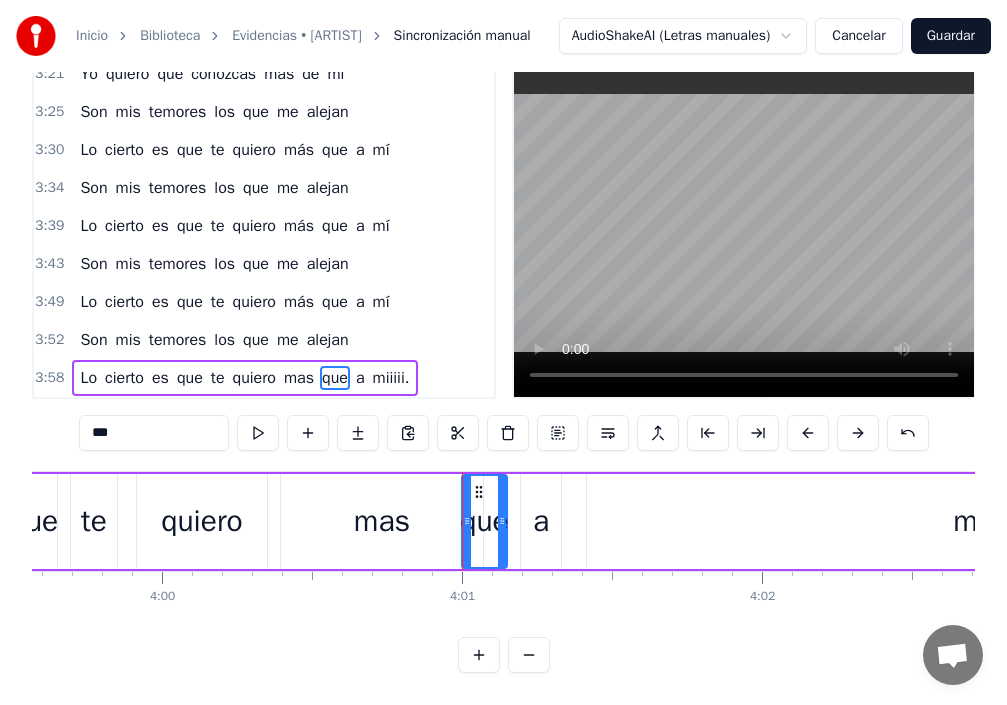 click on "a" at bounding box center [541, 521] 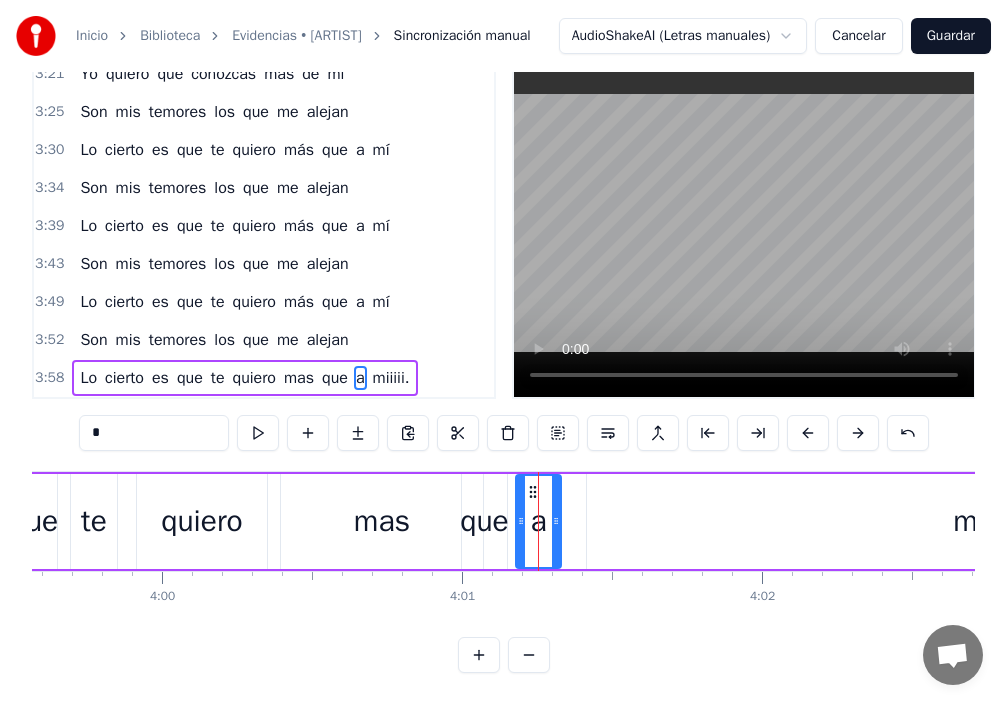 click at bounding box center (521, 521) 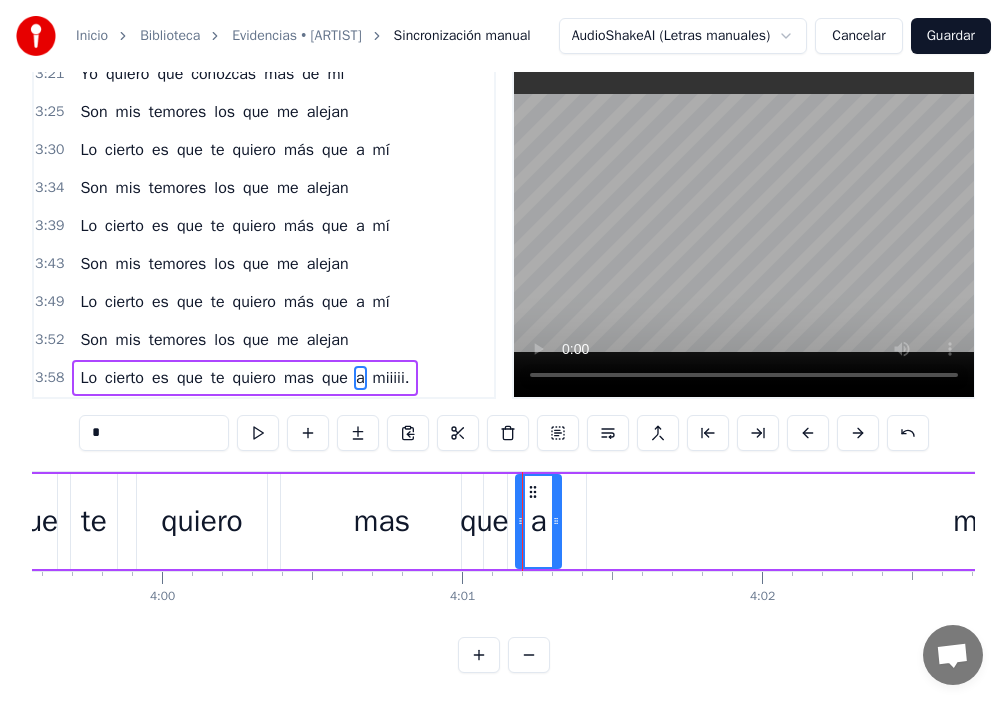 click on "que" at bounding box center (484, 521) 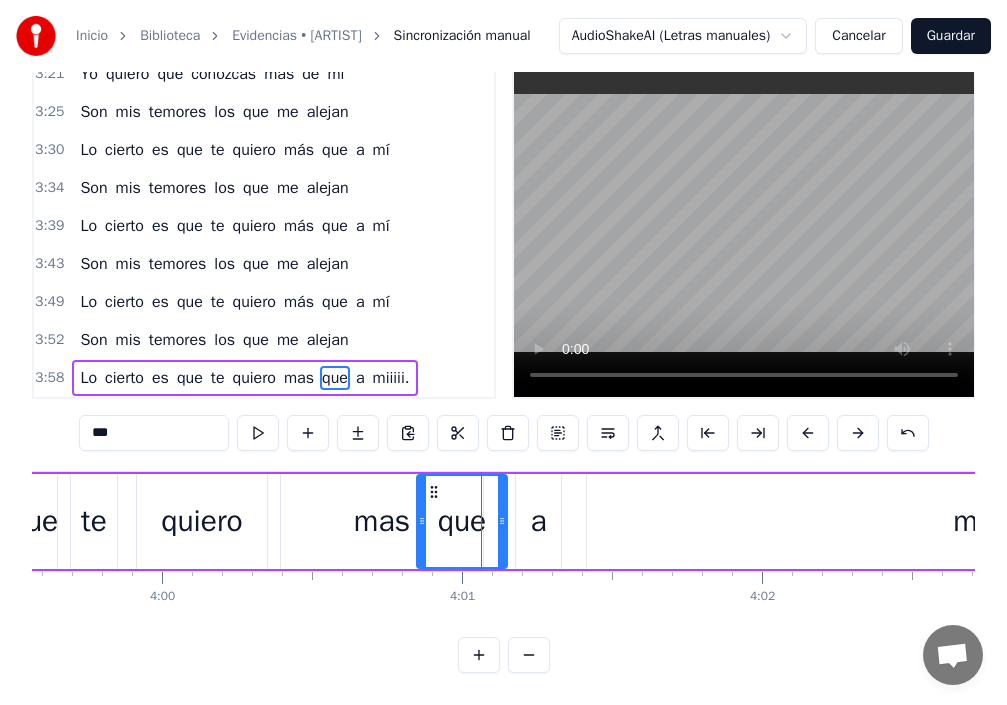 drag, startPoint x: 463, startPoint y: 489, endPoint x: 418, endPoint y: 499, distance: 46.09772 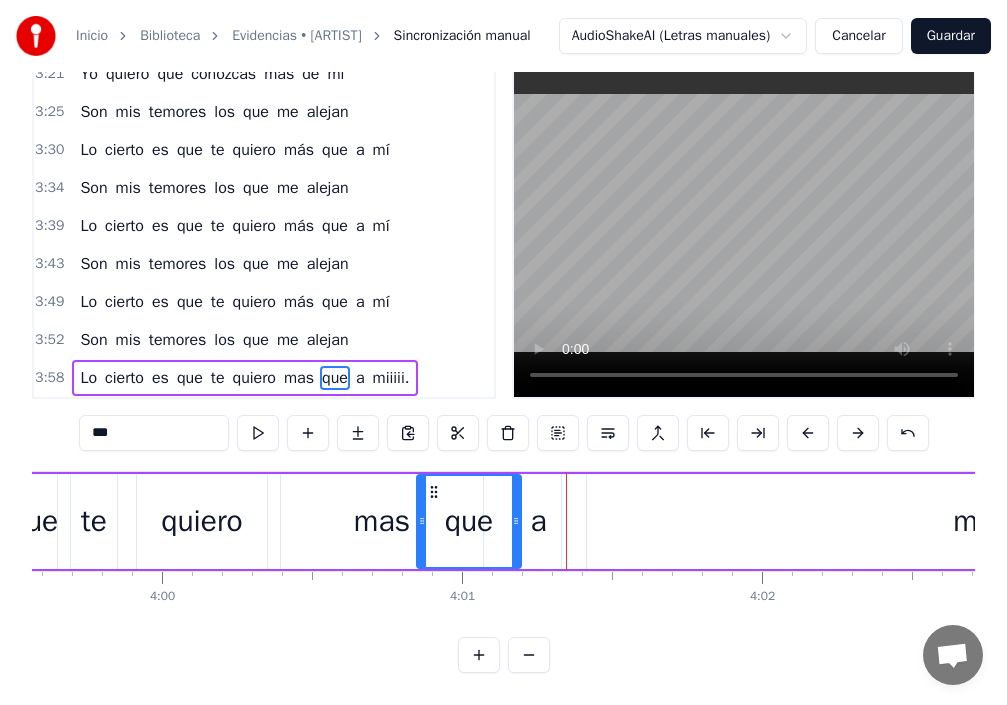 drag, startPoint x: 505, startPoint y: 506, endPoint x: 519, endPoint y: 517, distance: 17.804493 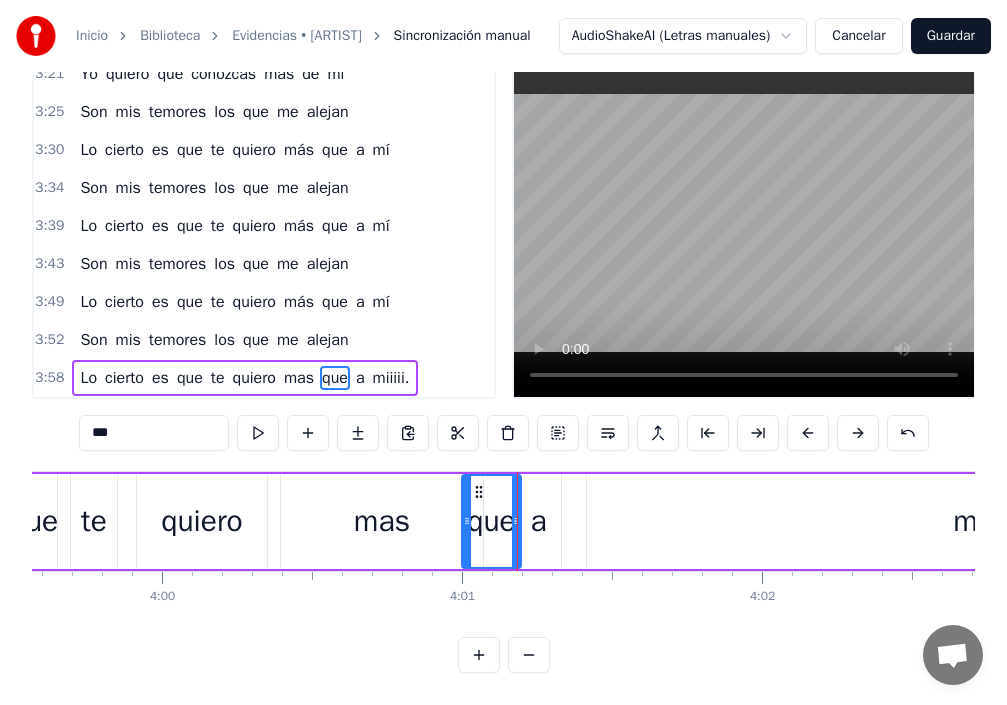 drag, startPoint x: 424, startPoint y: 505, endPoint x: 469, endPoint y: 516, distance: 46.32494 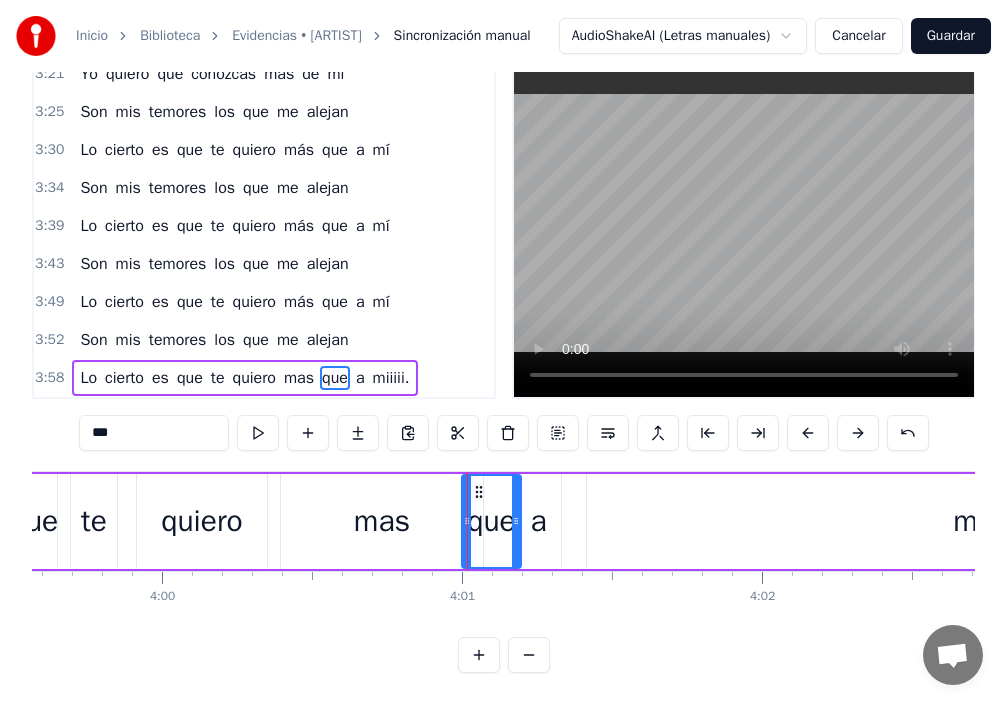 click on "a" at bounding box center [538, 521] 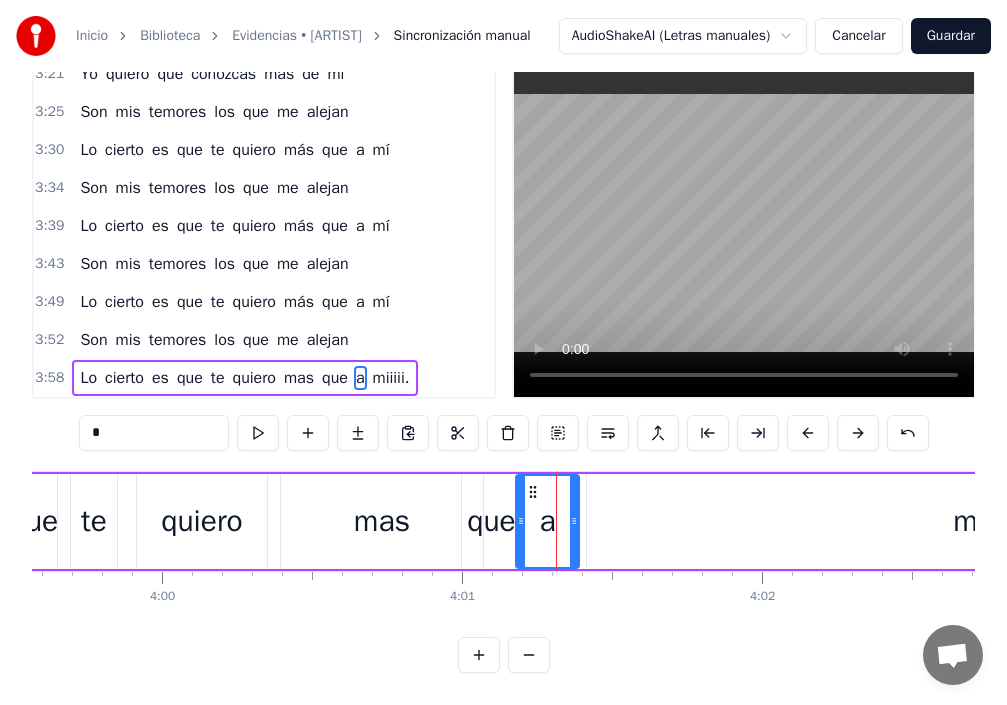 drag, startPoint x: 558, startPoint y: 498, endPoint x: 582, endPoint y: 498, distance: 24 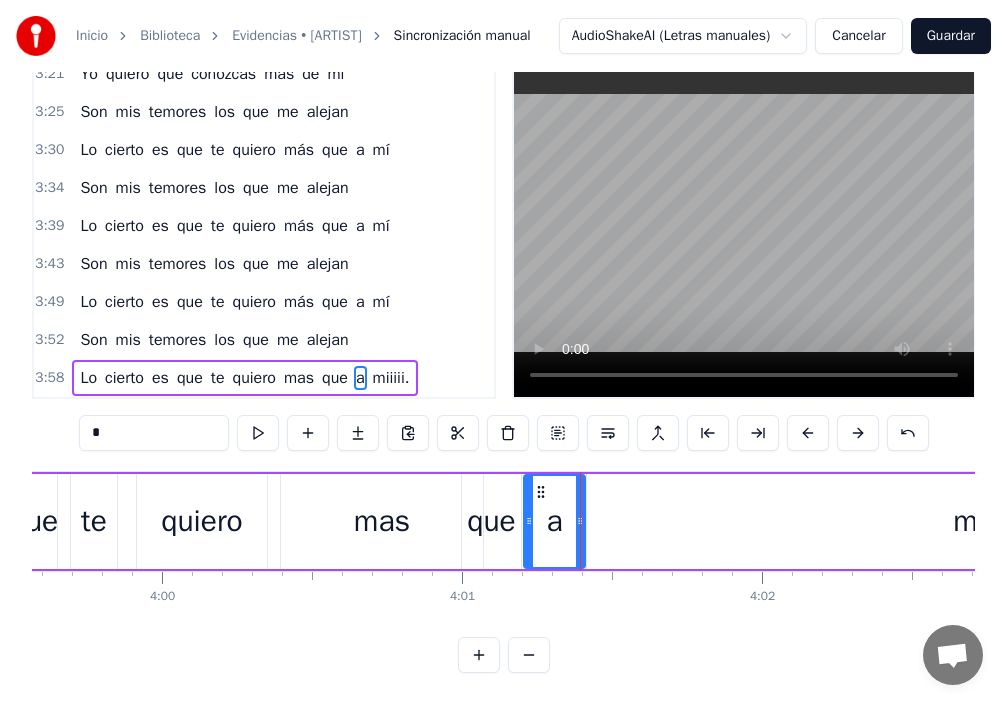 drag, startPoint x: 520, startPoint y: 499, endPoint x: 531, endPoint y: 499, distance: 11 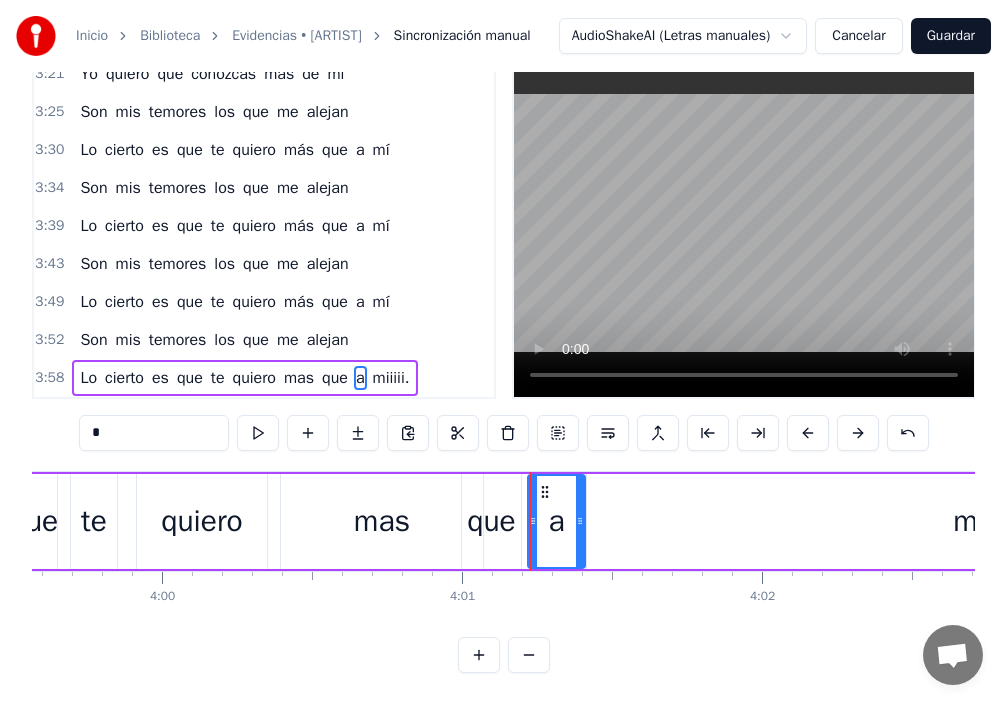 click on "que" at bounding box center [491, 521] 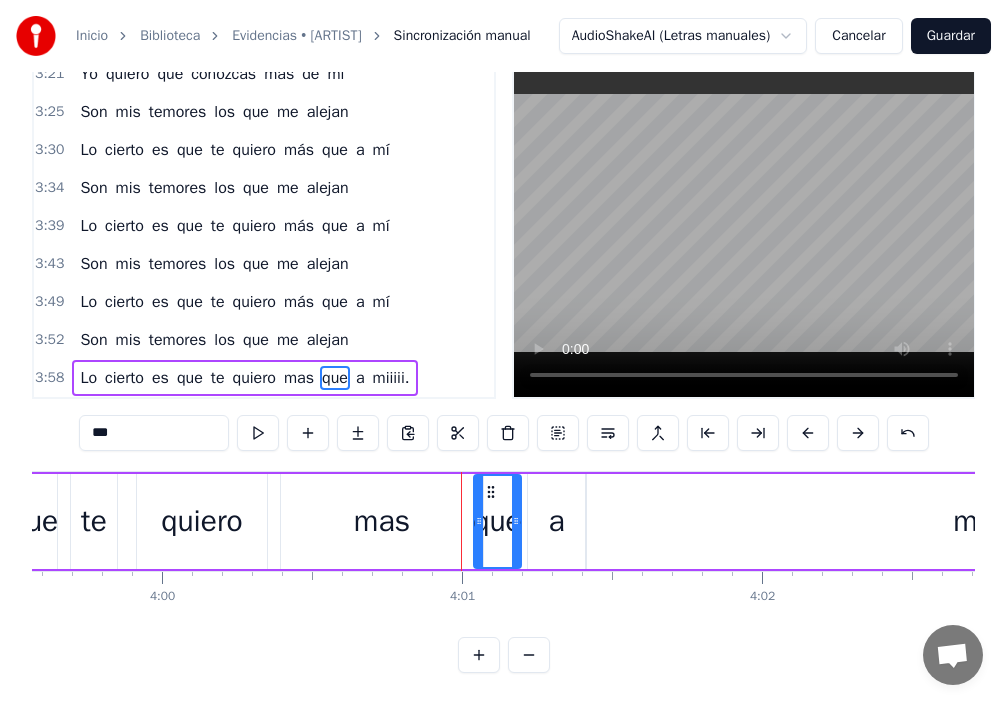 drag, startPoint x: 463, startPoint y: 491, endPoint x: 475, endPoint y: 492, distance: 12.0415945 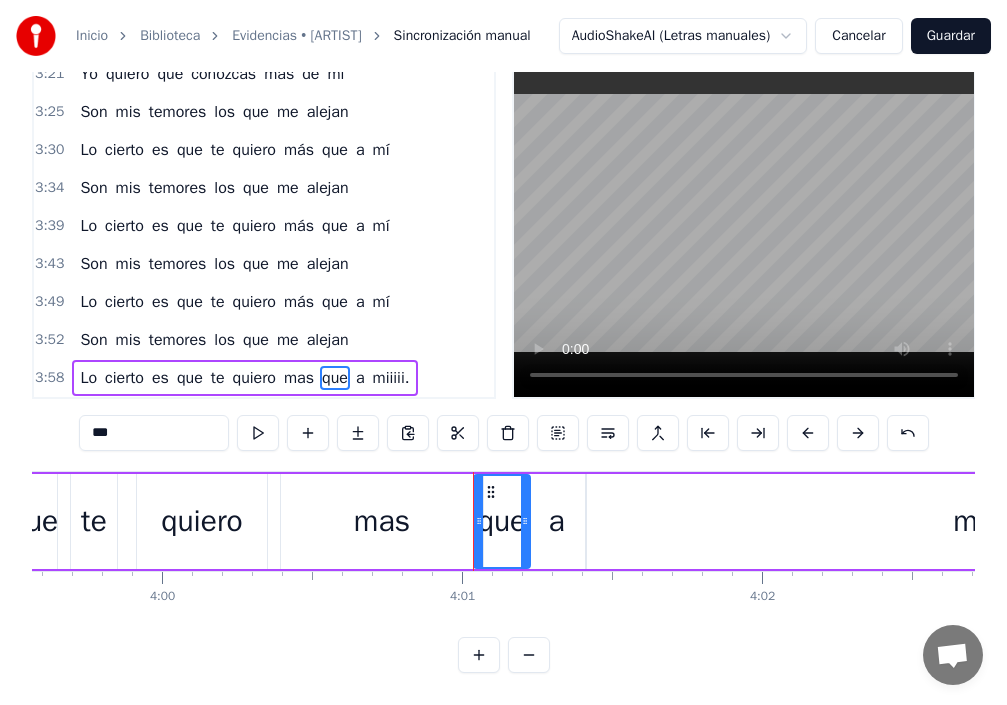 click at bounding box center [525, 521] 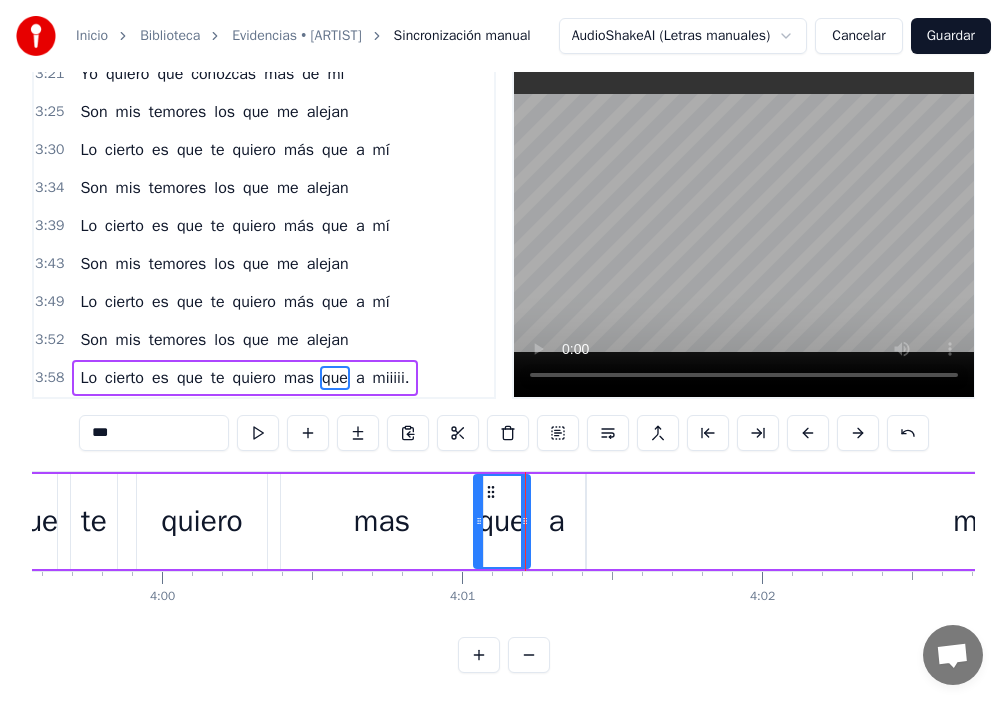click on "mas" at bounding box center (382, 521) 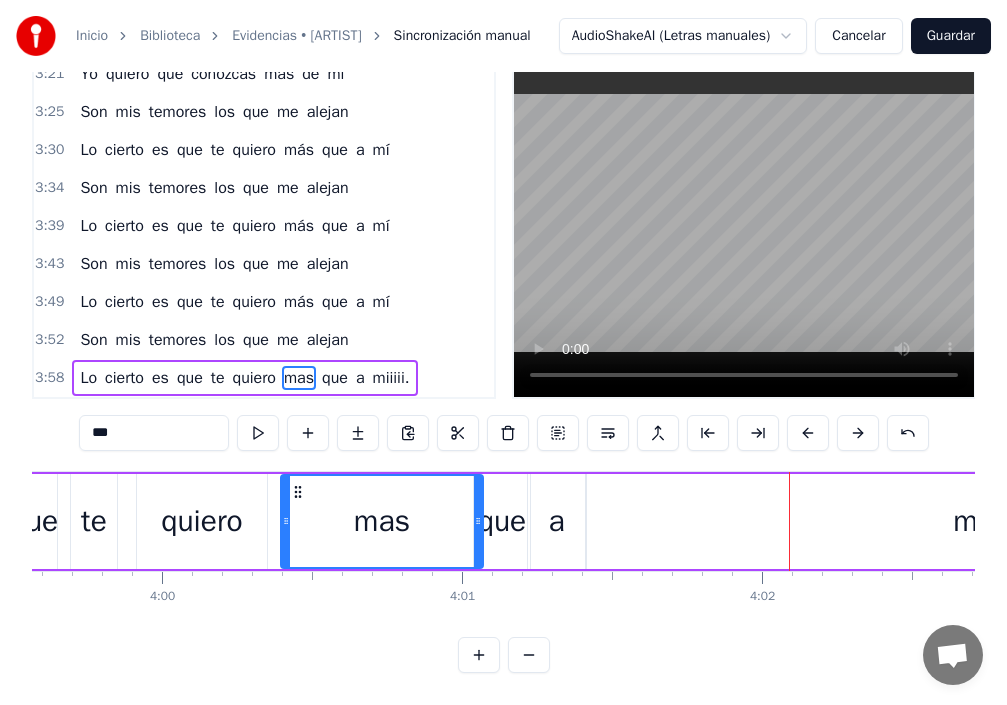 click on "miiiii." at bounding box center (988, 521) 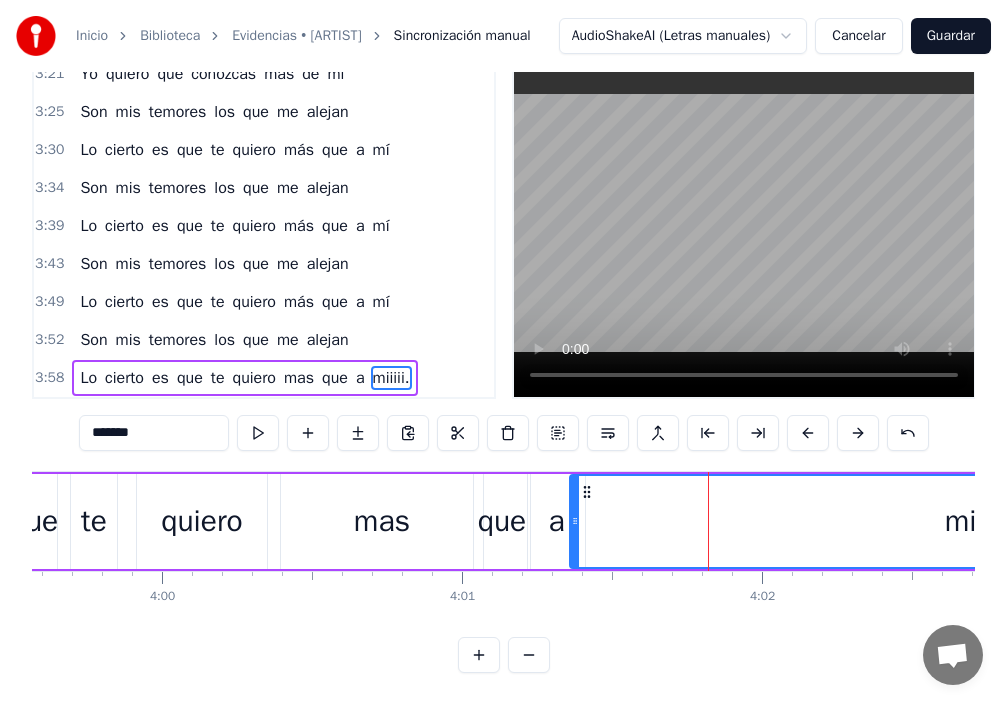drag, startPoint x: 592, startPoint y: 528, endPoint x: 575, endPoint y: 532, distance: 17.464249 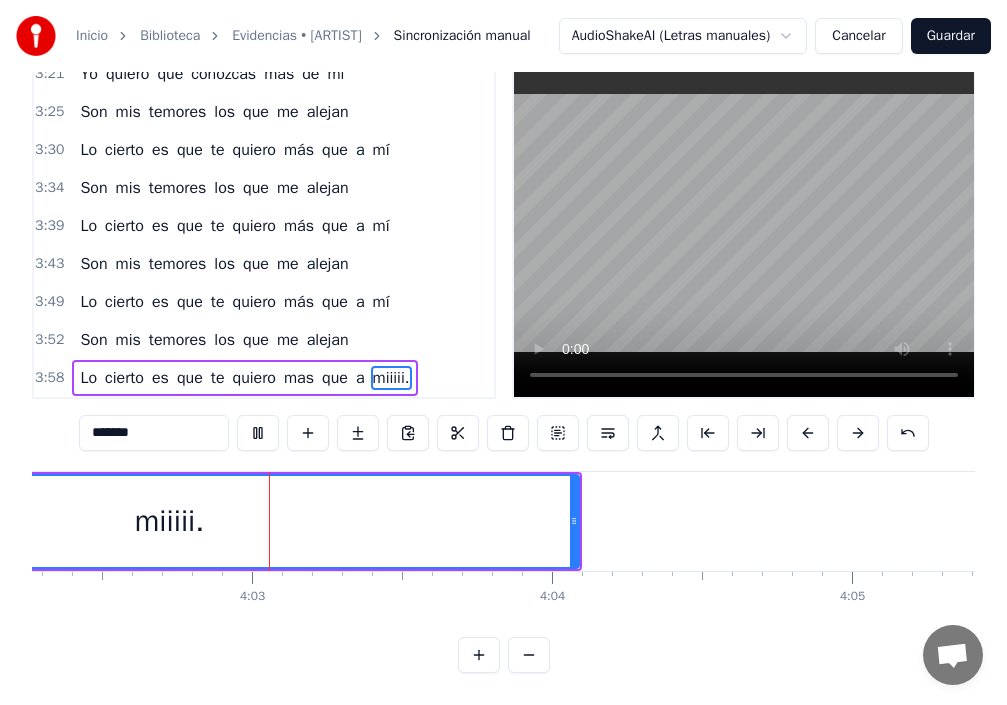 scroll, scrollTop: 0, scrollLeft: 72691, axis: horizontal 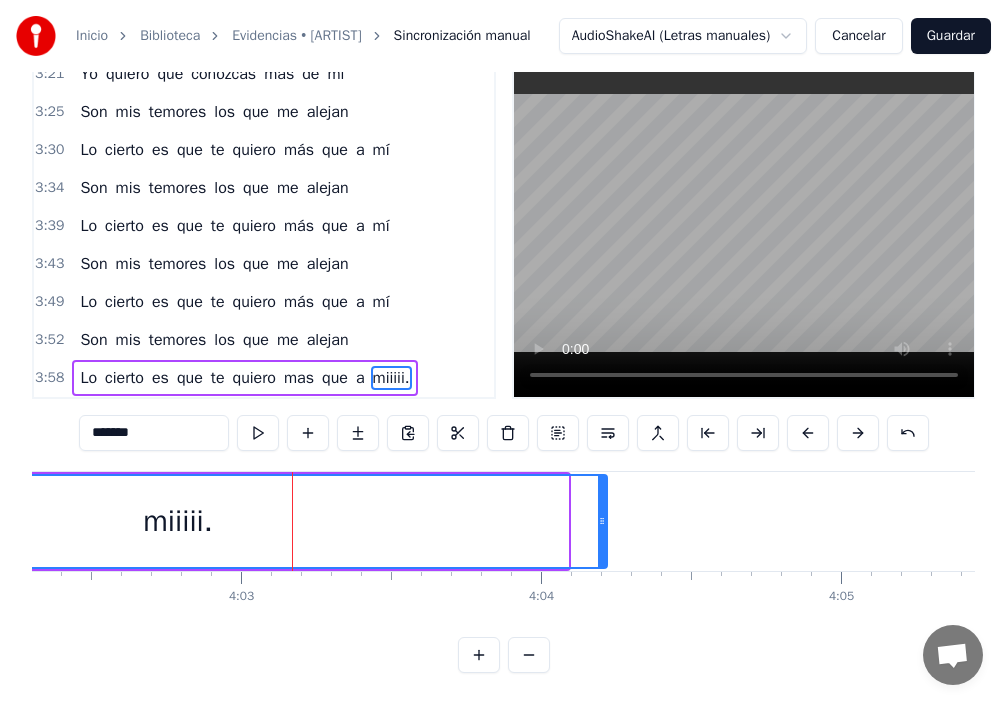 drag, startPoint x: 566, startPoint y: 511, endPoint x: 607, endPoint y: 511, distance: 41 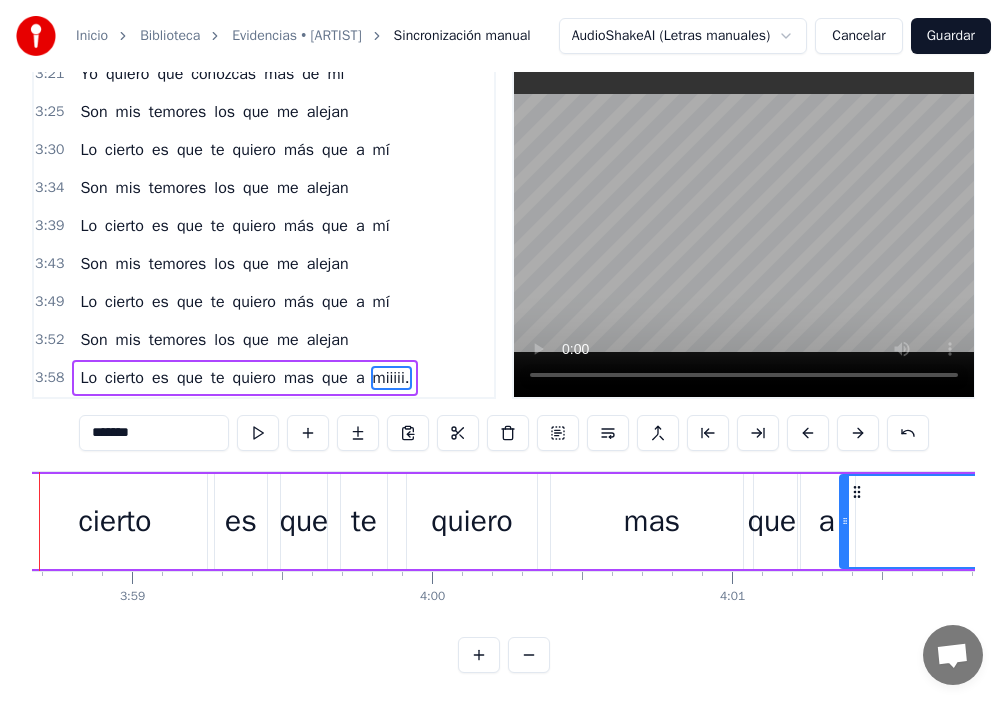 scroll, scrollTop: 0, scrollLeft: 71506, axis: horizontal 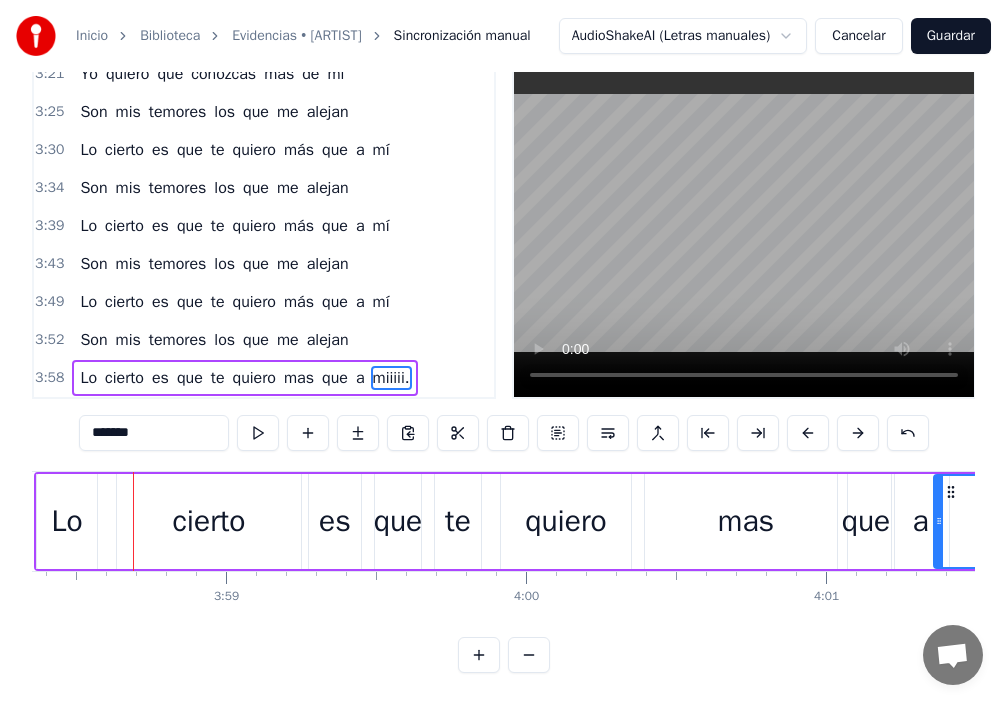 click on "Lo cierto es que te quiero mas que a miiiii." at bounding box center (915, 521) 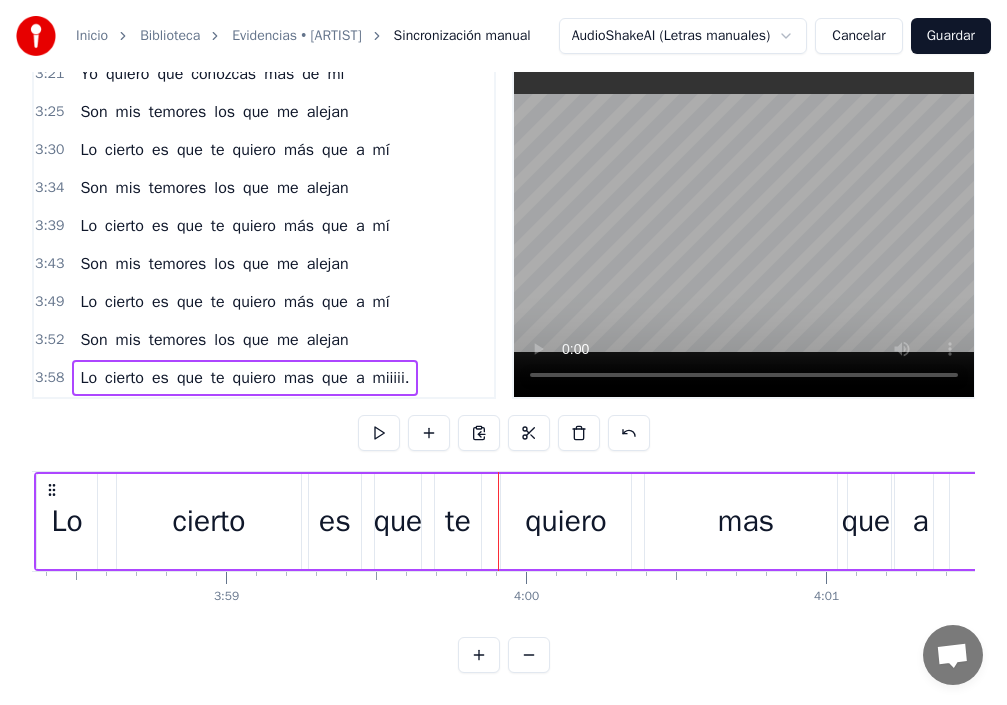 click on "quiero" at bounding box center [565, 521] 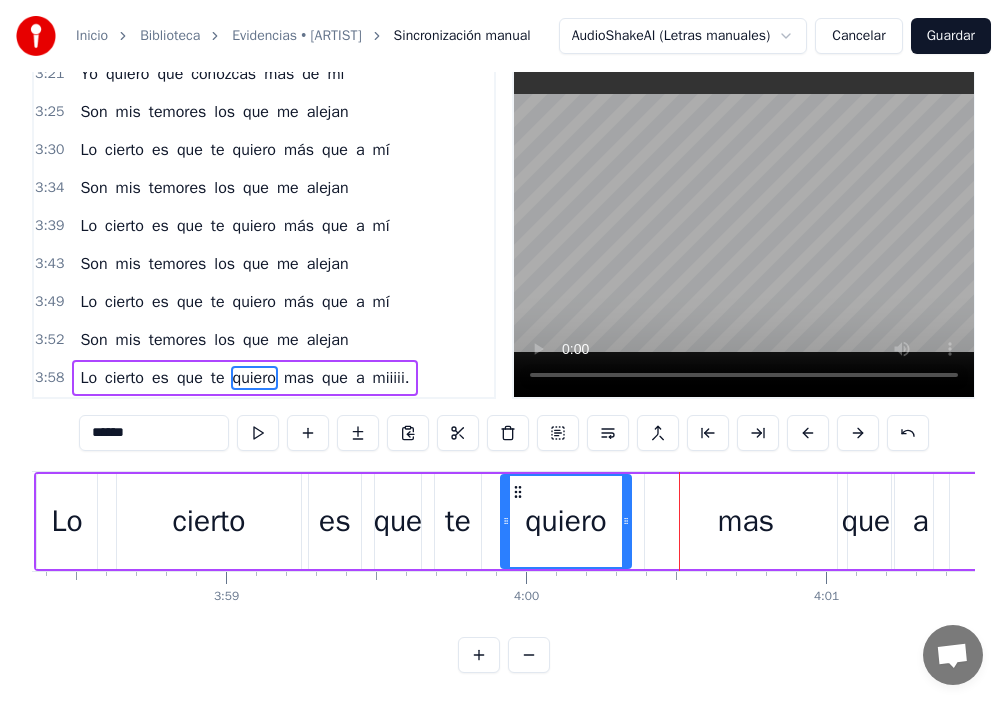click on "mas" at bounding box center [746, 521] 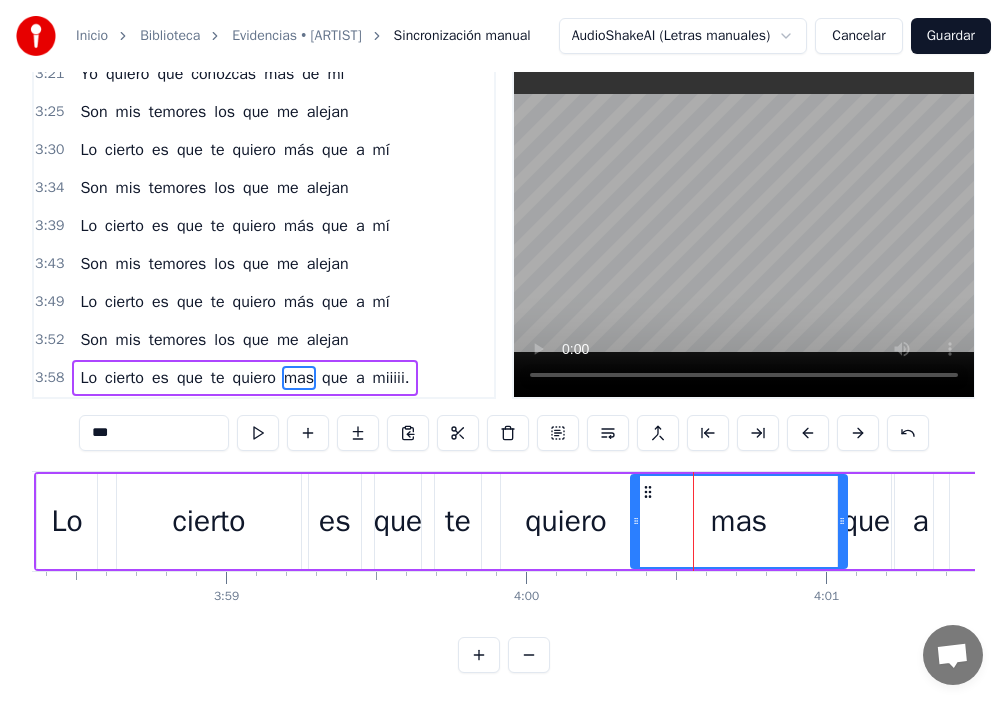 drag, startPoint x: 650, startPoint y: 535, endPoint x: 636, endPoint y: 544, distance: 16.643316 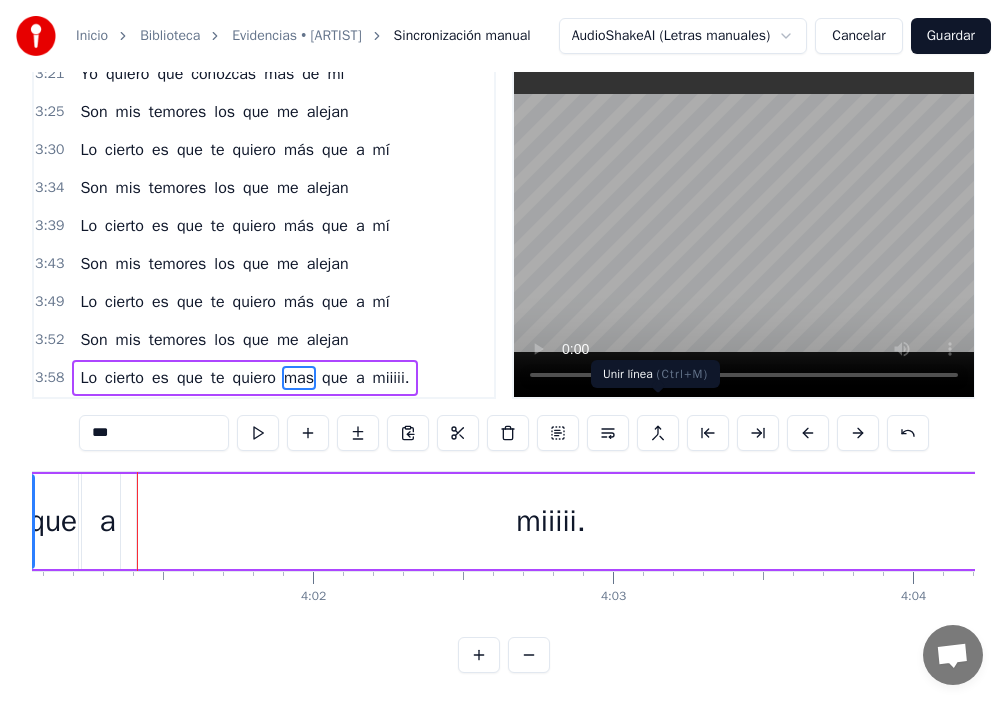 scroll, scrollTop: 0, scrollLeft: 72323, axis: horizontal 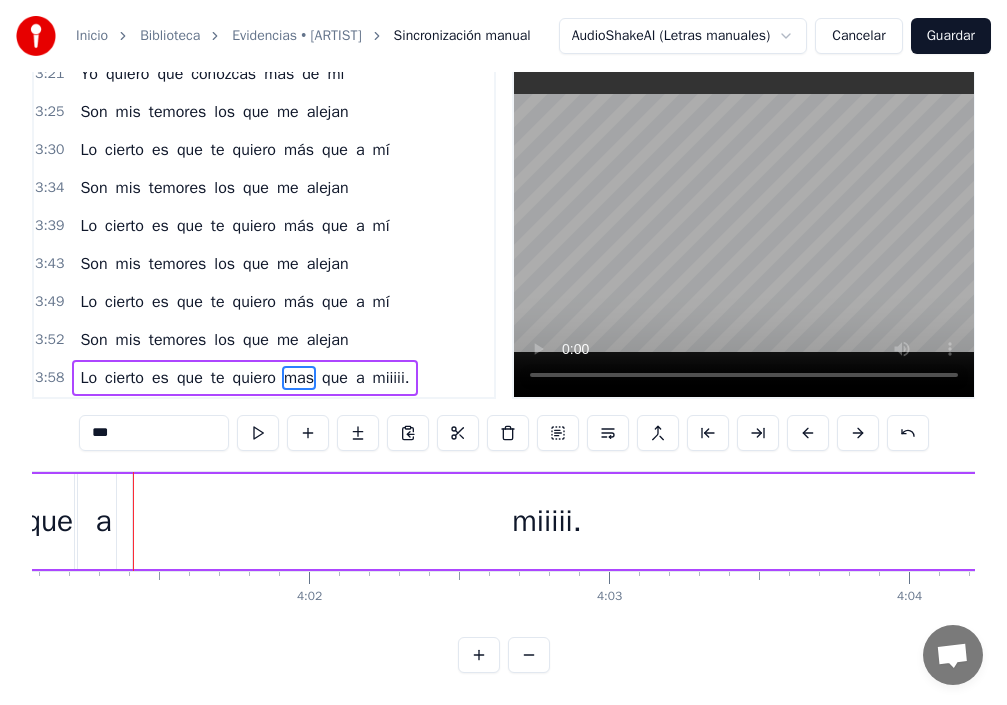 click on "a" at bounding box center (103, 521) 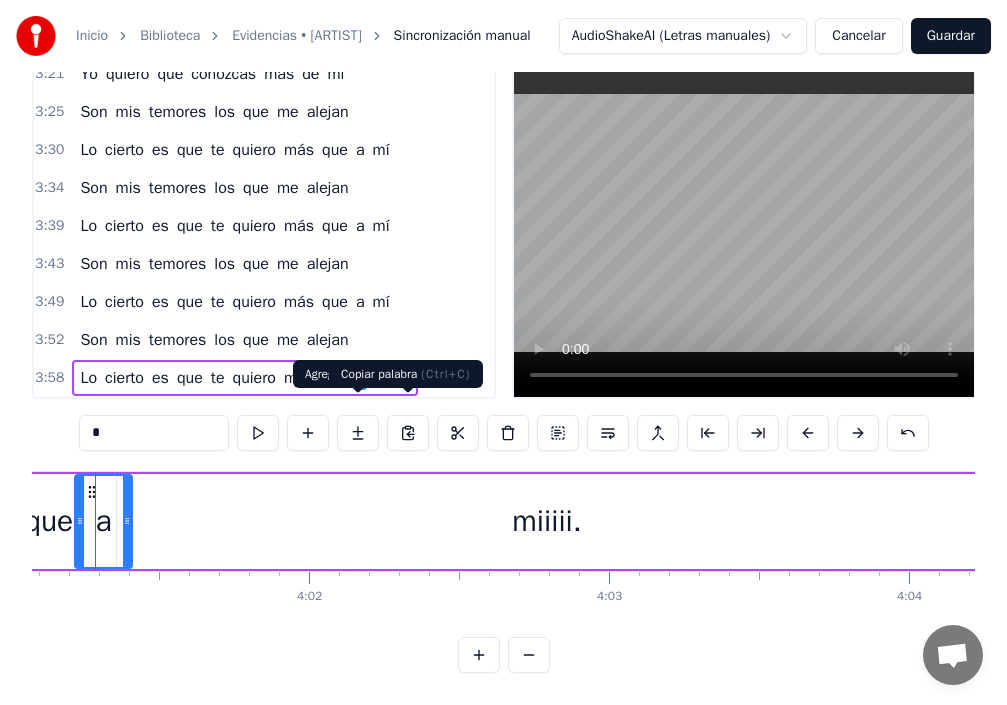 scroll, scrollTop: 0, scrollLeft: 72286, axis: horizontal 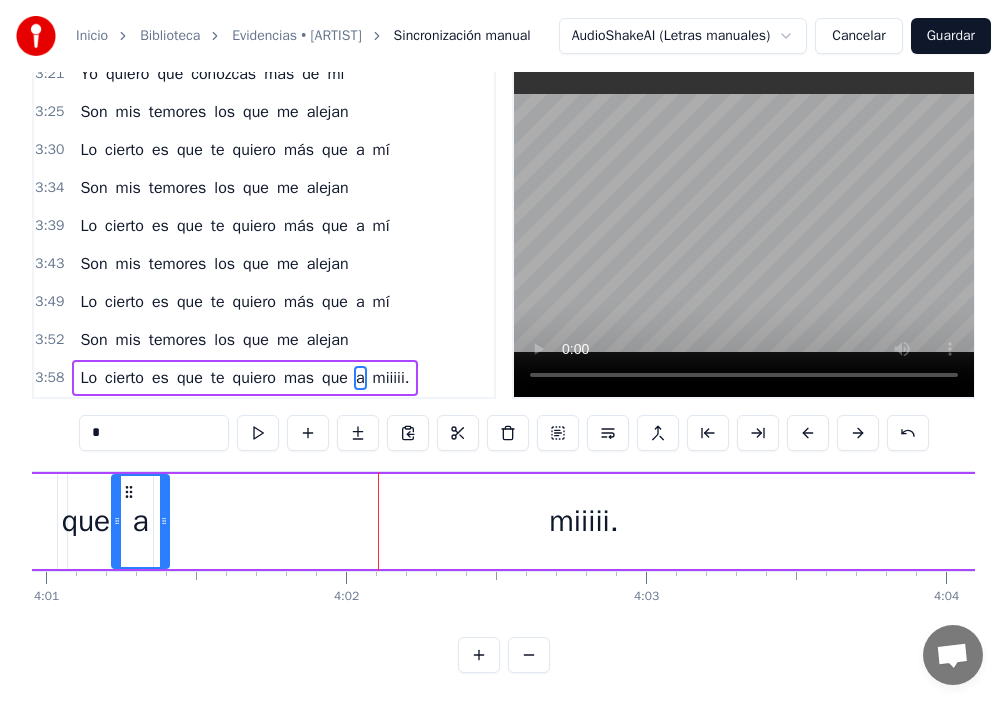 click on "que" at bounding box center [86, 521] 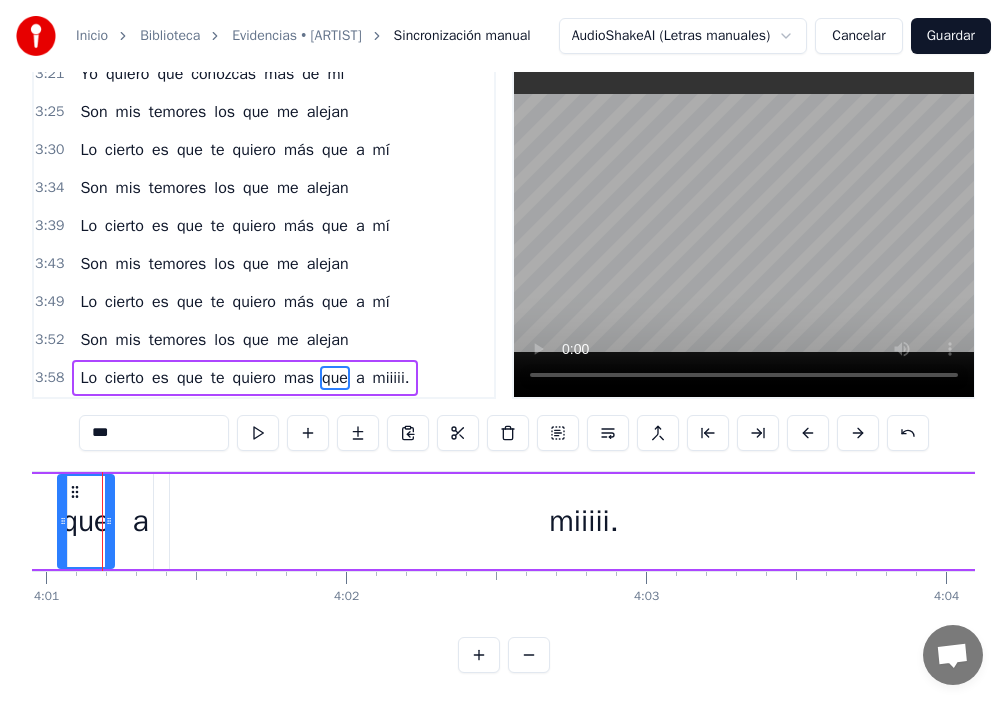 scroll, scrollTop: 0, scrollLeft: 72256, axis: horizontal 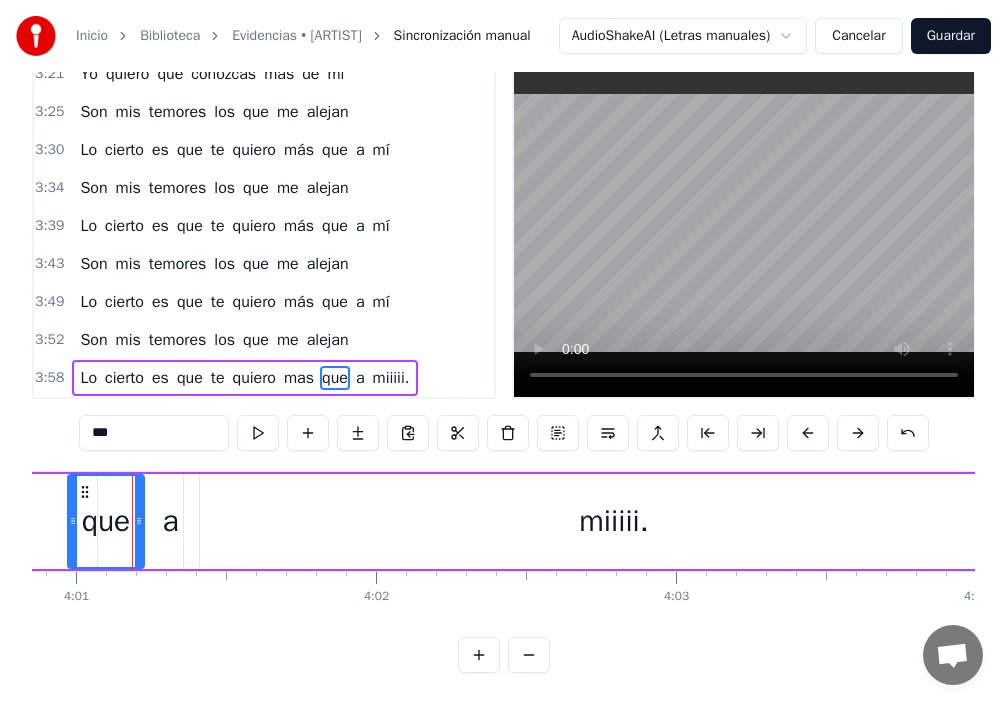 drag, startPoint x: 90, startPoint y: 492, endPoint x: 70, endPoint y: 489, distance: 20.22375 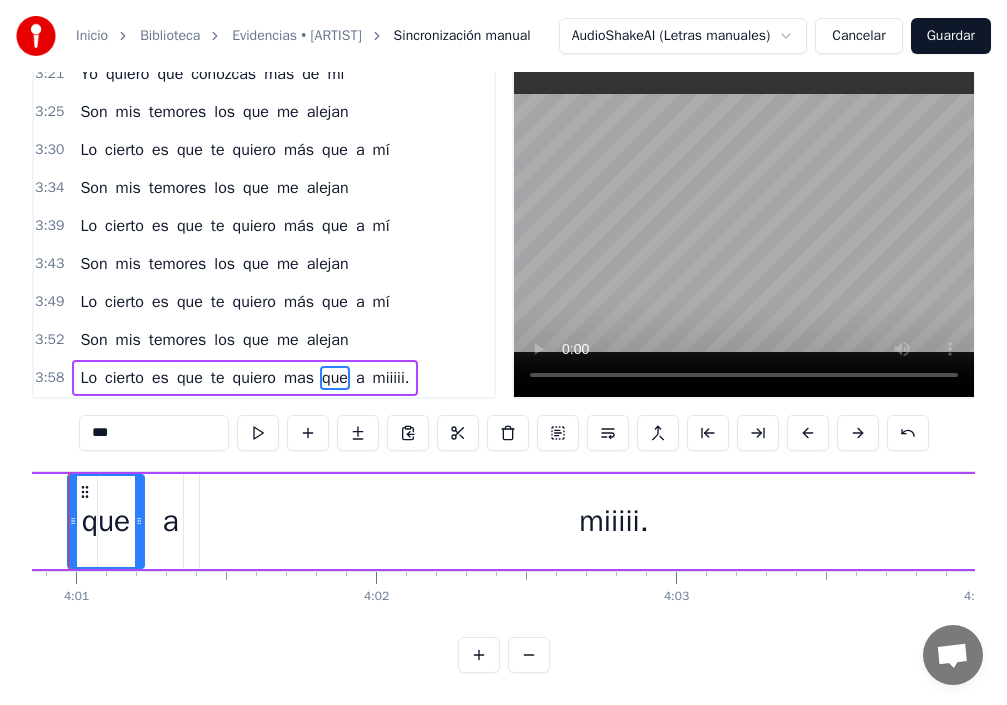 scroll, scrollTop: 0, scrollLeft: 72192, axis: horizontal 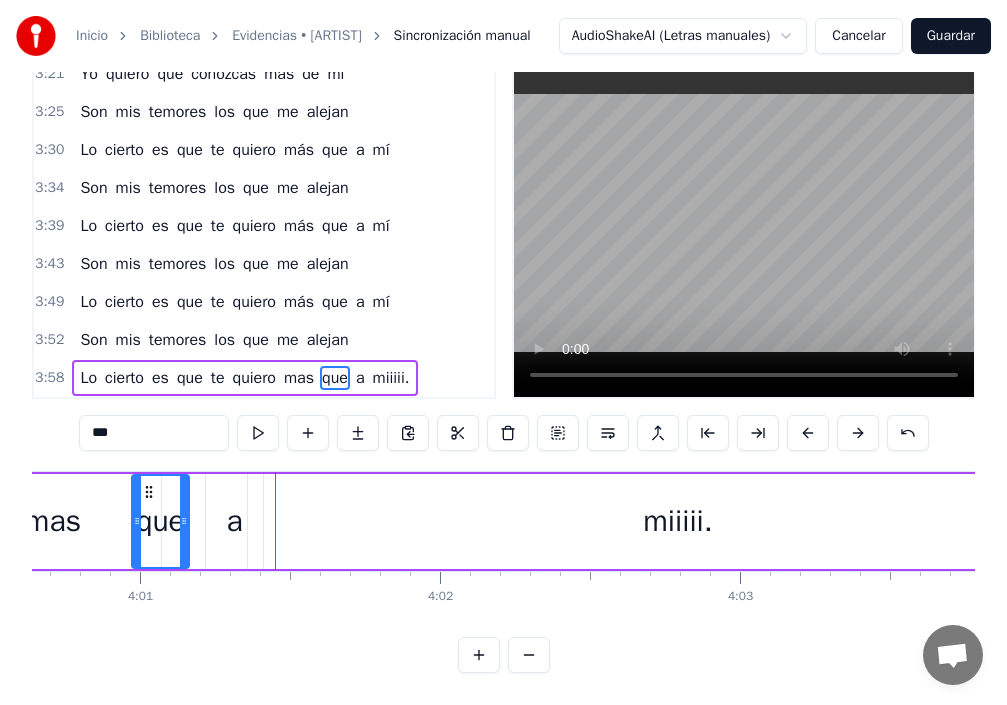drag, startPoint x: 202, startPoint y: 487, endPoint x: 183, endPoint y: 488, distance: 19.026299 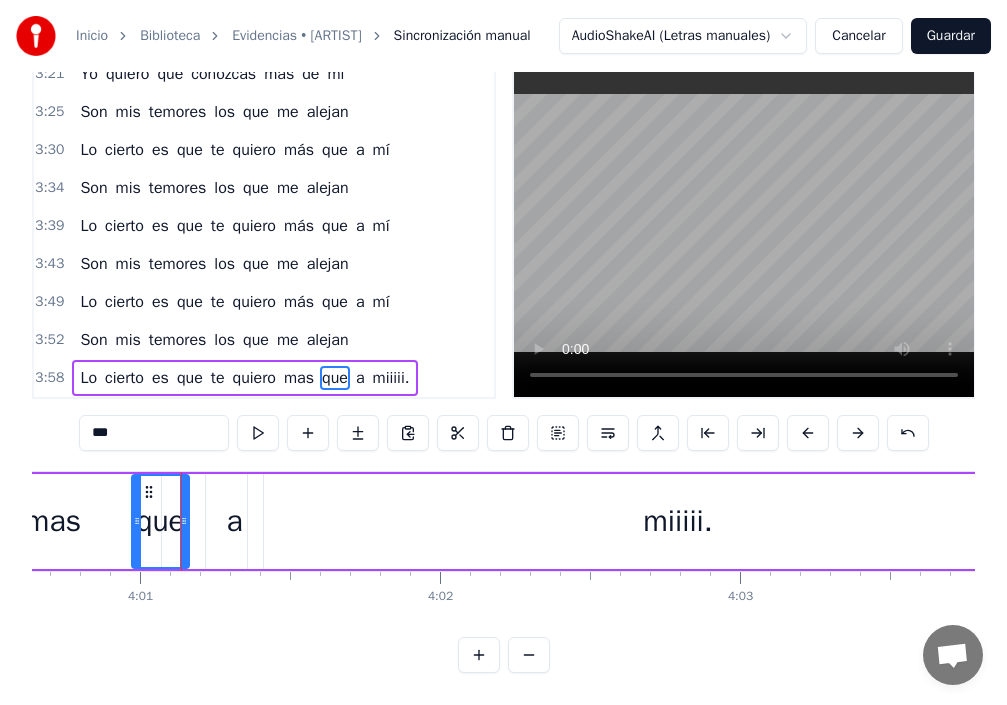 click on "a" at bounding box center (234, 521) 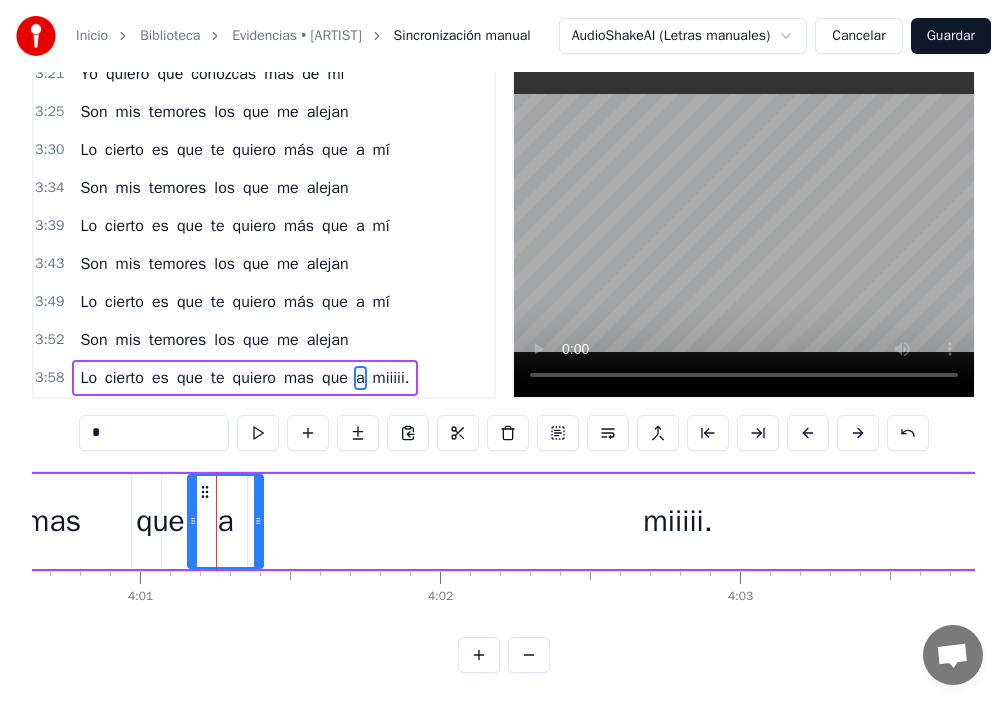 drag, startPoint x: 209, startPoint y: 497, endPoint x: 191, endPoint y: 498, distance: 18.027756 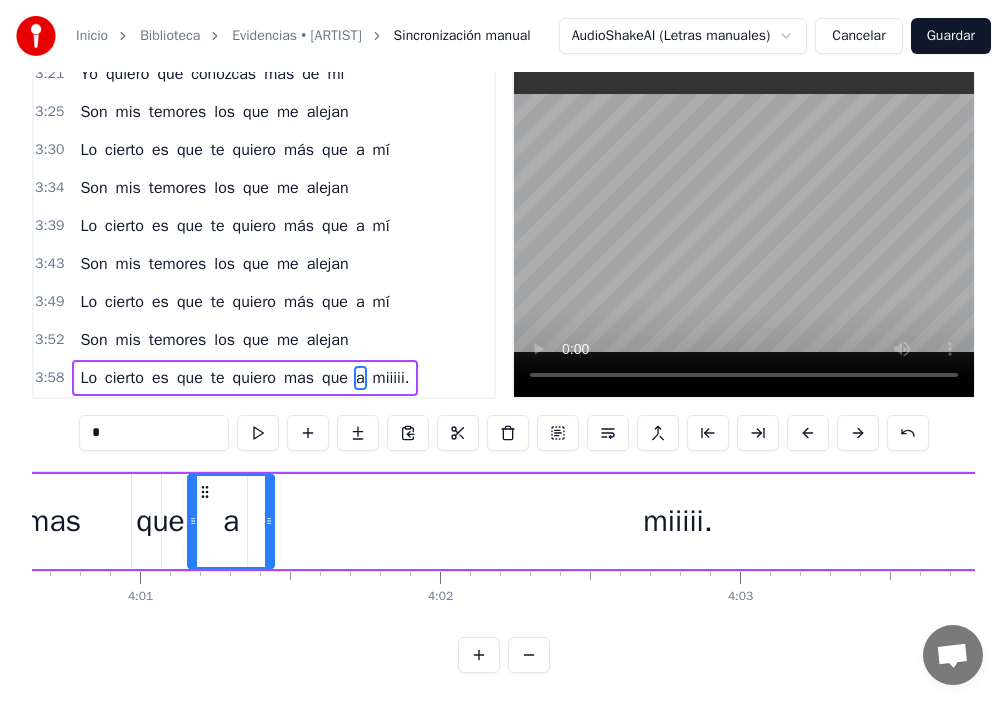 drag, startPoint x: 257, startPoint y: 507, endPoint x: 269, endPoint y: 510, distance: 12.369317 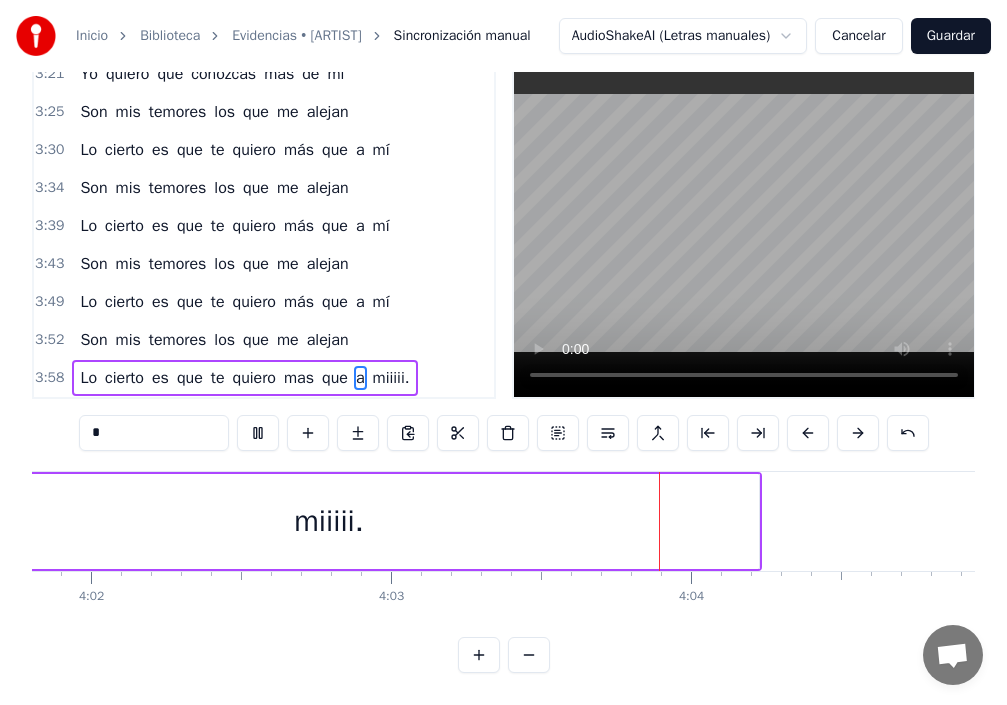 scroll, scrollTop: 0, scrollLeft: 72960, axis: horizontal 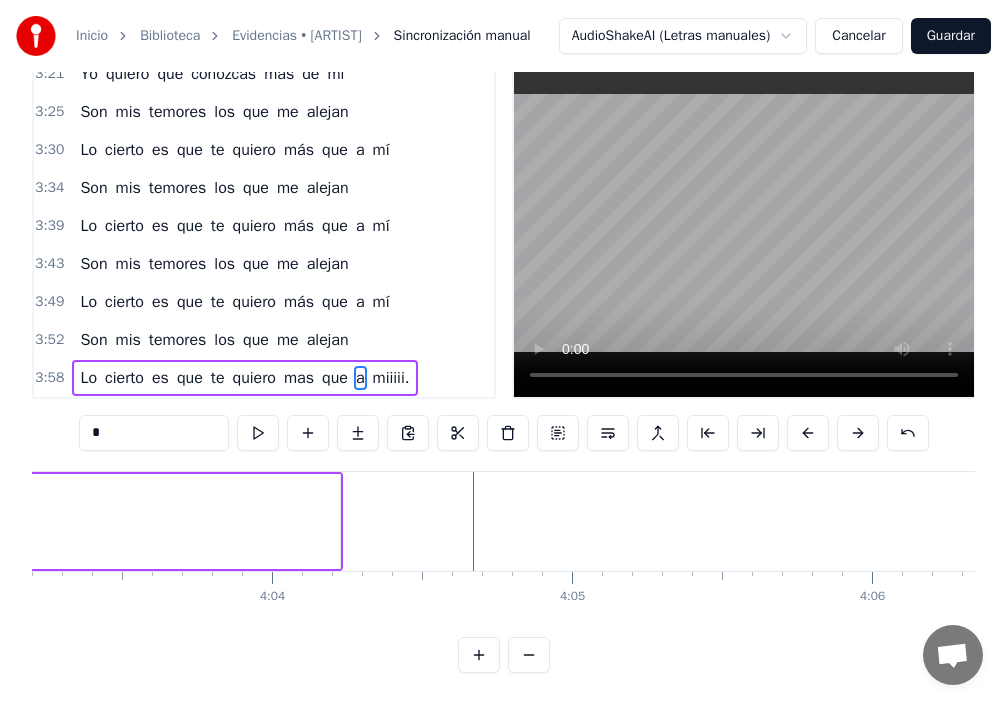 click on "miiiii." at bounding box center [391, 378] 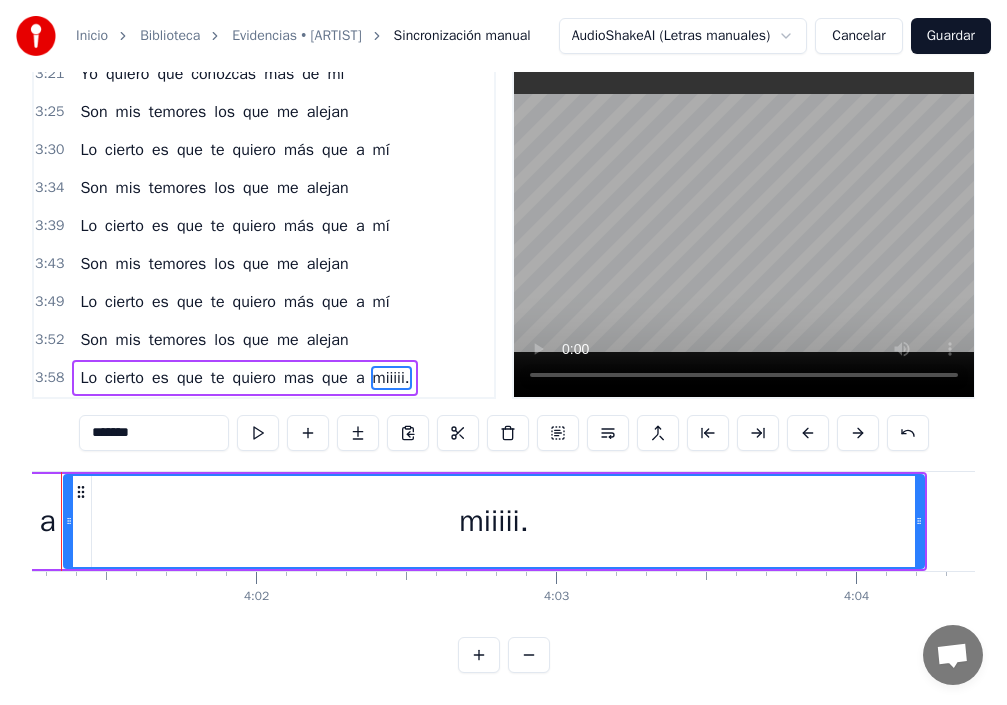 scroll, scrollTop: 0, scrollLeft: 72305, axis: horizontal 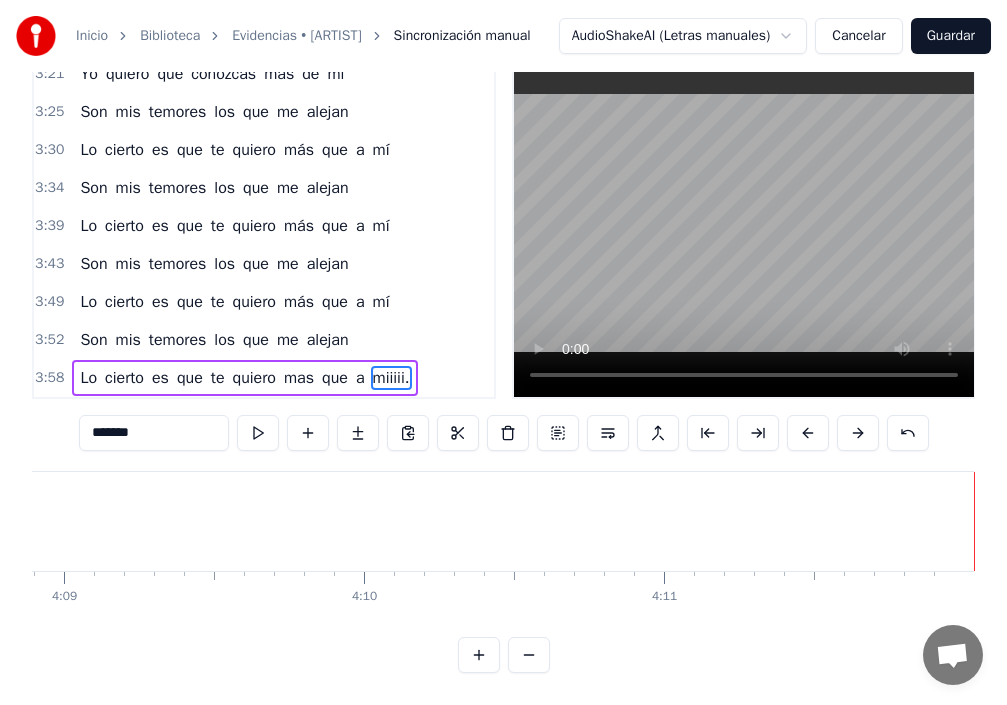 click on "Guardar" at bounding box center [951, 36] 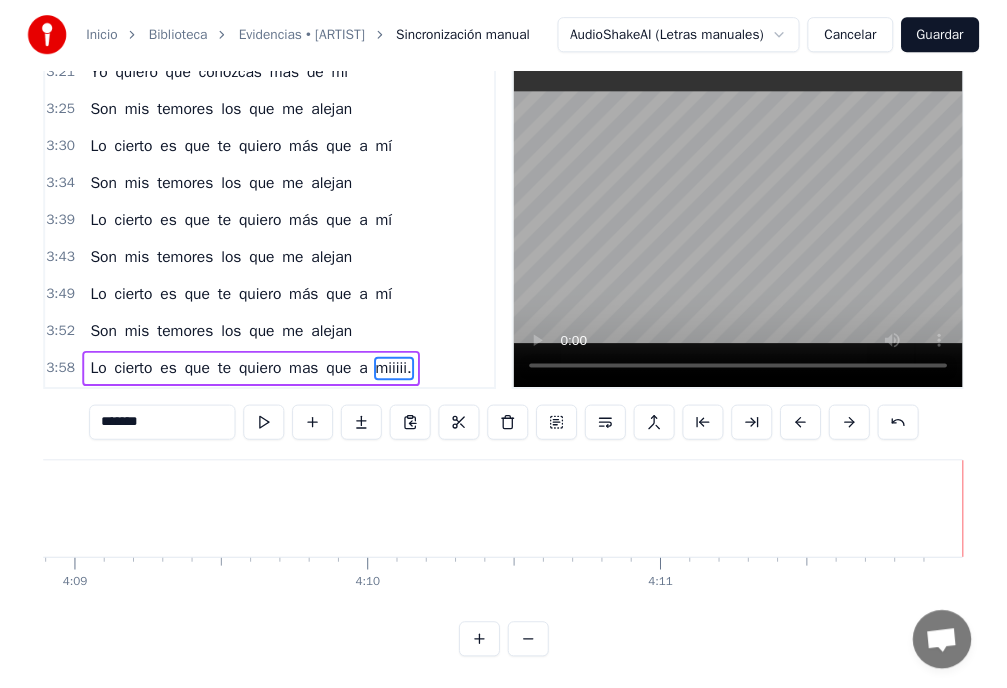 scroll, scrollTop: 84, scrollLeft: 0, axis: vertical 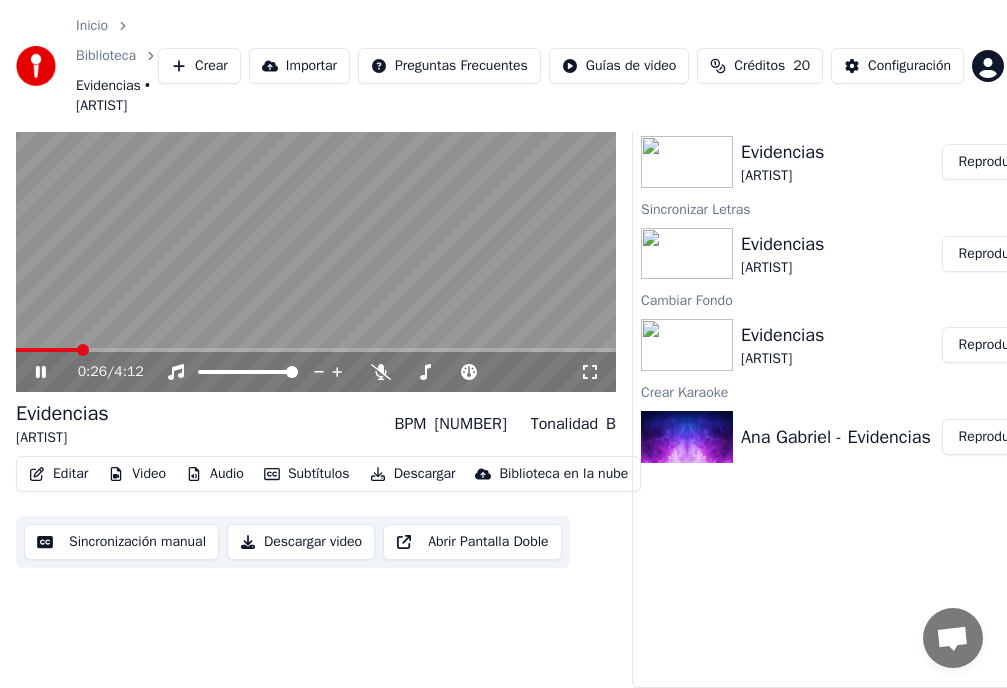 click 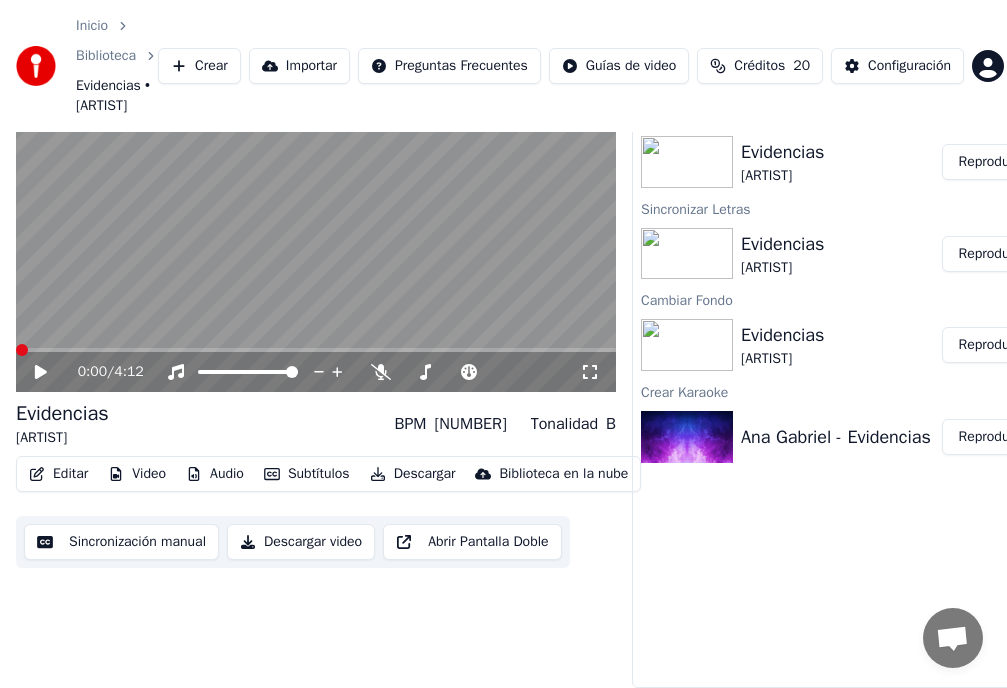 click at bounding box center (22, 350) 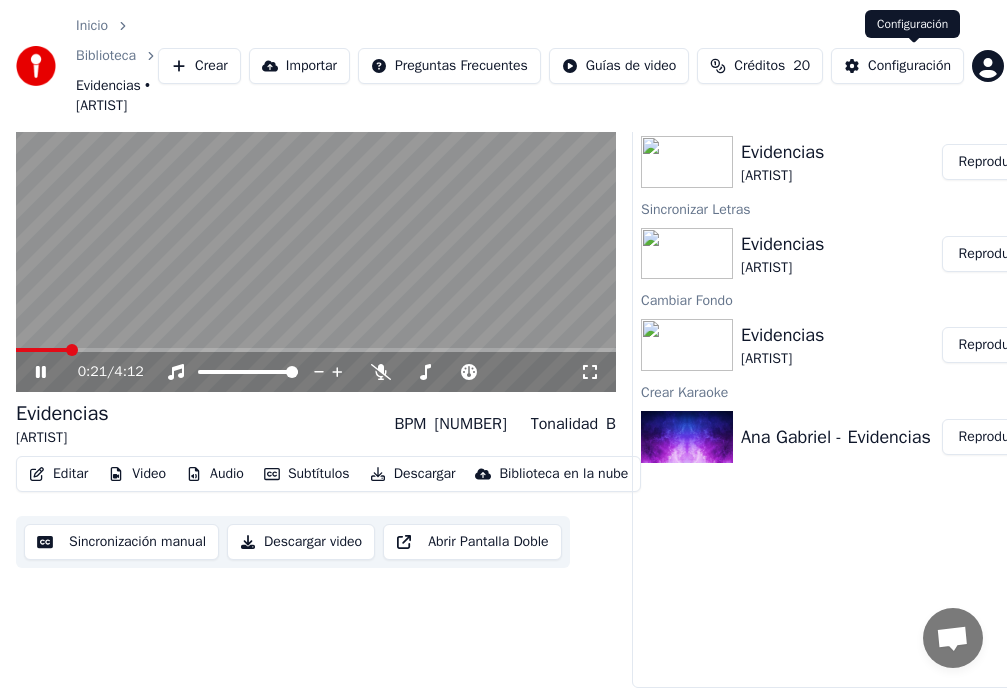 click on "Configuración" at bounding box center (909, 66) 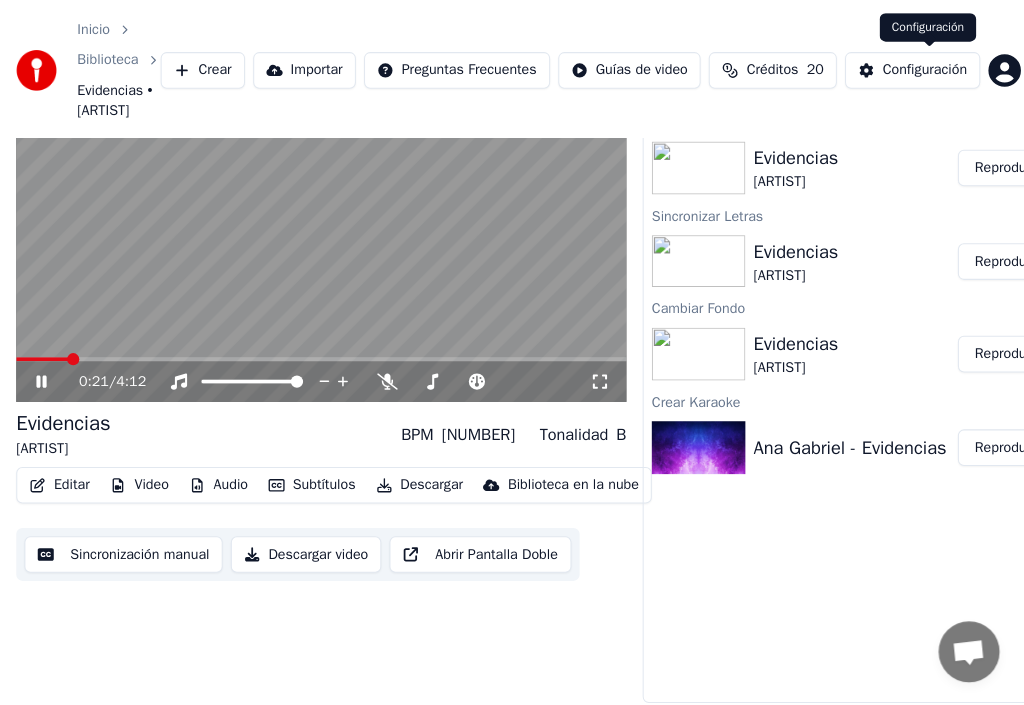 scroll, scrollTop: 0, scrollLeft: 0, axis: both 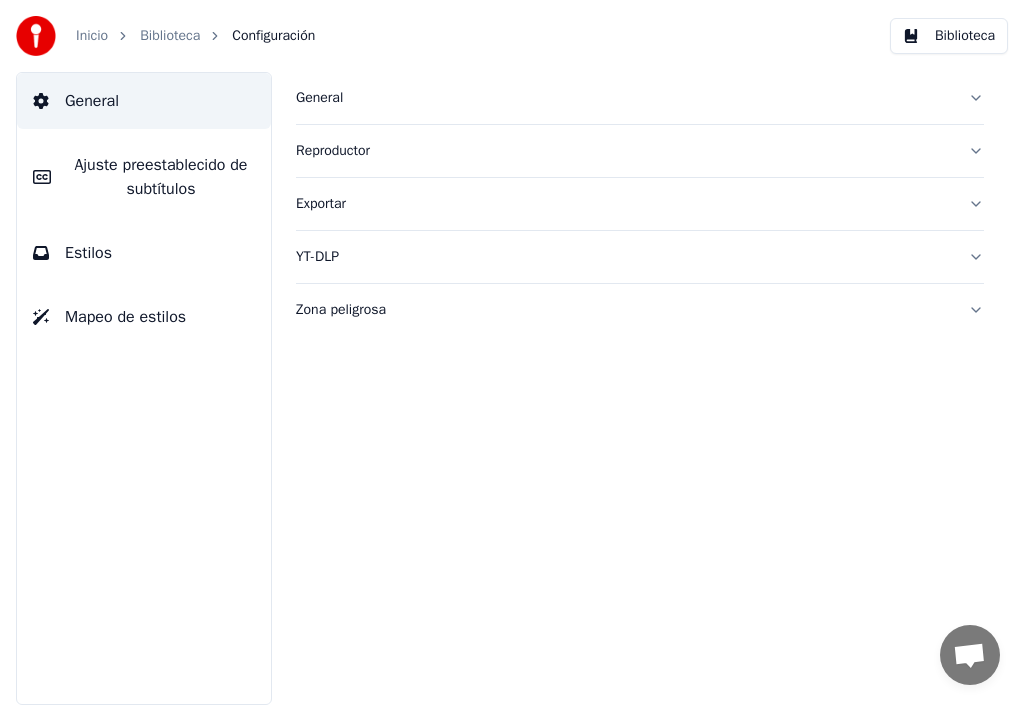 click on "Ajuste preestablecido de subtítulos" at bounding box center (161, 177) 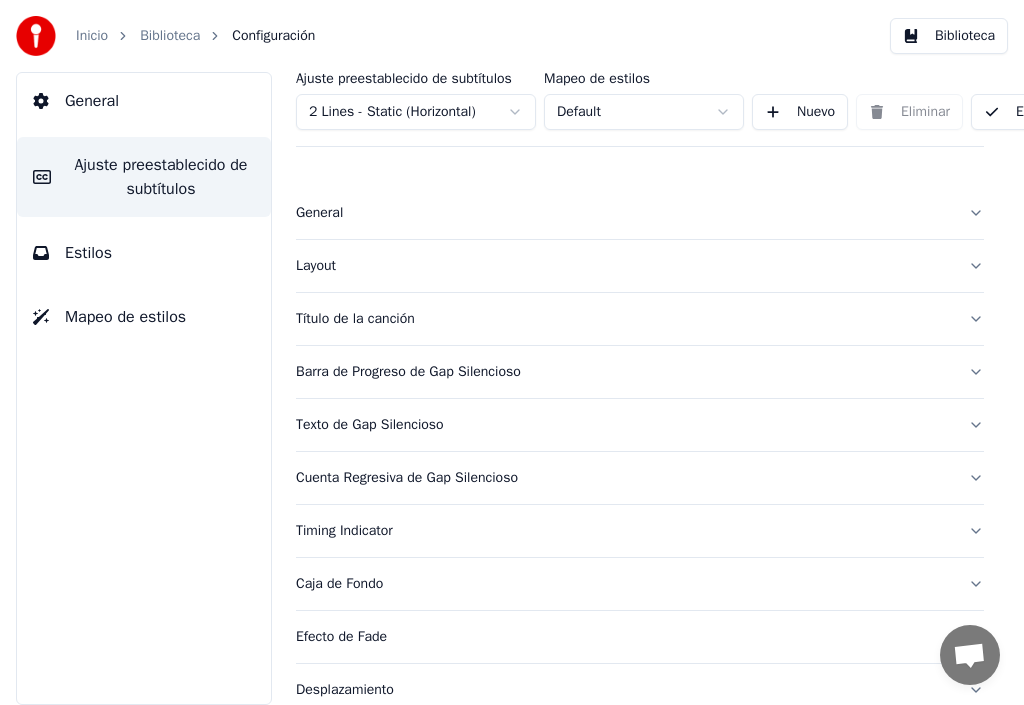 scroll, scrollTop: 100, scrollLeft: 0, axis: vertical 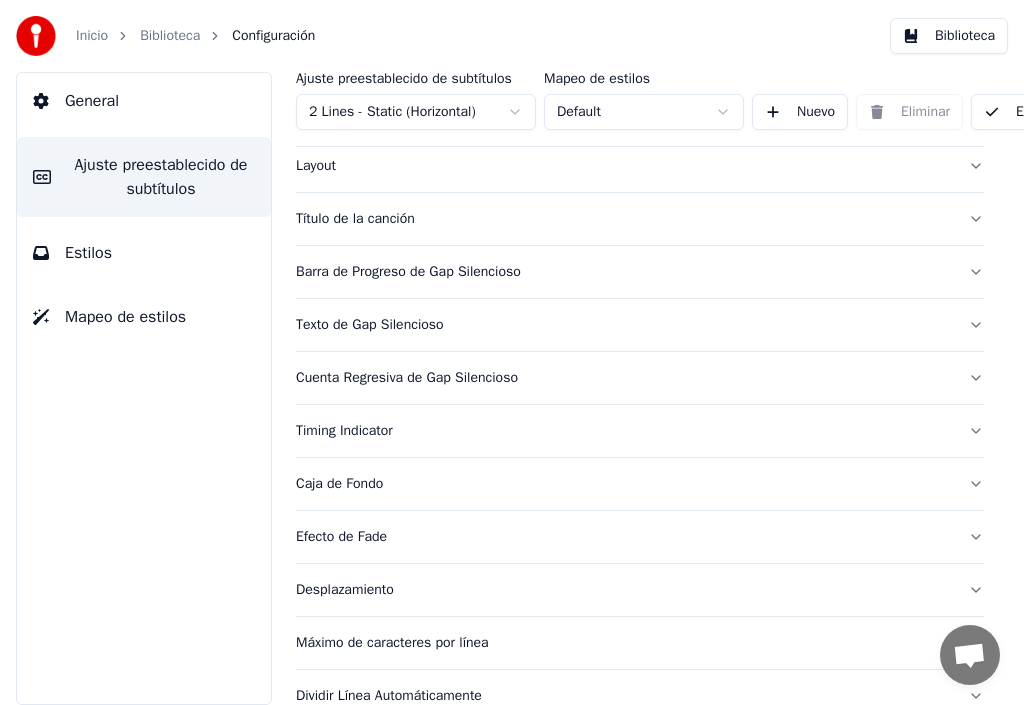 click on "Cuenta Regresiva de Gap Silencioso" at bounding box center (624, 378) 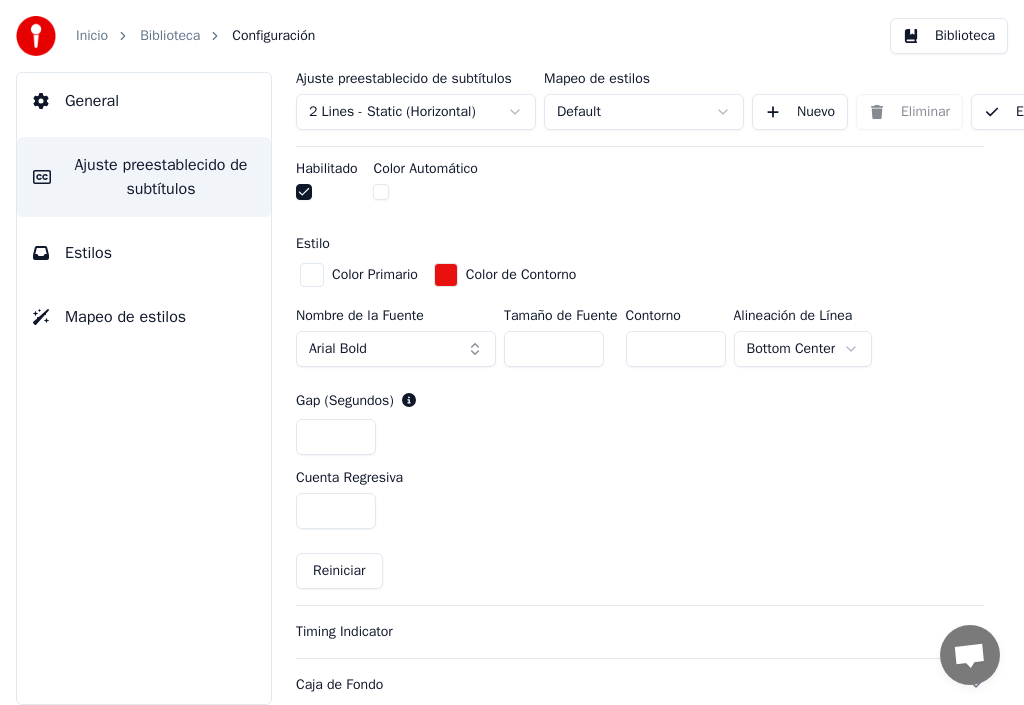 scroll, scrollTop: 900, scrollLeft: 0, axis: vertical 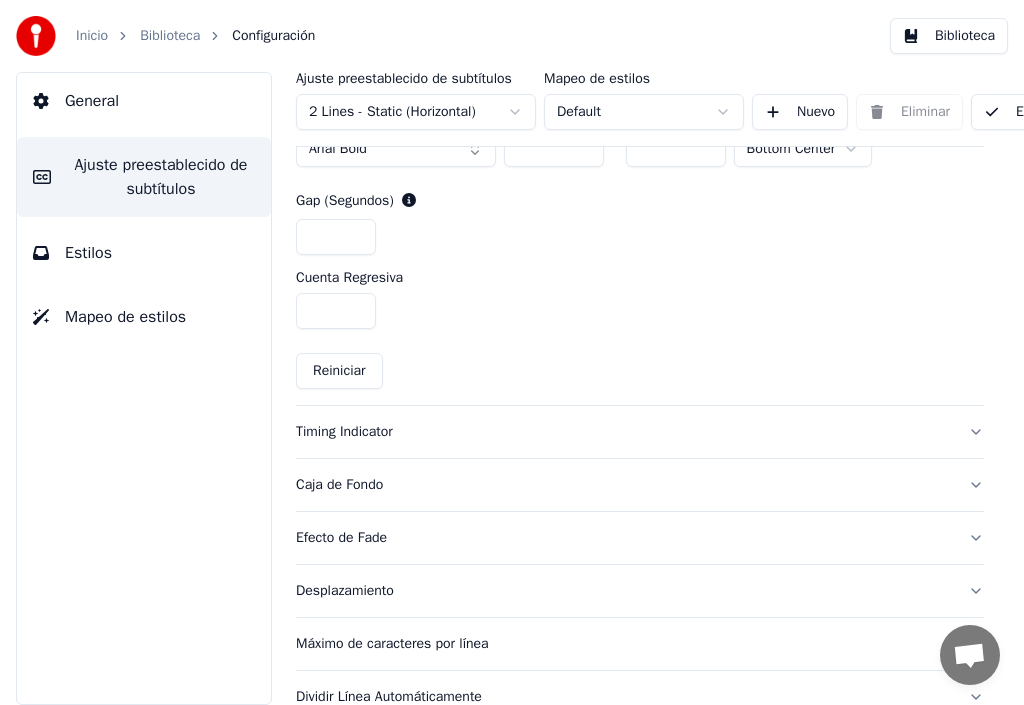 click on "Timing Indicator" at bounding box center (624, 432) 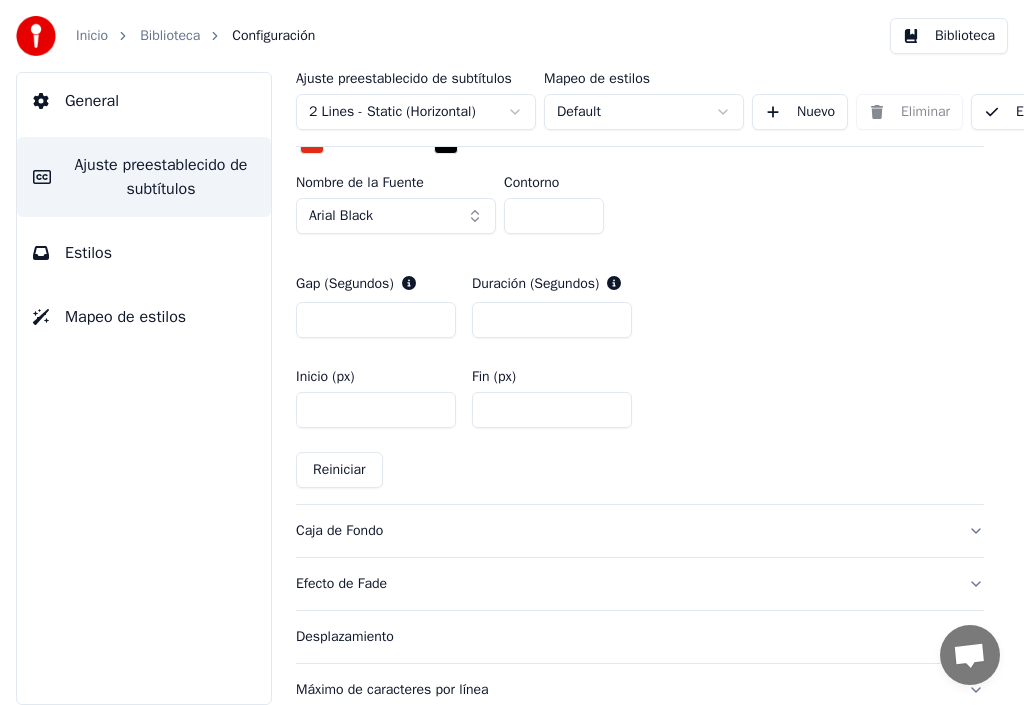 scroll, scrollTop: 1000, scrollLeft: 0, axis: vertical 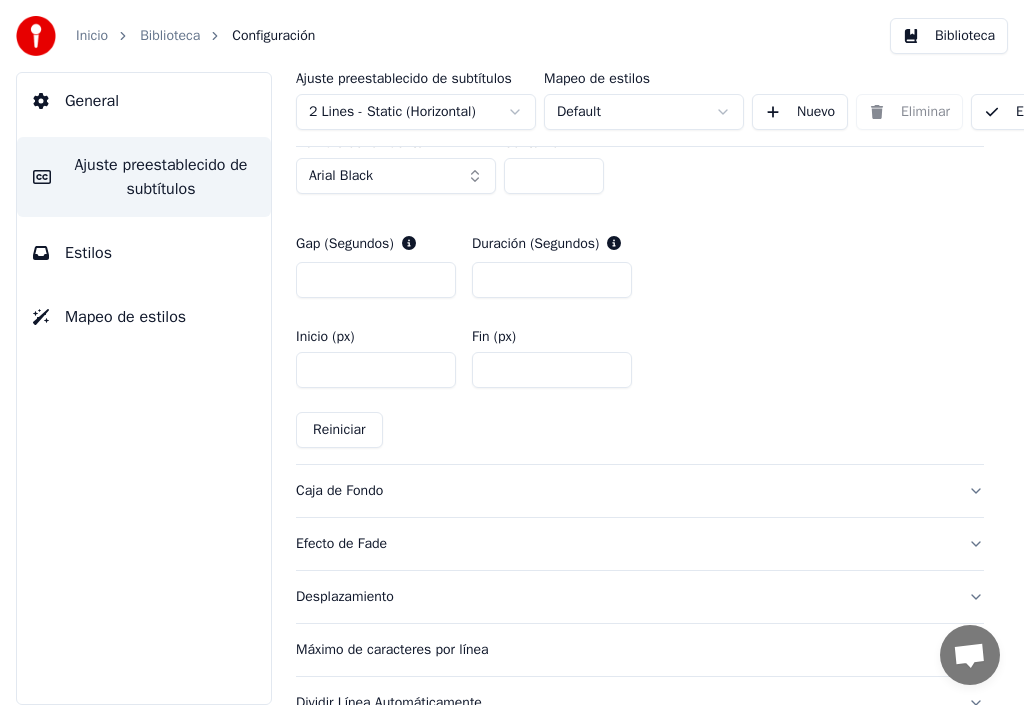 click on "Caja de Fondo" at bounding box center [624, 491] 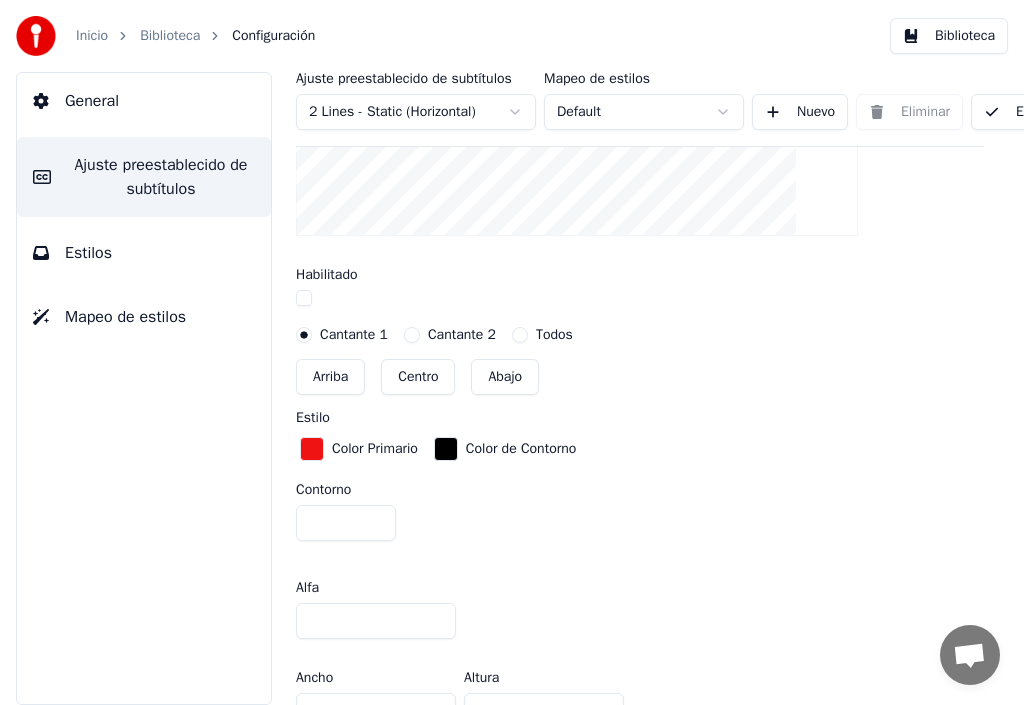 scroll, scrollTop: 600, scrollLeft: 0, axis: vertical 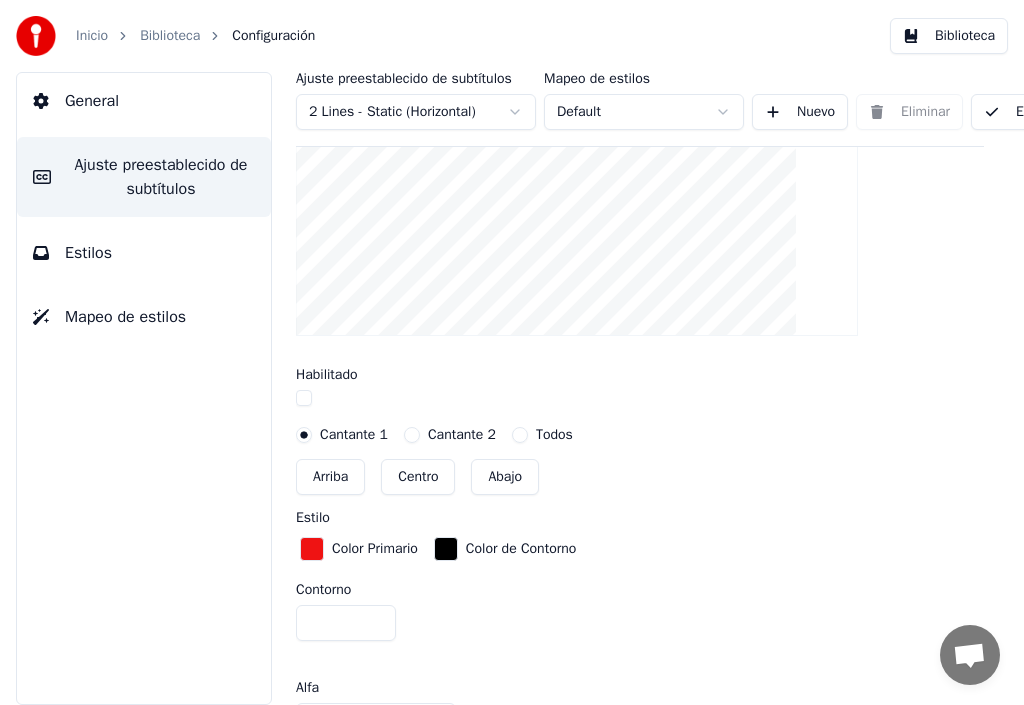 click at bounding box center [304, 398] 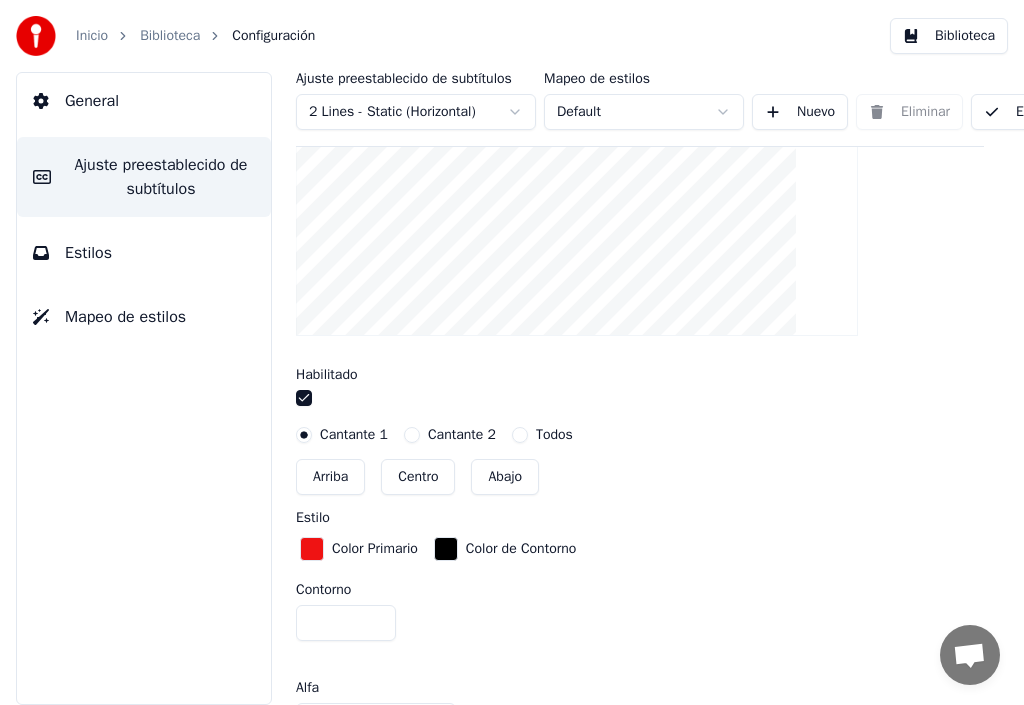 click at bounding box center (304, 398) 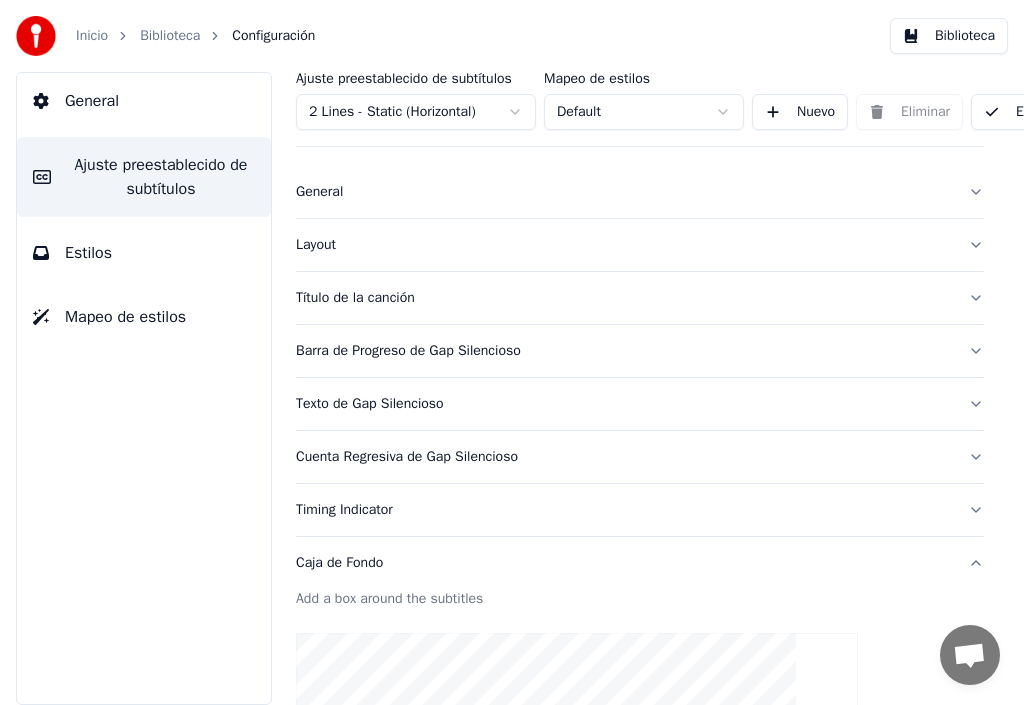 scroll, scrollTop: 0, scrollLeft: 0, axis: both 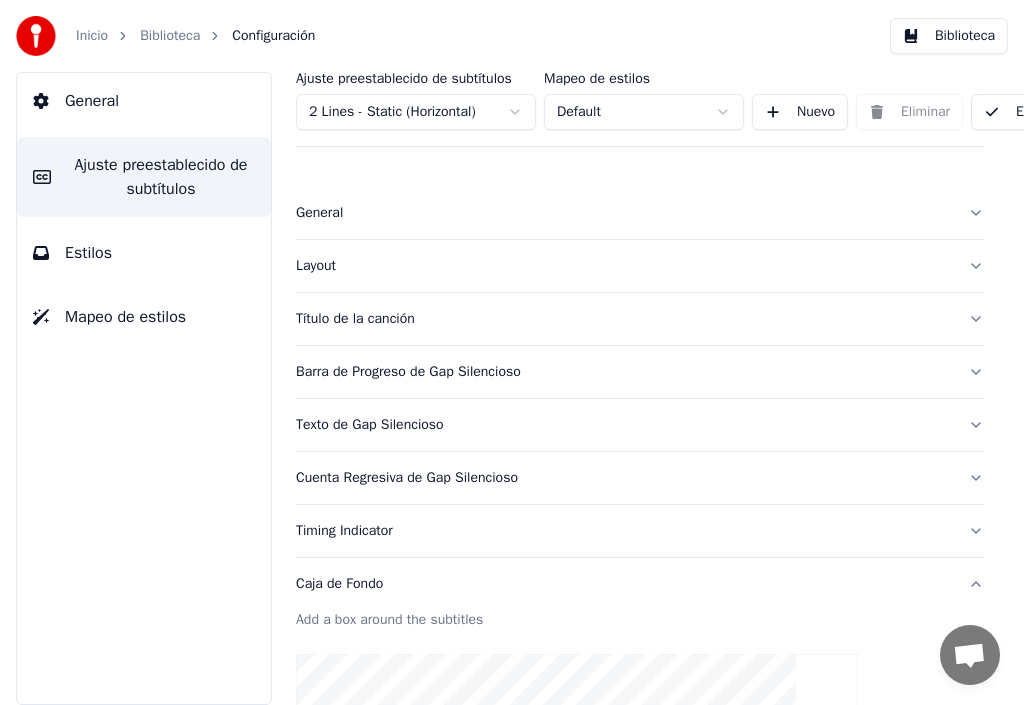 click on "Cuenta Regresiva de Gap Silencioso" at bounding box center [624, 478] 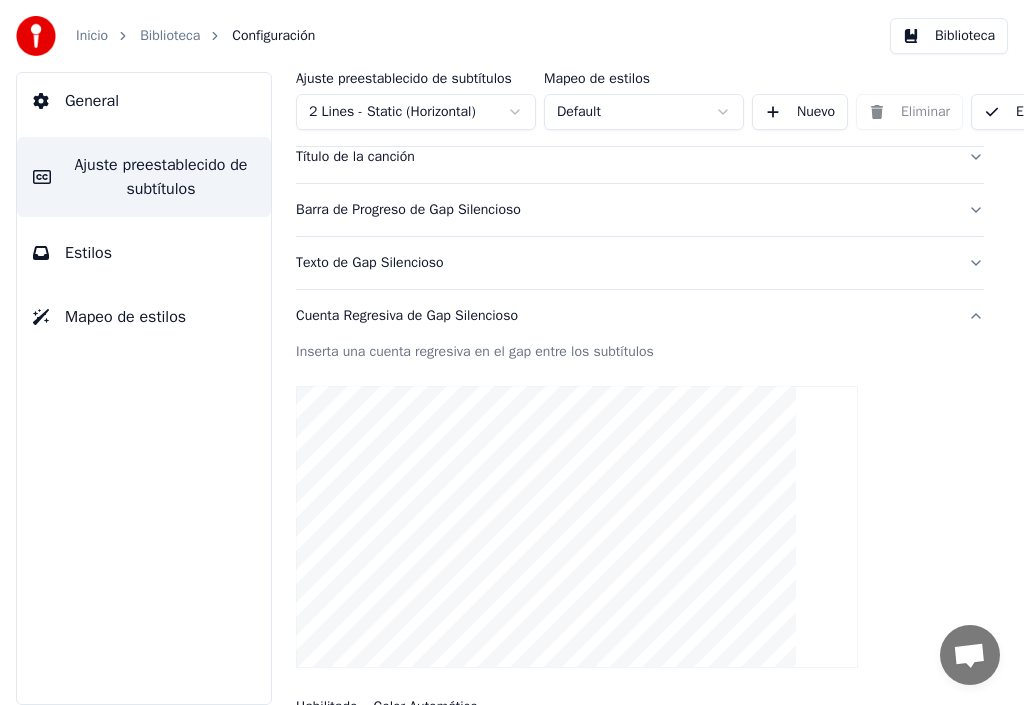 scroll, scrollTop: 200, scrollLeft: 0, axis: vertical 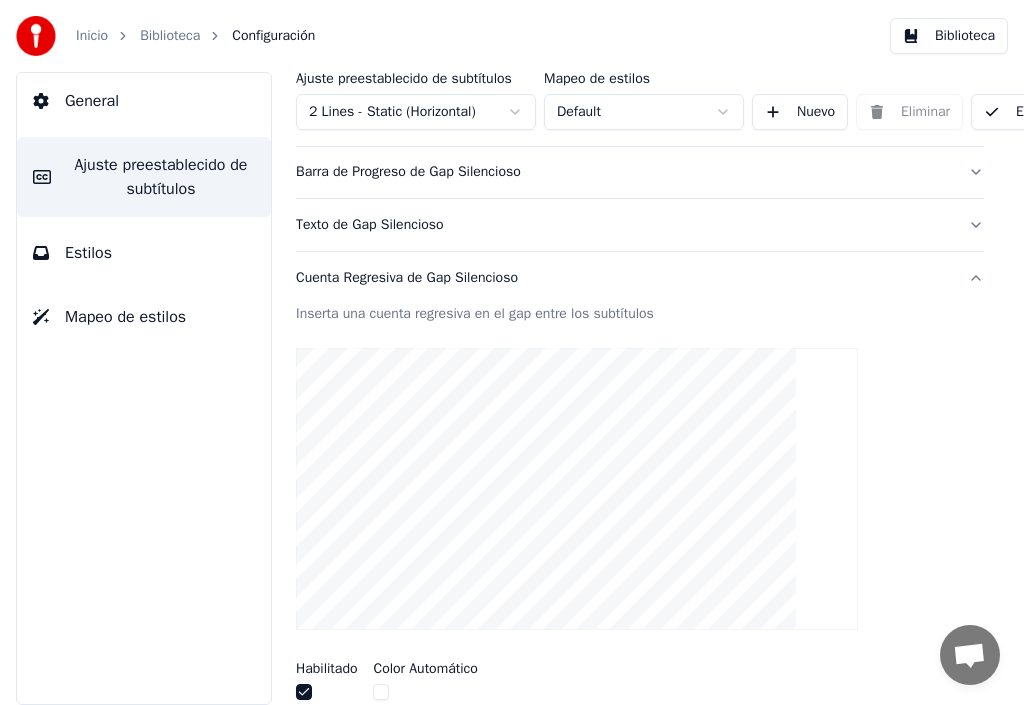 click on "Texto de Gap Silencioso" at bounding box center [624, 225] 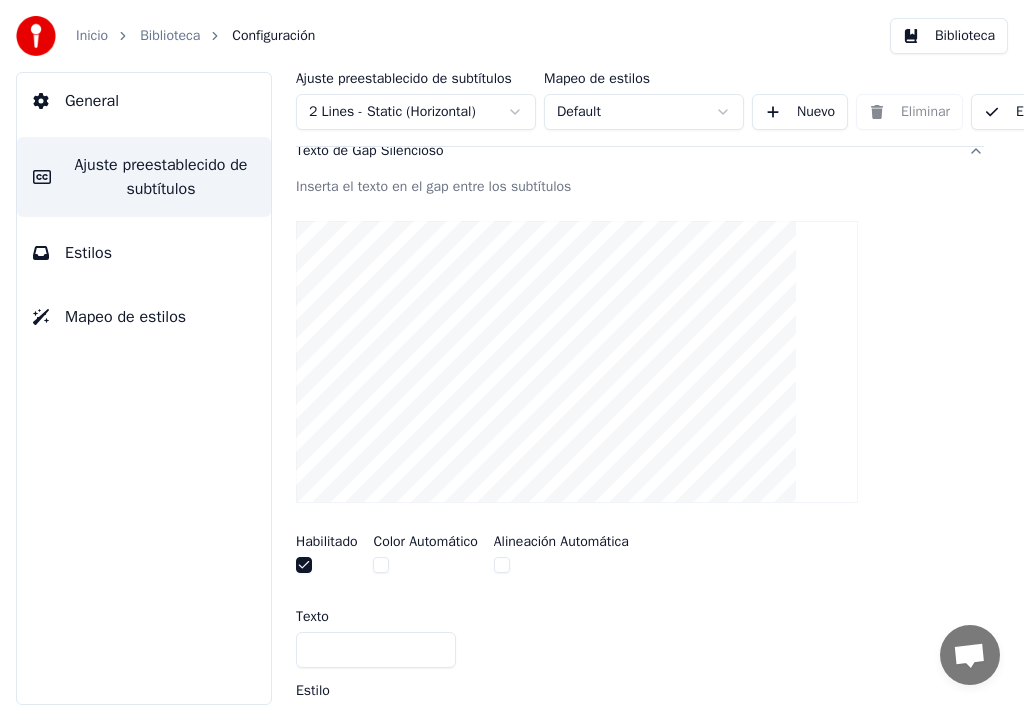 scroll, scrollTop: 0, scrollLeft: 0, axis: both 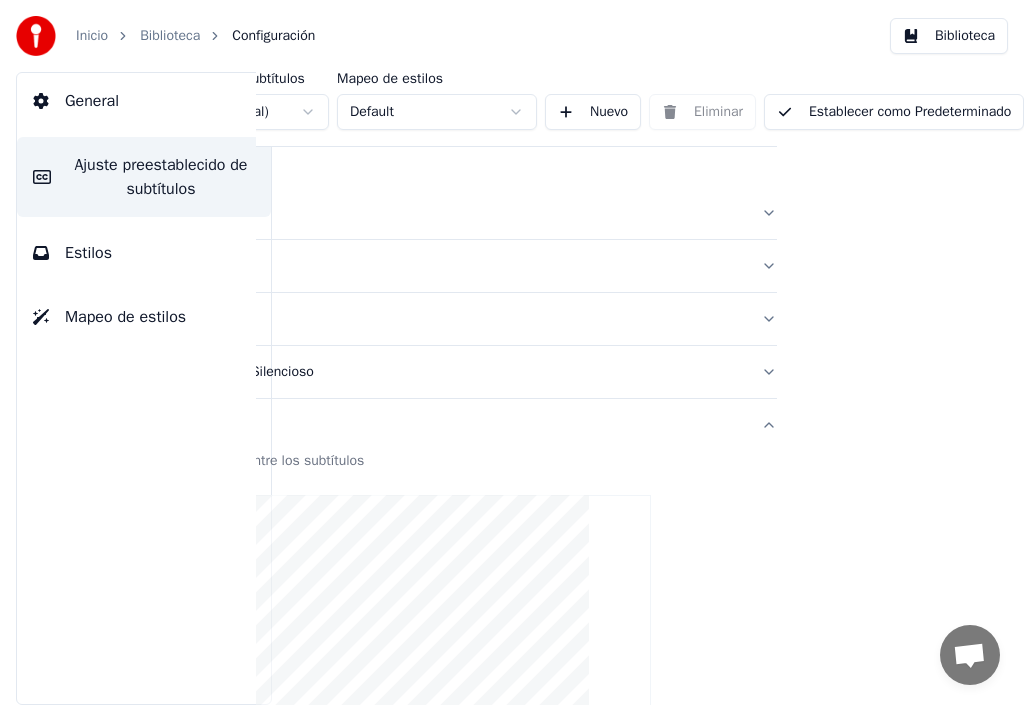 click on "Establecer como Predeterminado" at bounding box center (894, 112) 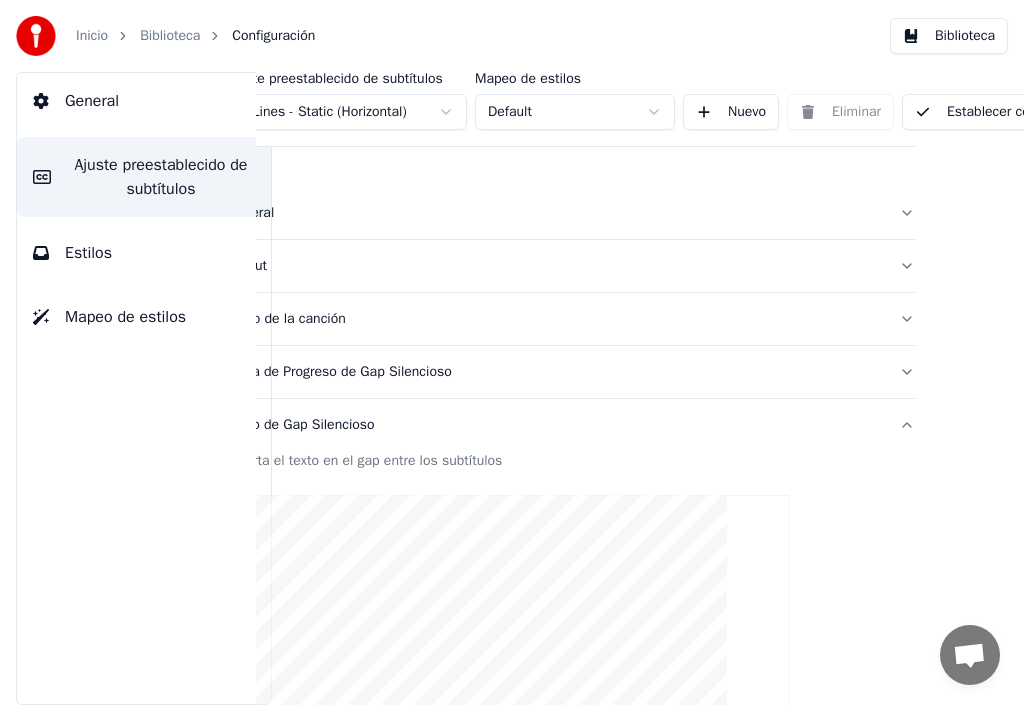 click on "Estilos" at bounding box center [88, 253] 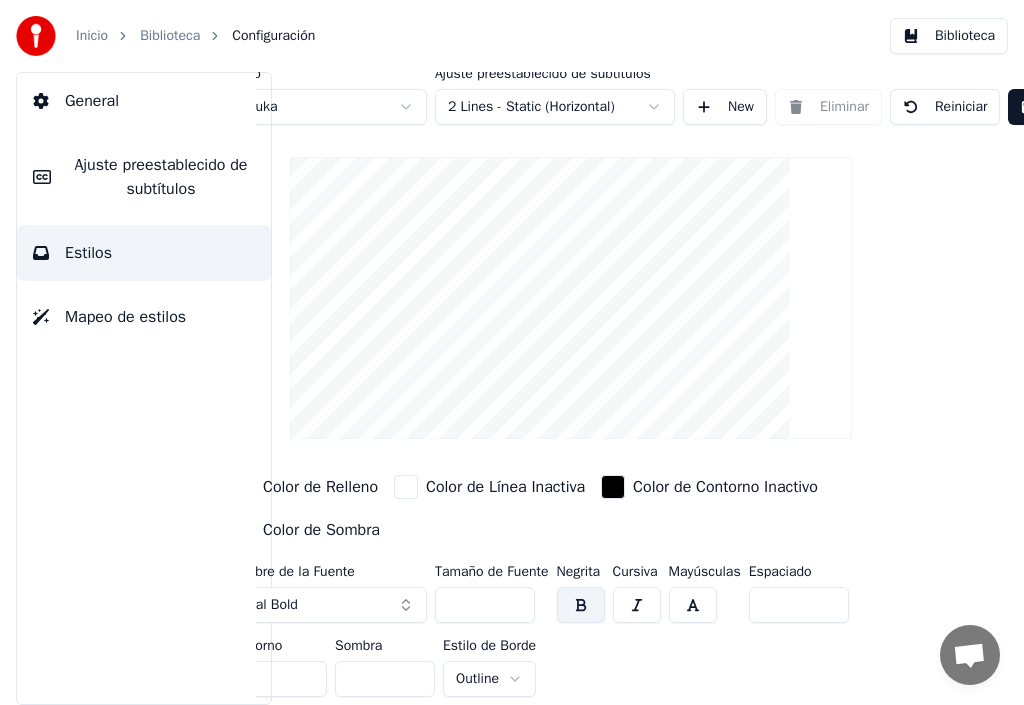 scroll, scrollTop: 20, scrollLeft: 69, axis: both 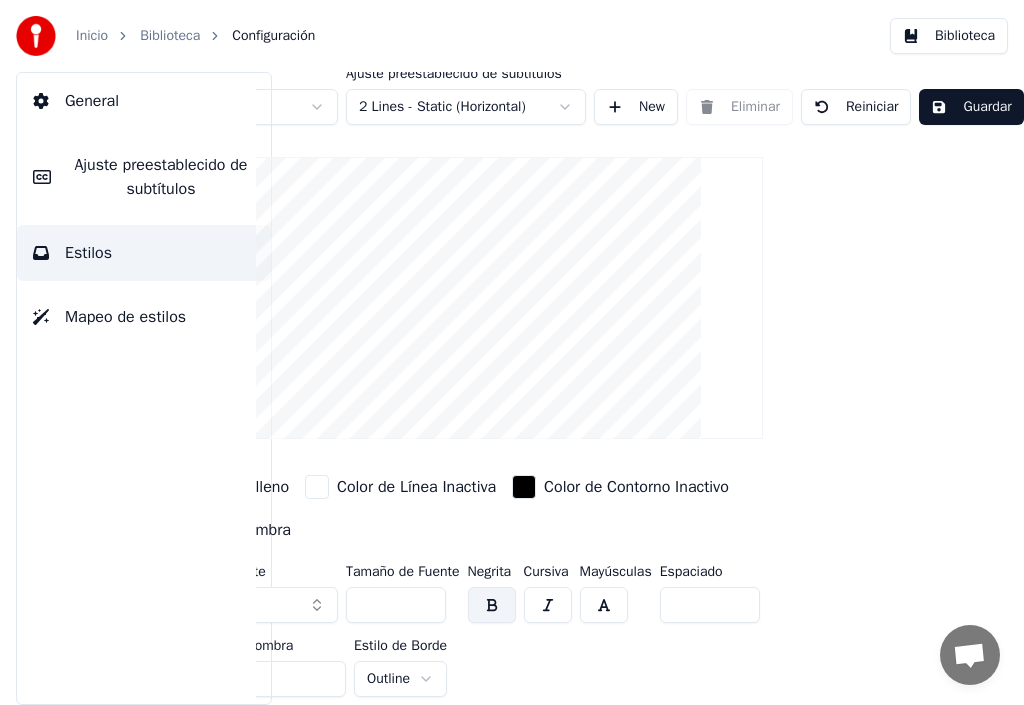 click on "Guardar" at bounding box center (971, 107) 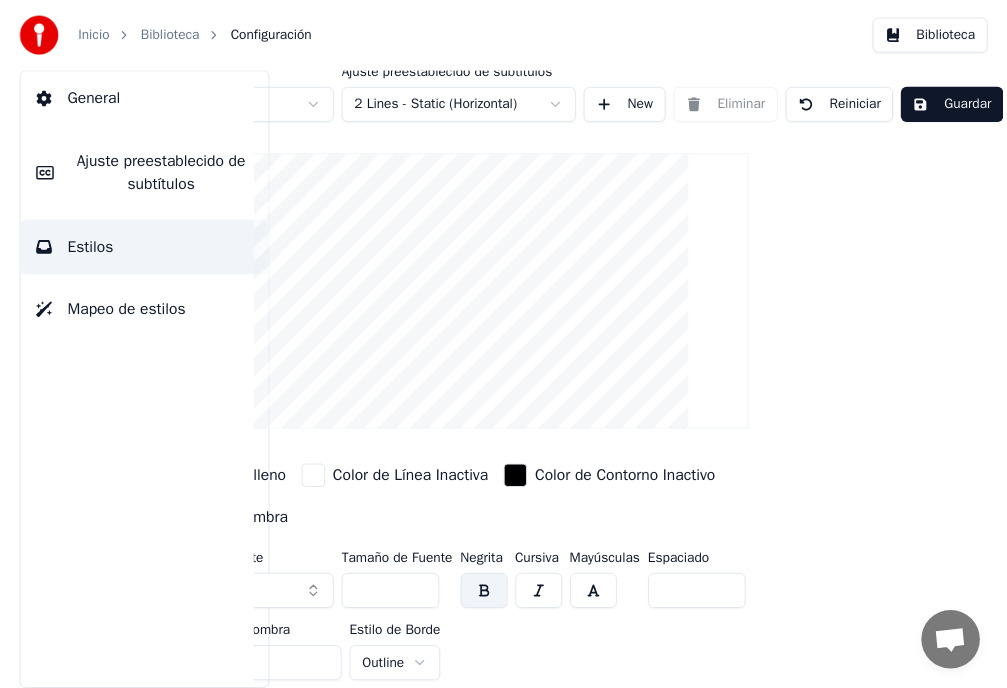 scroll, scrollTop: 20, scrollLeft: 174, axis: both 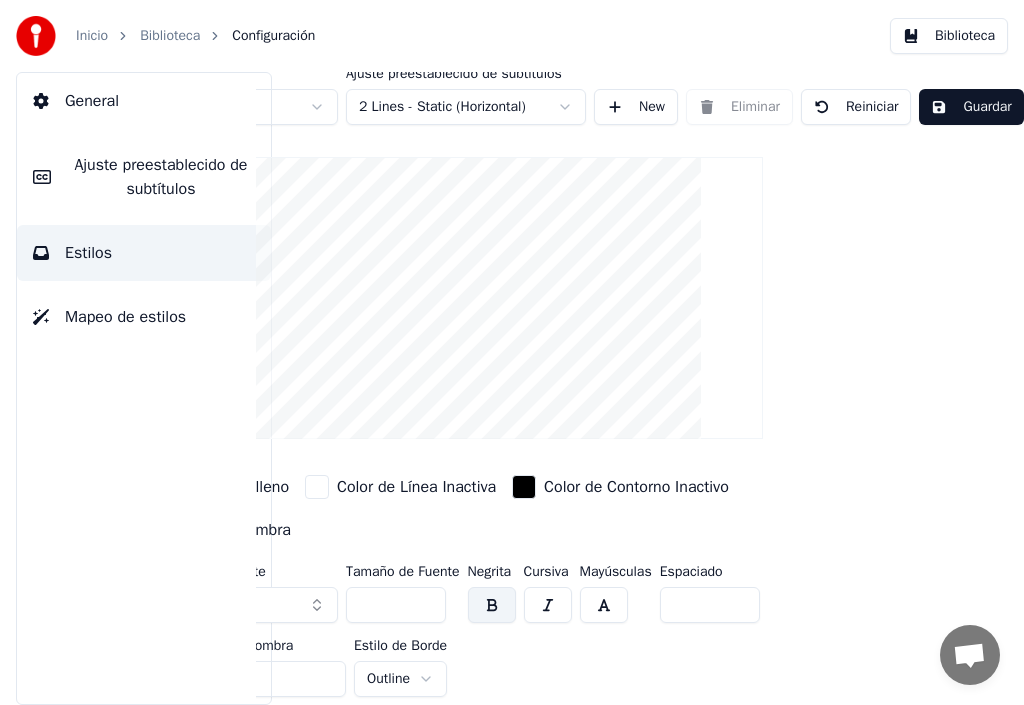 click on "Biblioteca" at bounding box center [170, 36] 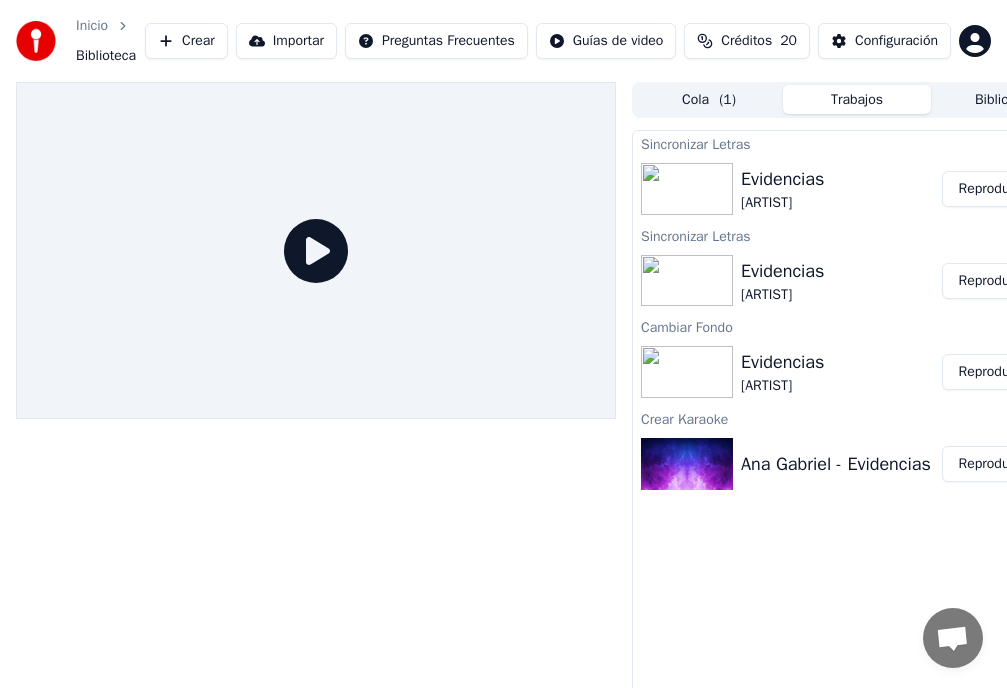 click on "Reproducir" at bounding box center [991, 189] 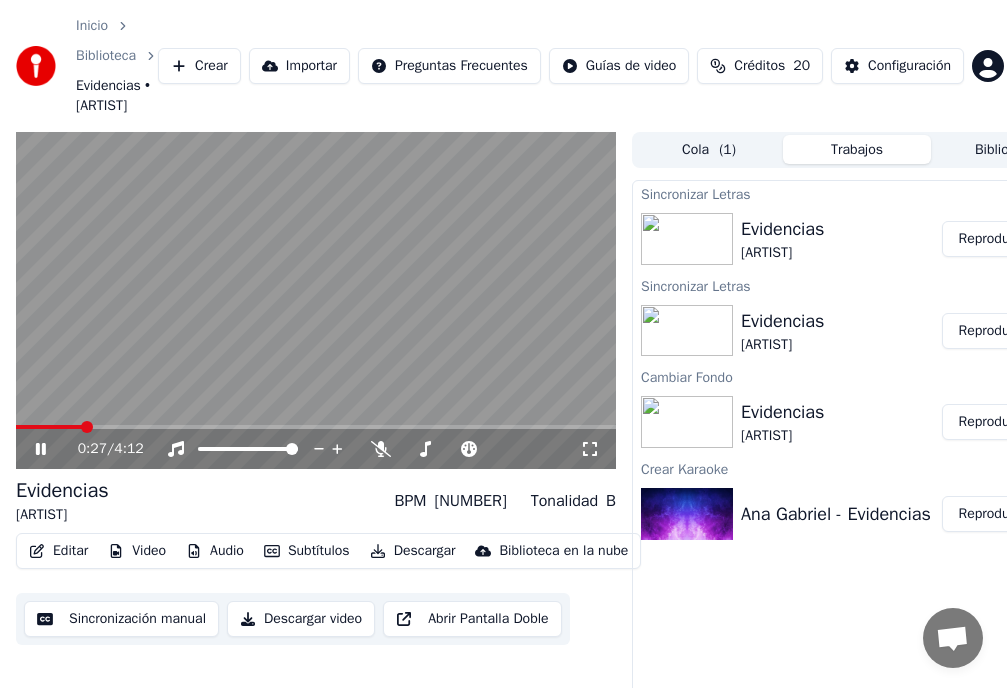 click on "Descargar" at bounding box center [413, 551] 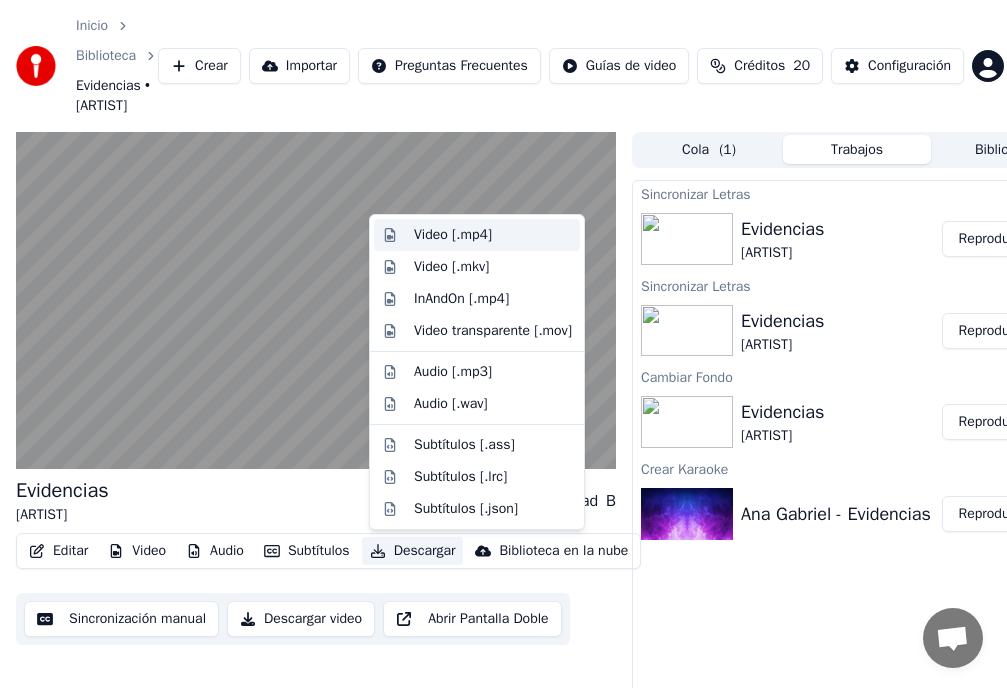 click on "Video [.mp4]" at bounding box center [453, 235] 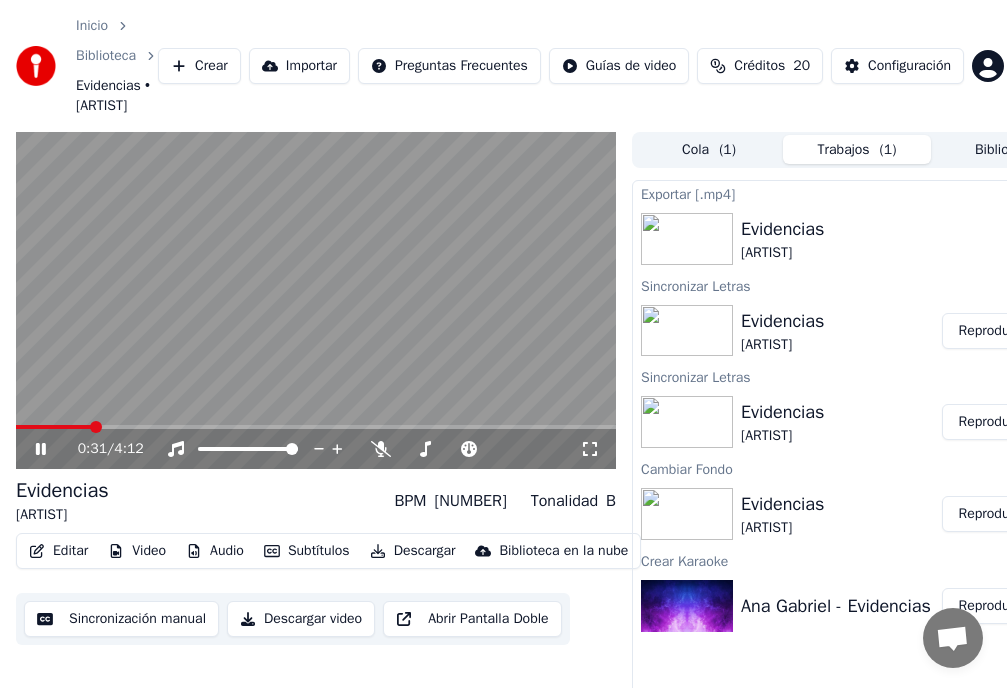 click on "Descargar video" at bounding box center [301, 619] 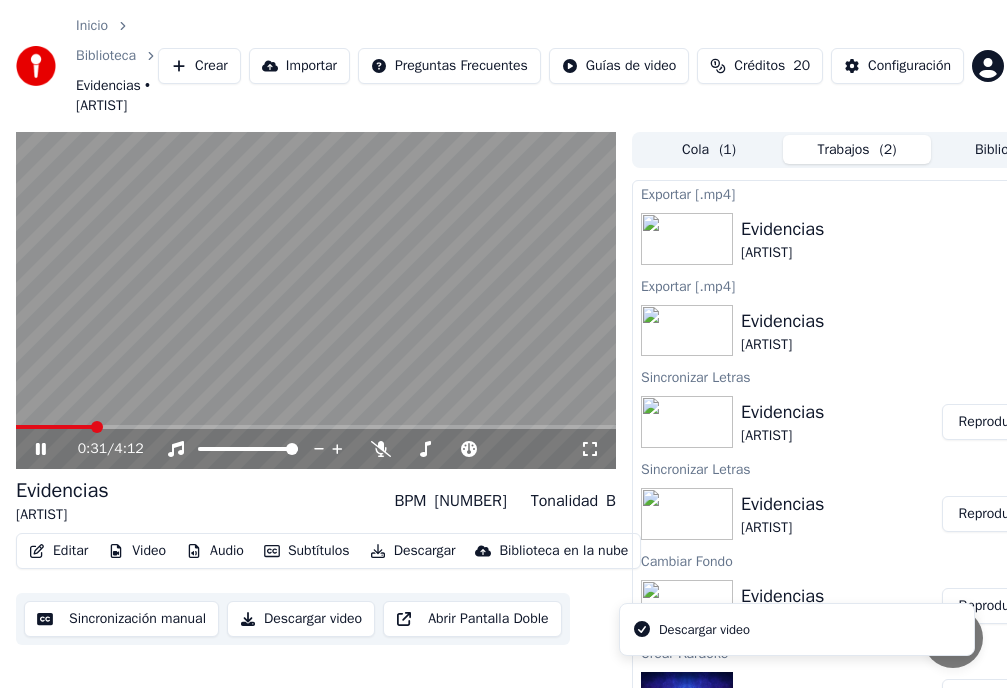 click 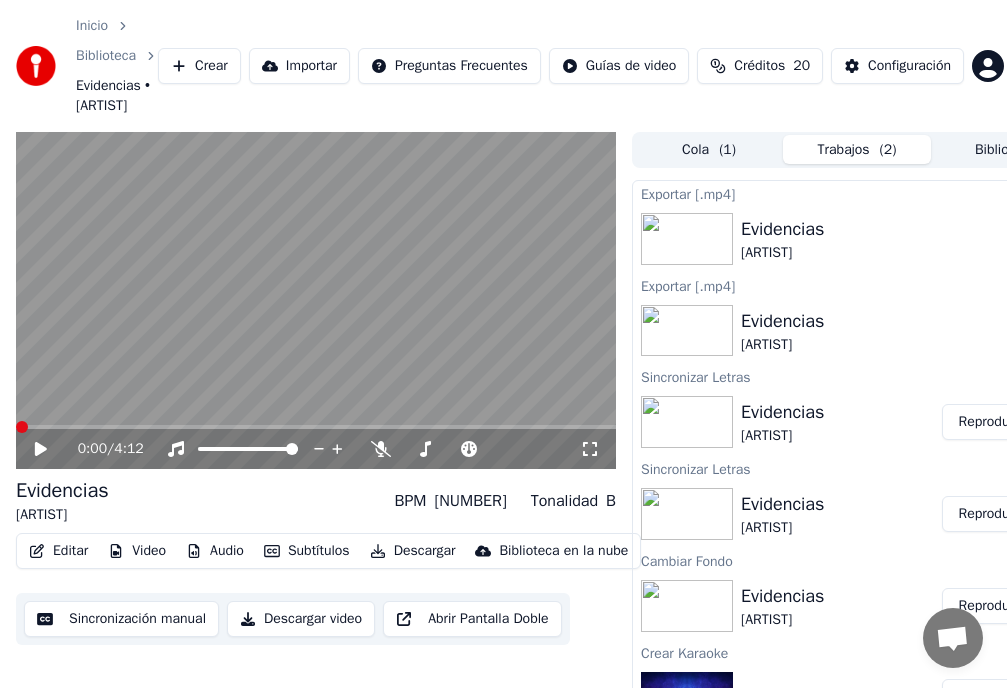 click at bounding box center (22, 427) 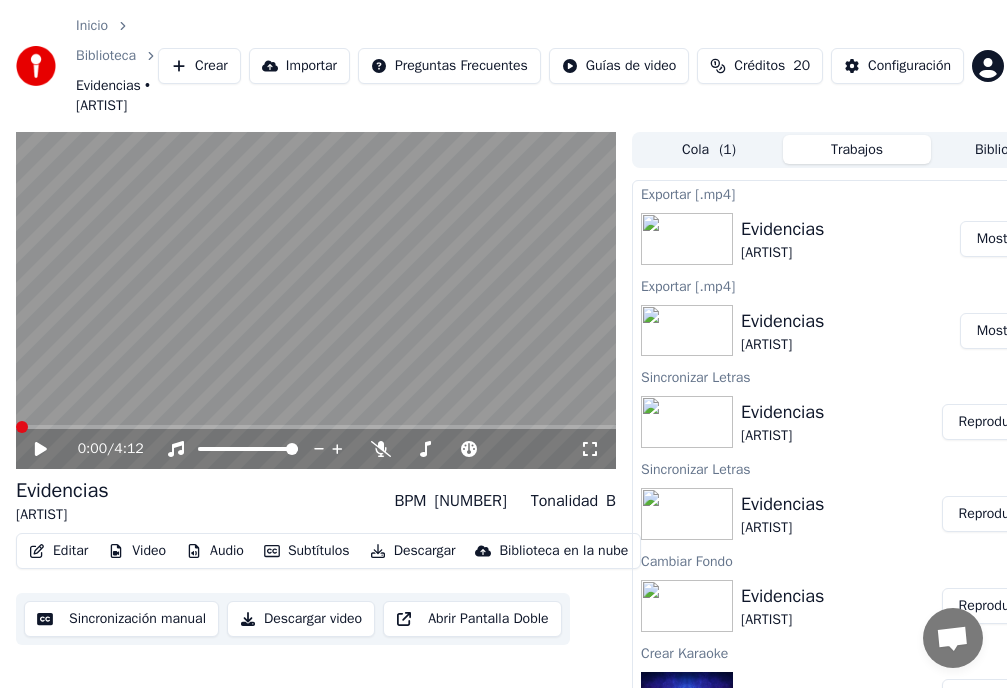 click on "Mostrar" at bounding box center [1000, 331] 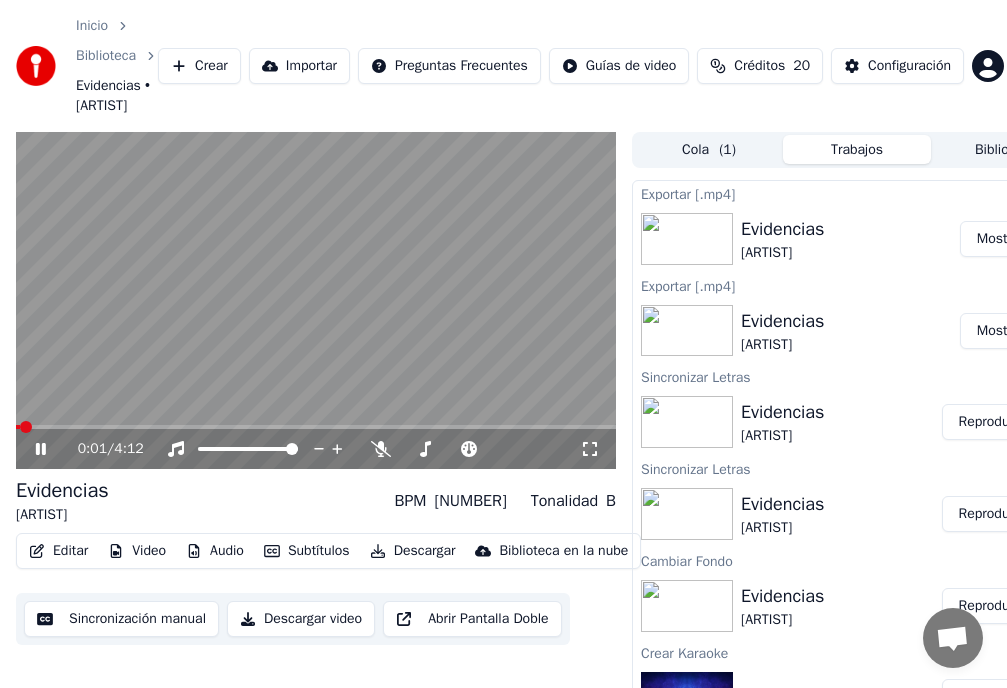 click 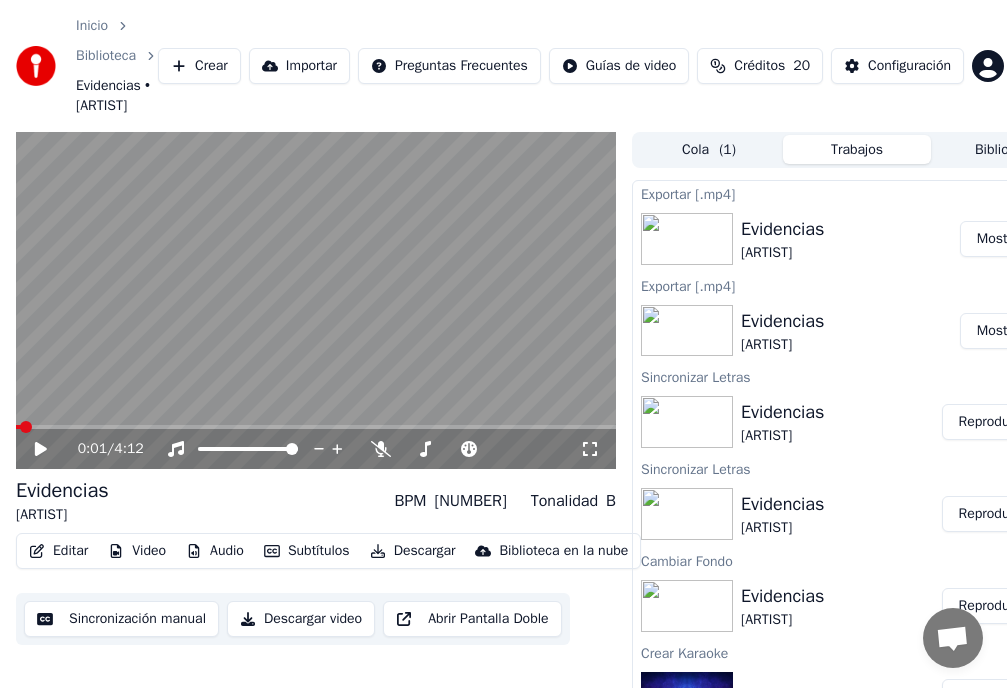 click on "Mostrar" at bounding box center [1000, 331] 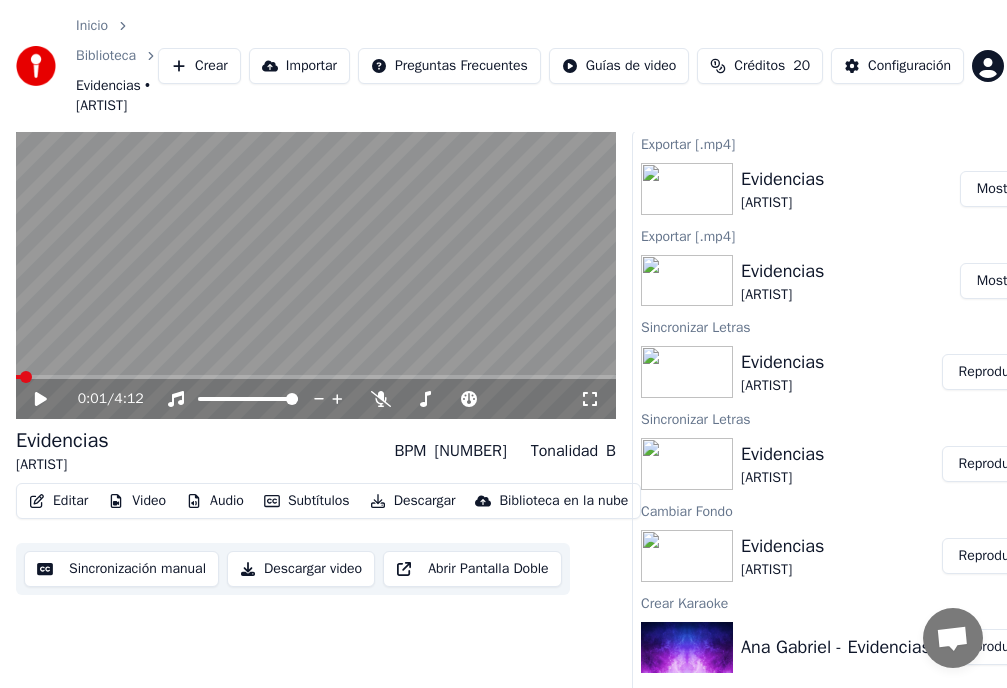 scroll, scrollTop: 0, scrollLeft: 0, axis: both 